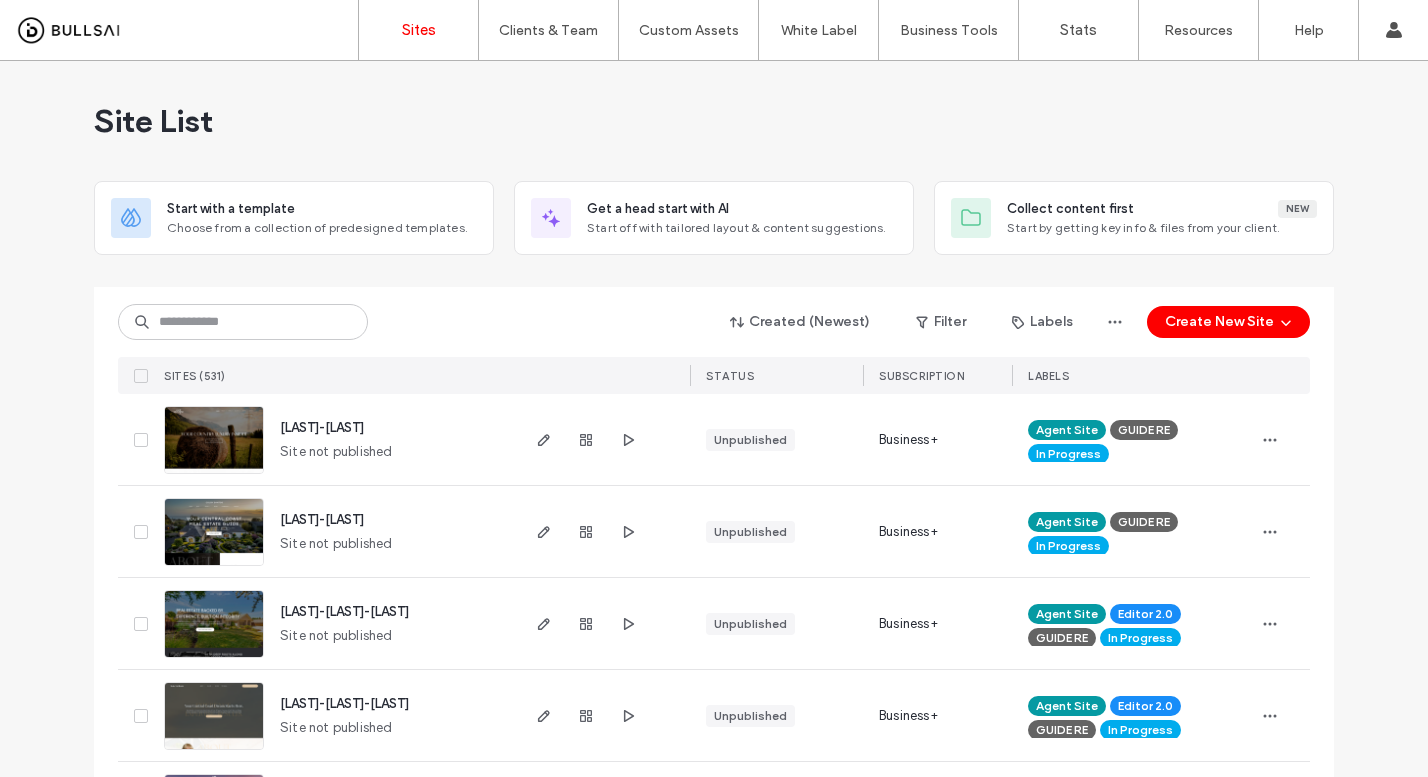 scroll, scrollTop: 0, scrollLeft: 0, axis: both 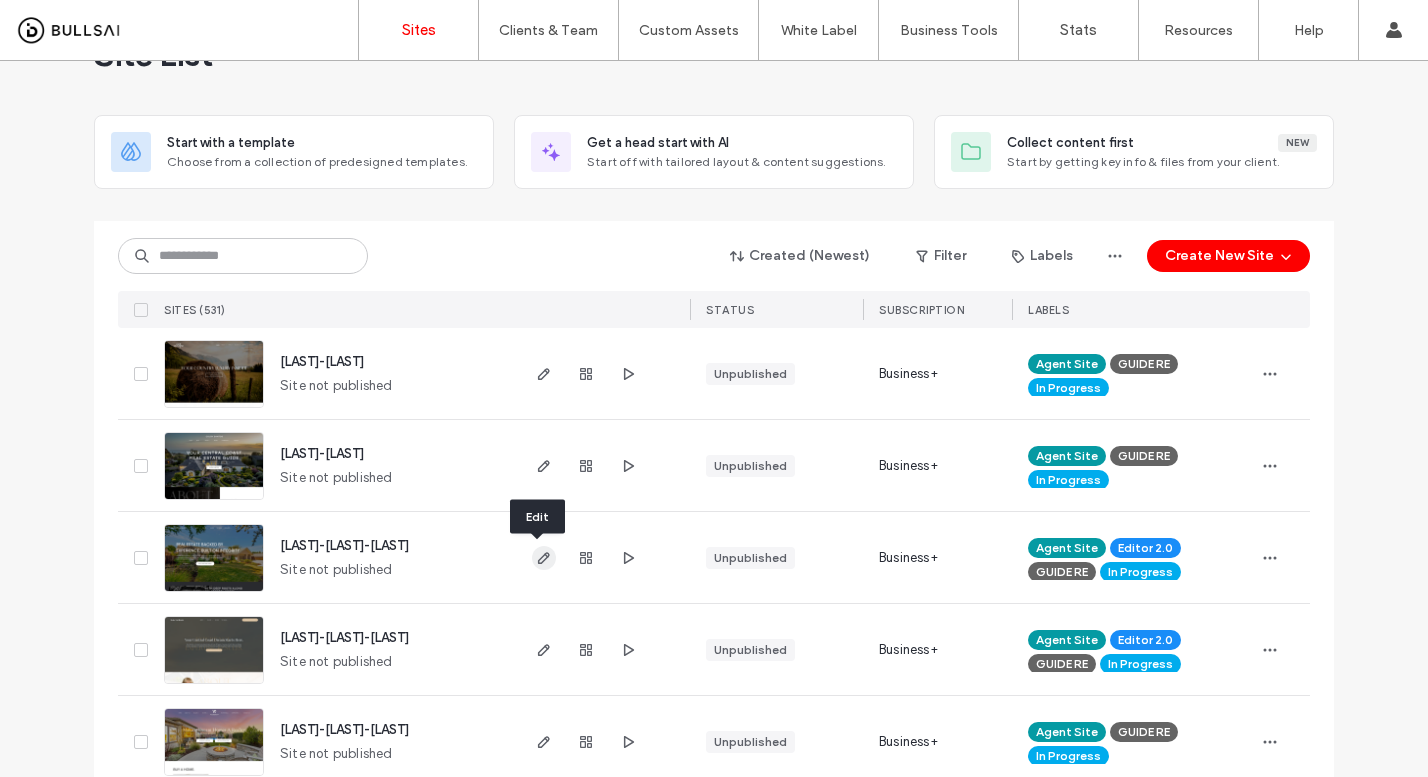 click 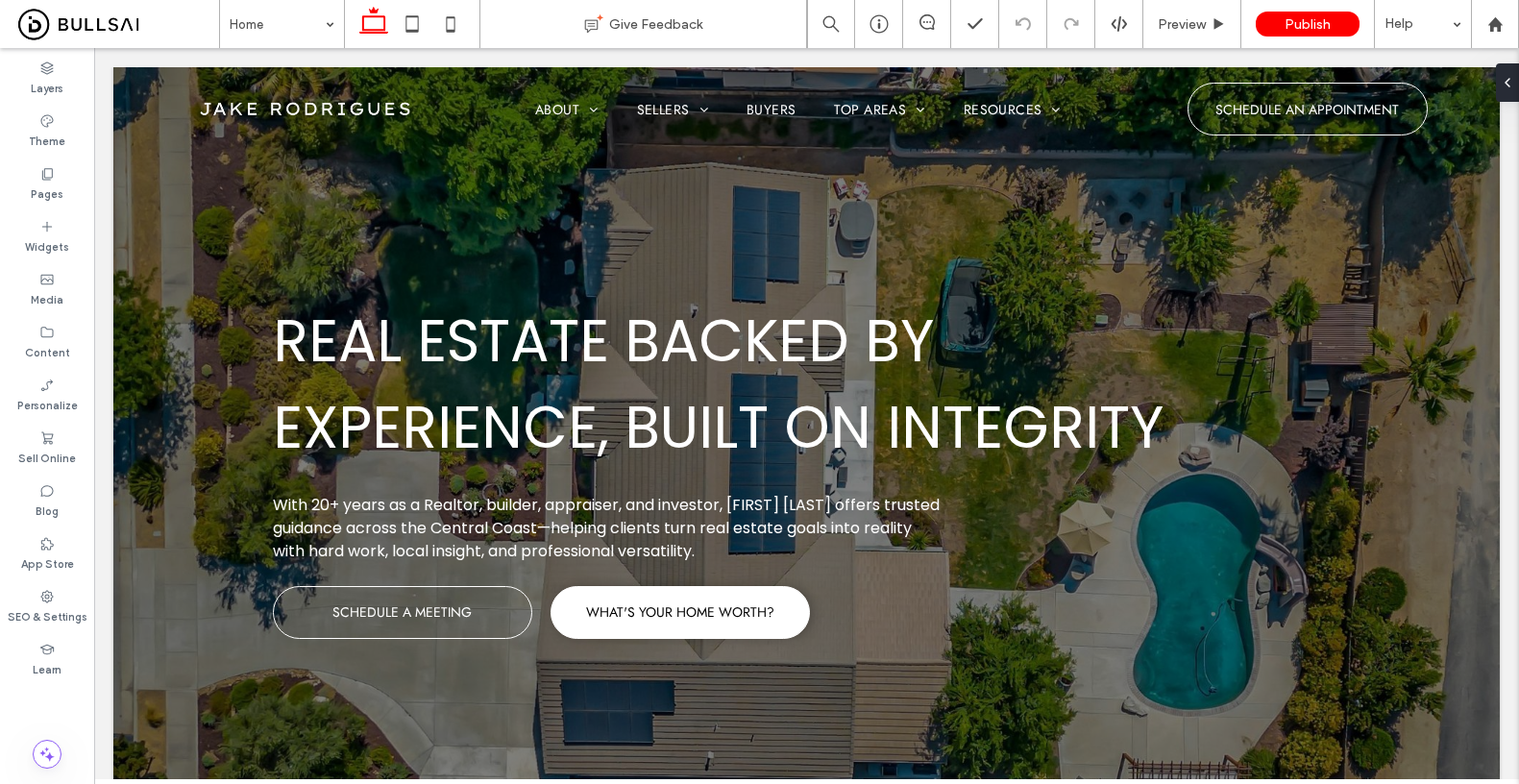 scroll, scrollTop: 0, scrollLeft: 0, axis: both 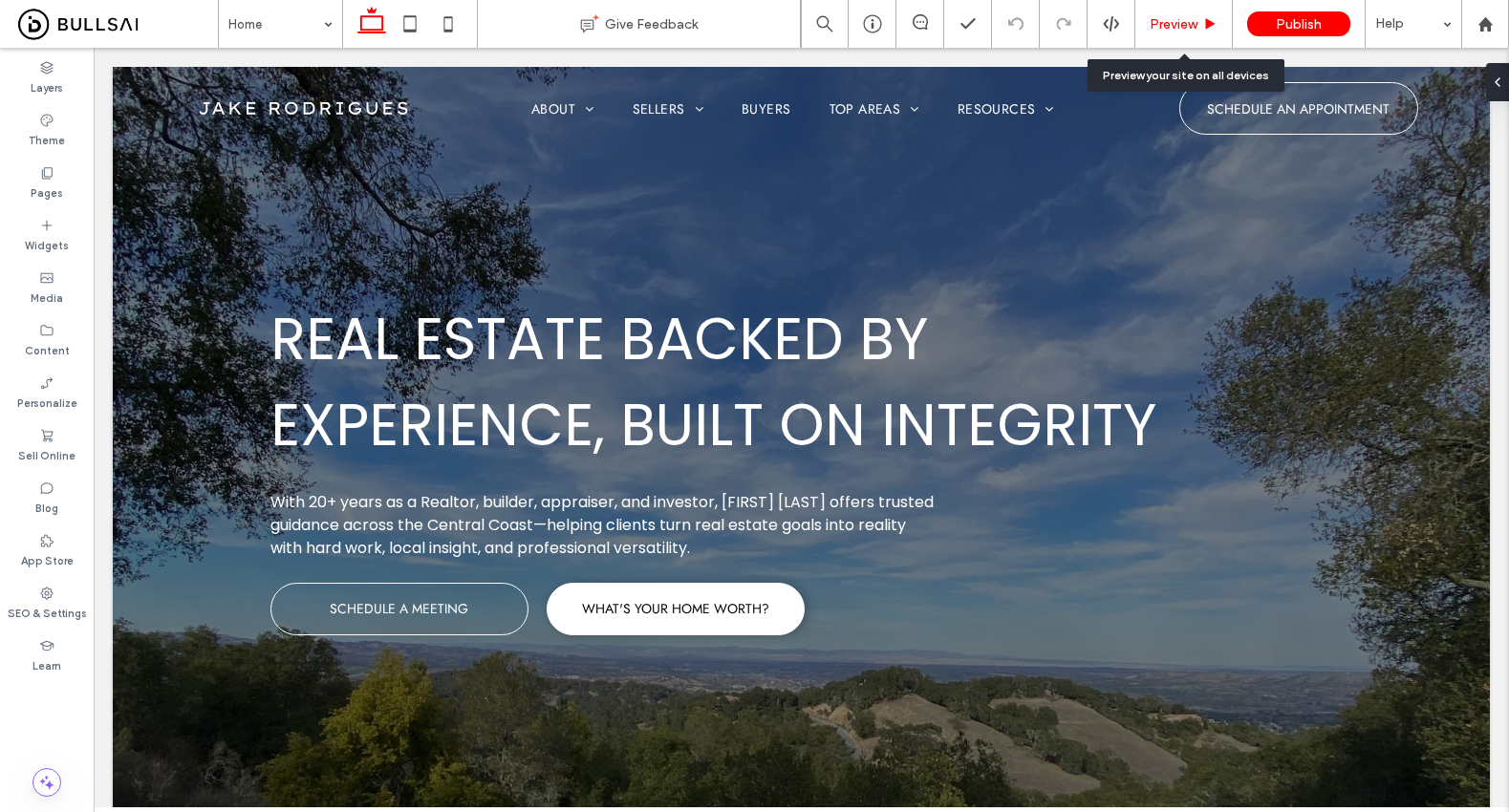 click on "Preview" at bounding box center [1183, 24] 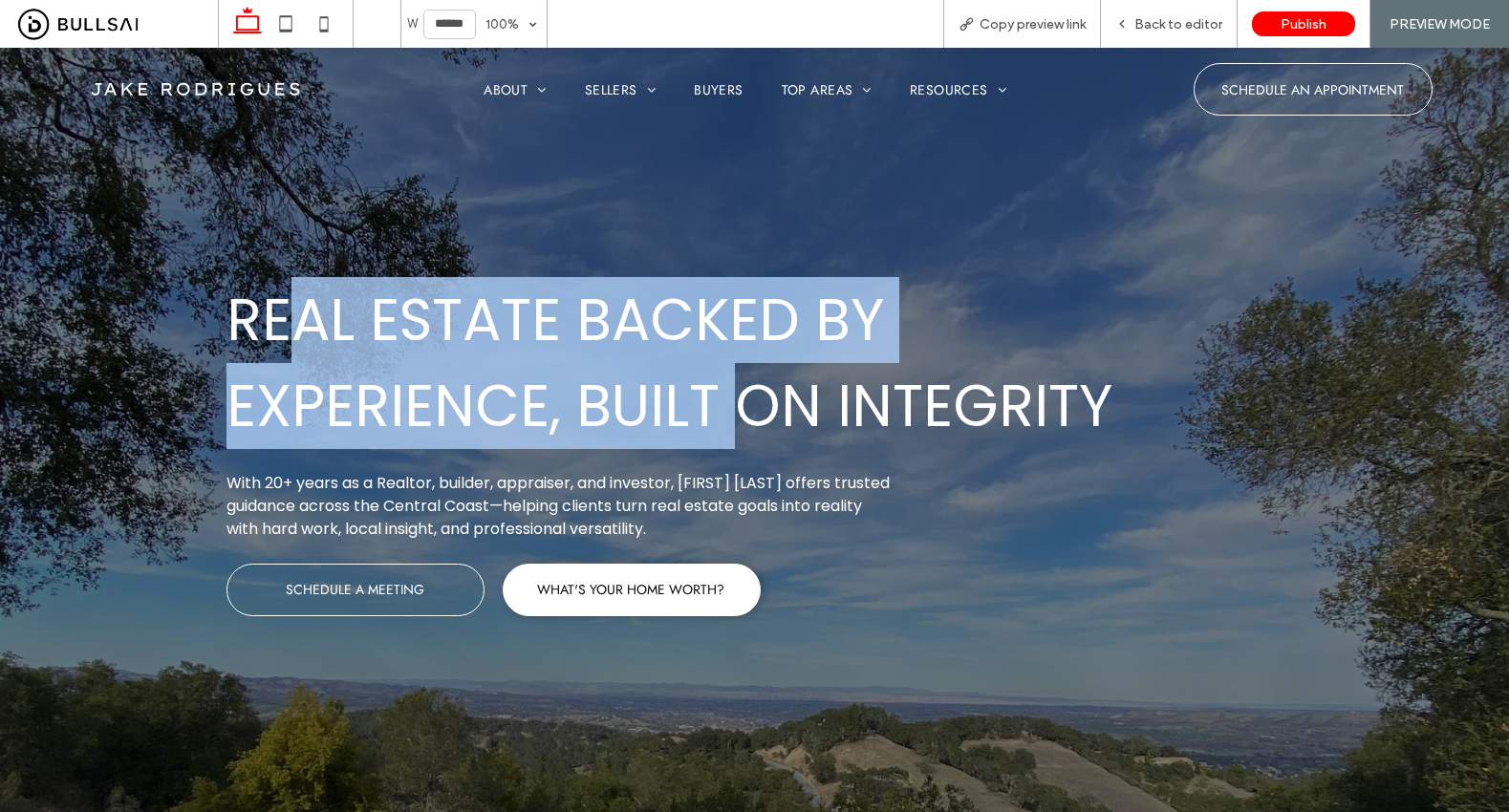 drag, startPoint x: 471, startPoint y: 354, endPoint x: 1006, endPoint y: 488, distance: 551.5261 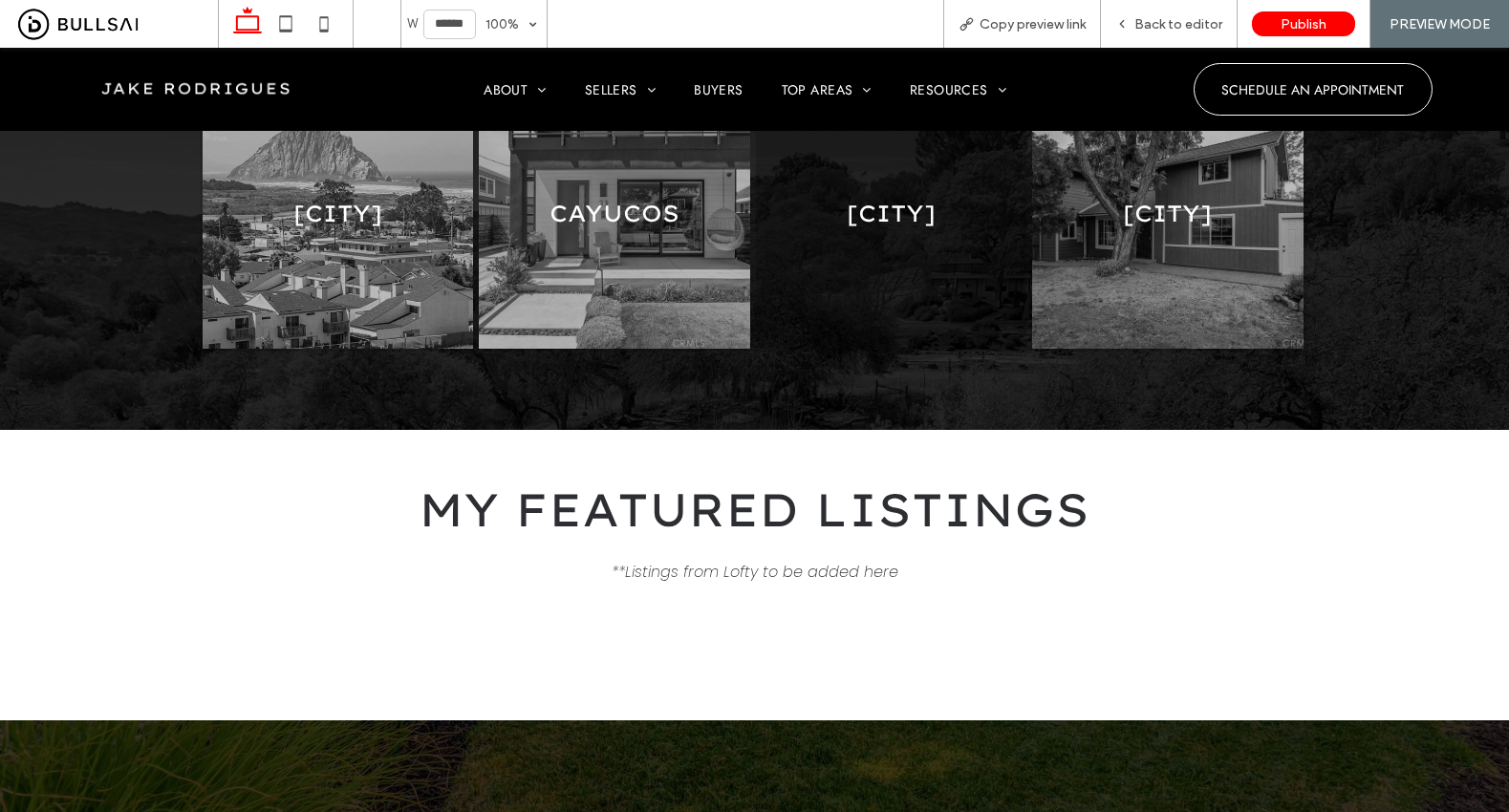 scroll, scrollTop: 0, scrollLeft: 0, axis: both 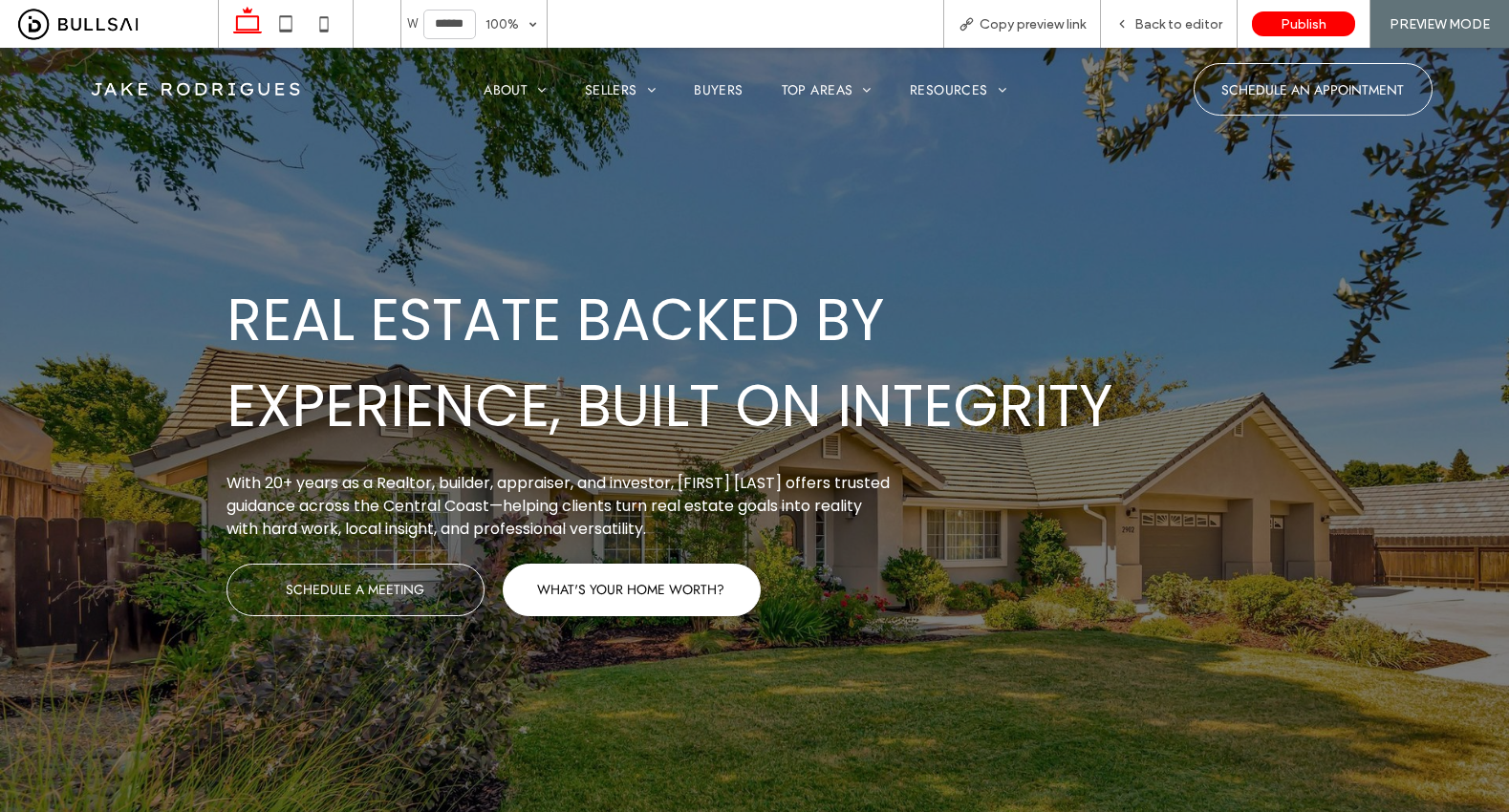 click on "Real Estate Backed by Experience, Built on Integrity
With 20+ years as a Realtor, builder, appraiser, and investor, Jake Rodrigues offers trusted guidance across the Central Coast—helping clients turn real estate goals into reality with hard work, local insight, and professional versatility.
SCHEDULE A MEETING
WHAT'S YOUR HOME WORTH?" at bounding box center [755, 446] 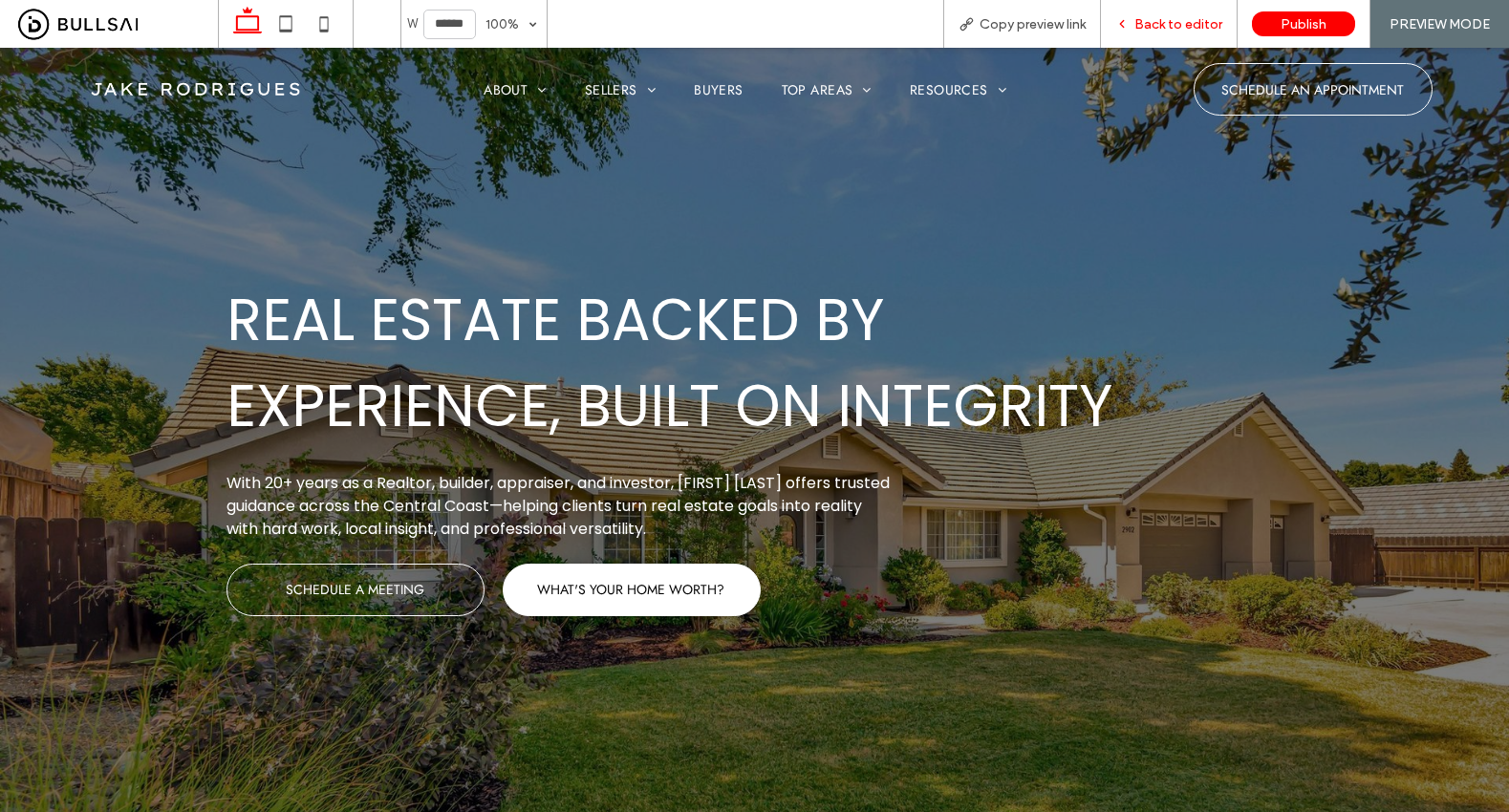 click on "Back to editor" at bounding box center (1178, 24) 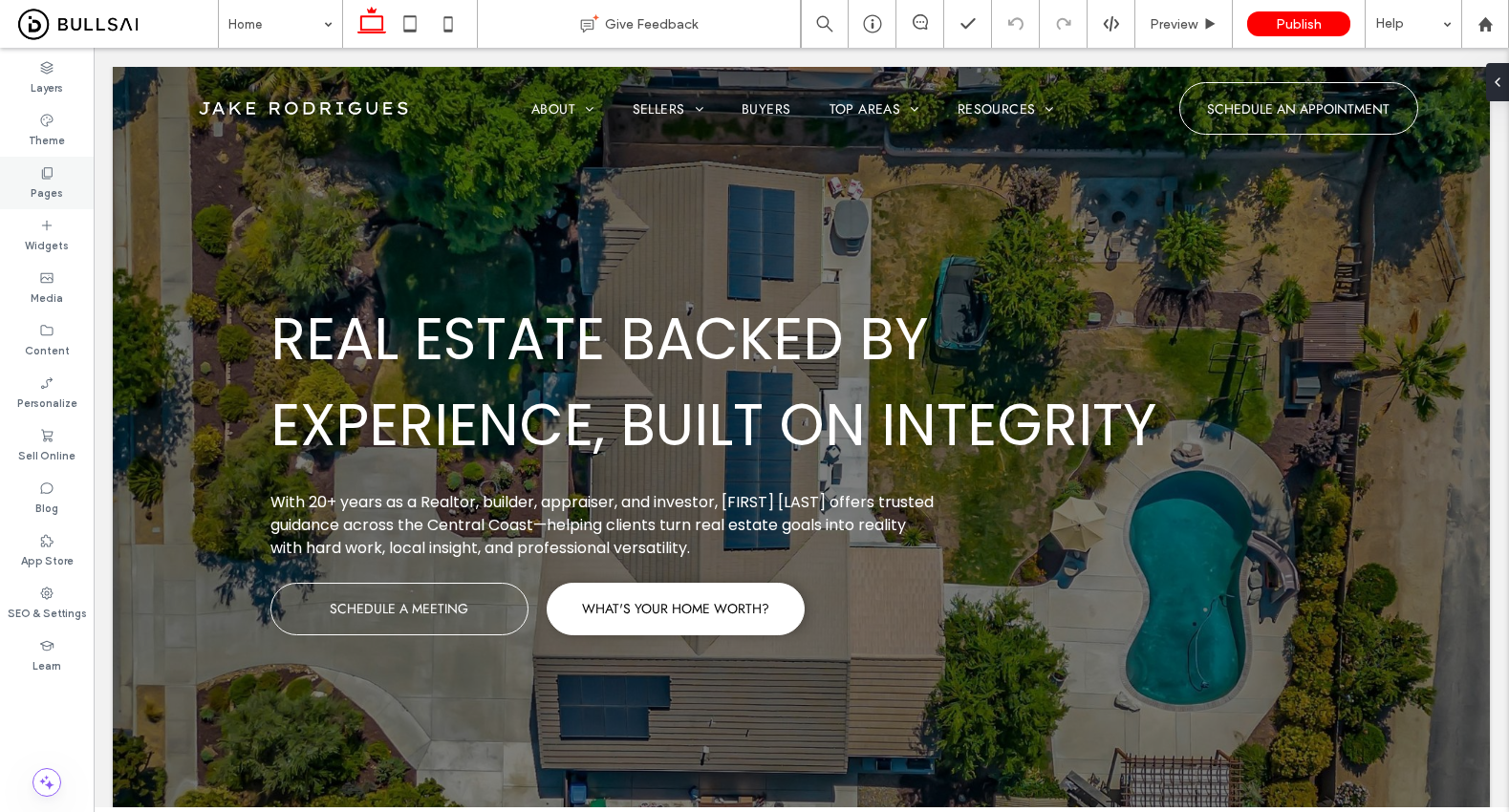 click on "Pages" at bounding box center [47, 191] 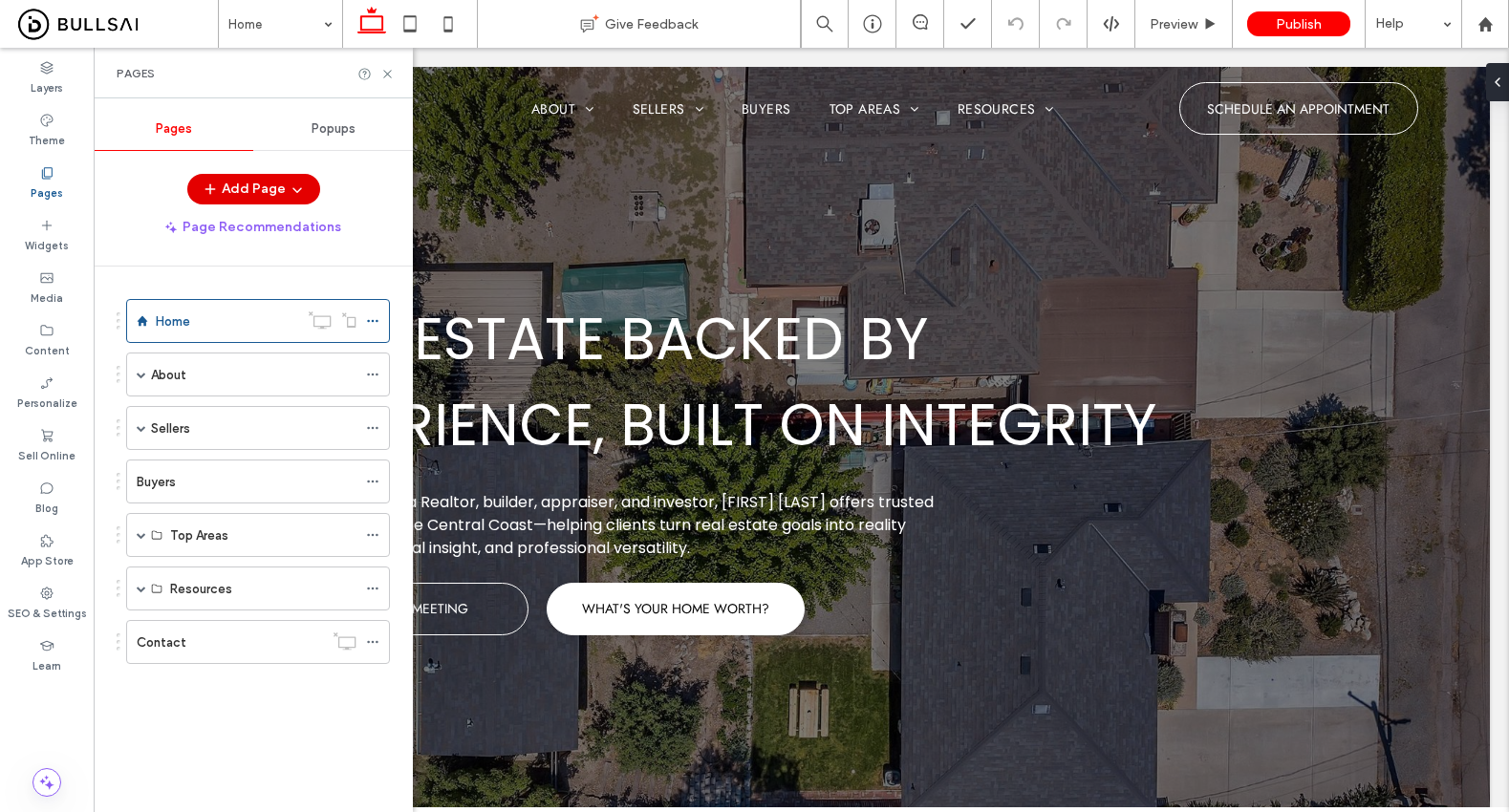 click 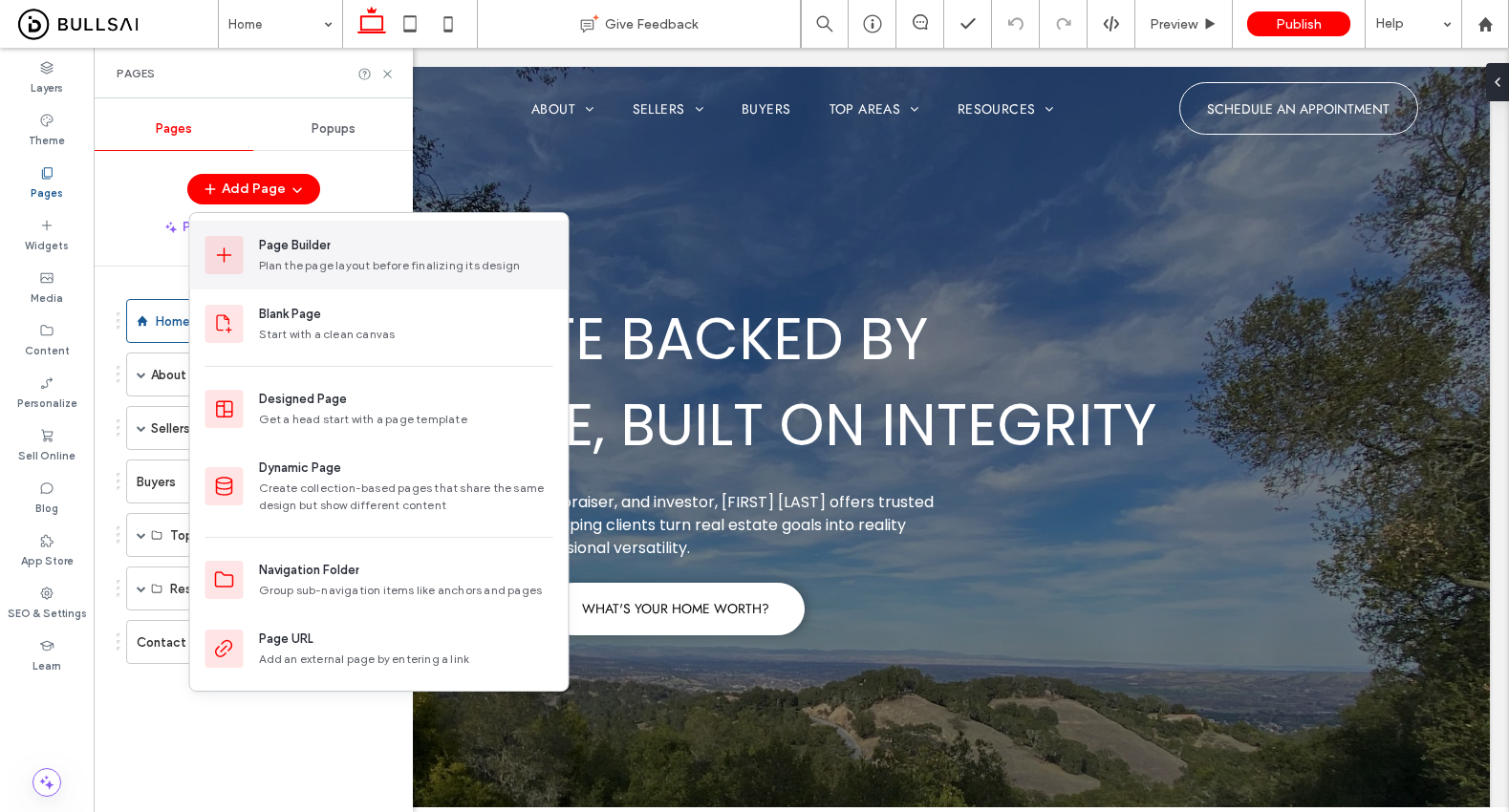 click on "Page Builder Plan the page layout before finalizing its design" at bounding box center (406, 255) 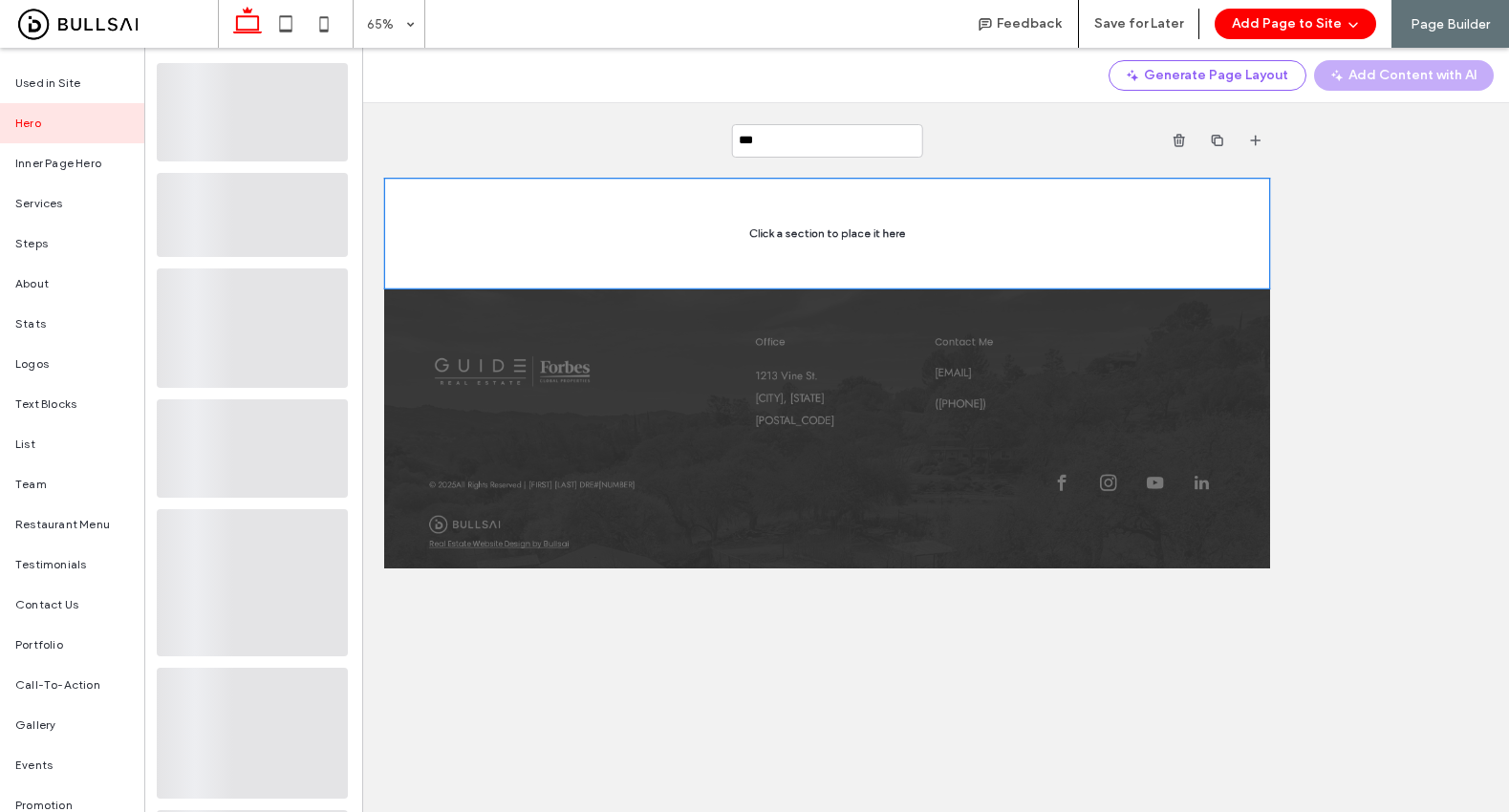 type on "****" 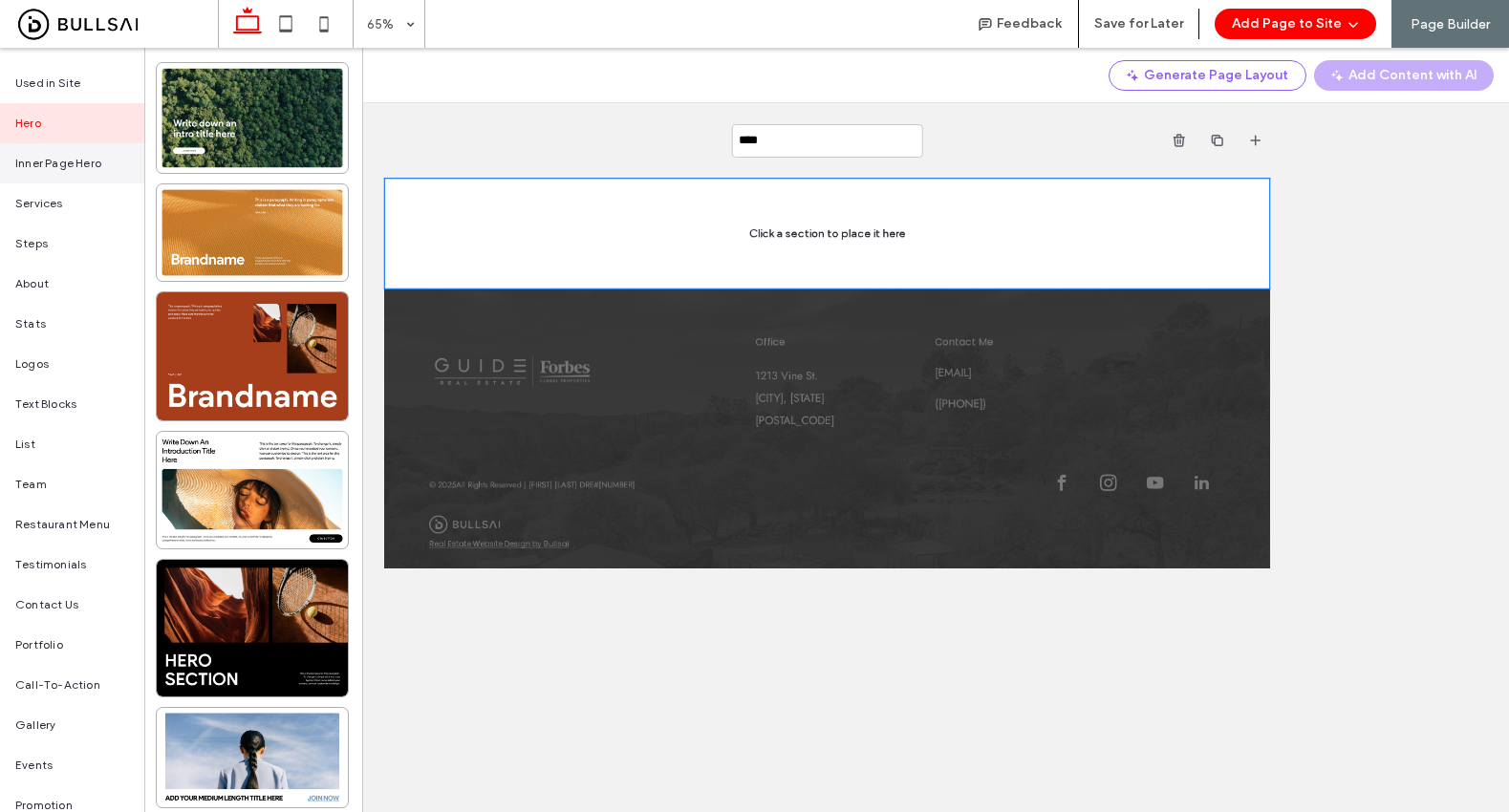 click on "Inner Page Hero" at bounding box center [58, 163] 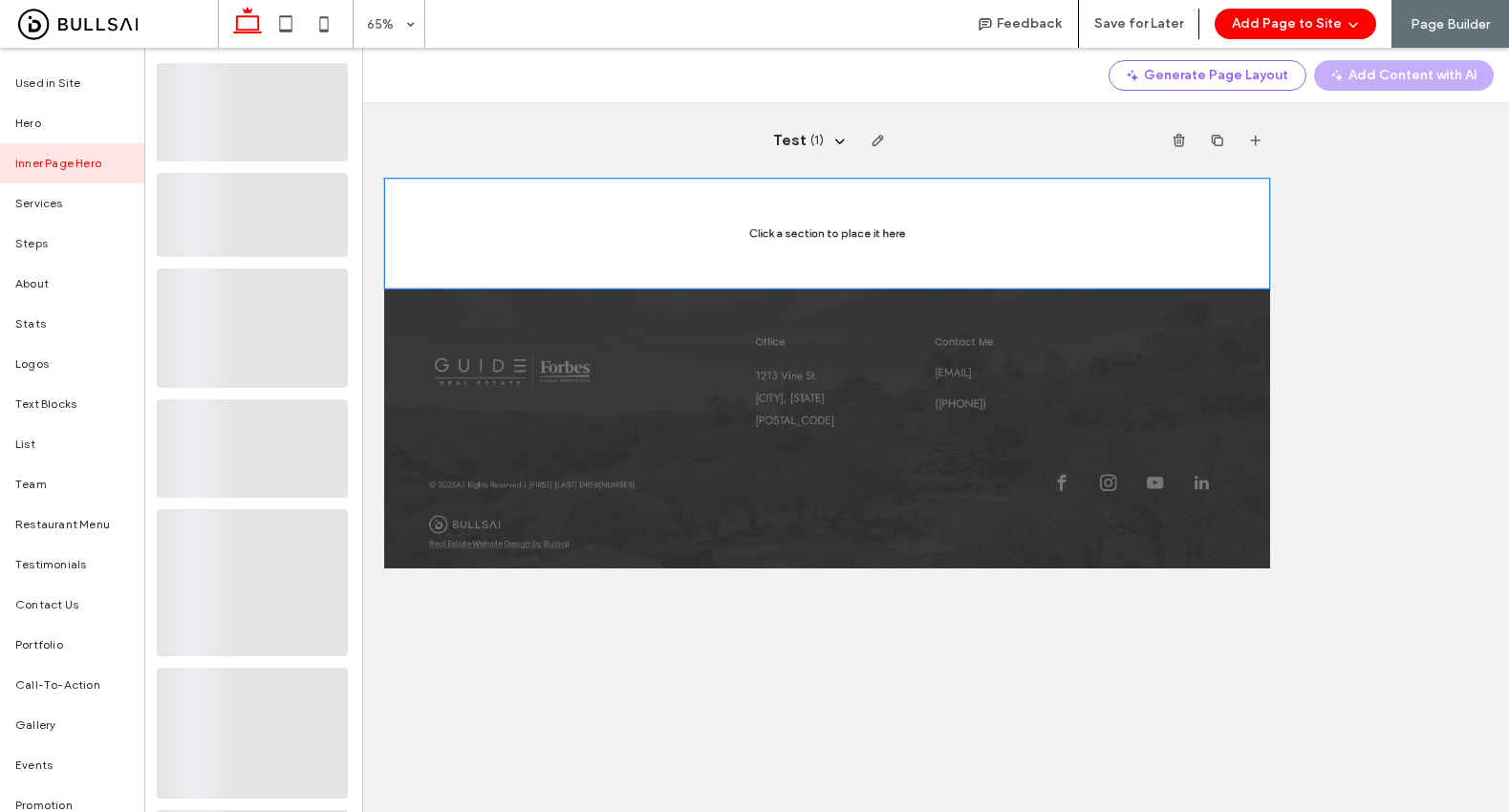 click on "Inner Page Hero" at bounding box center [72, 163] 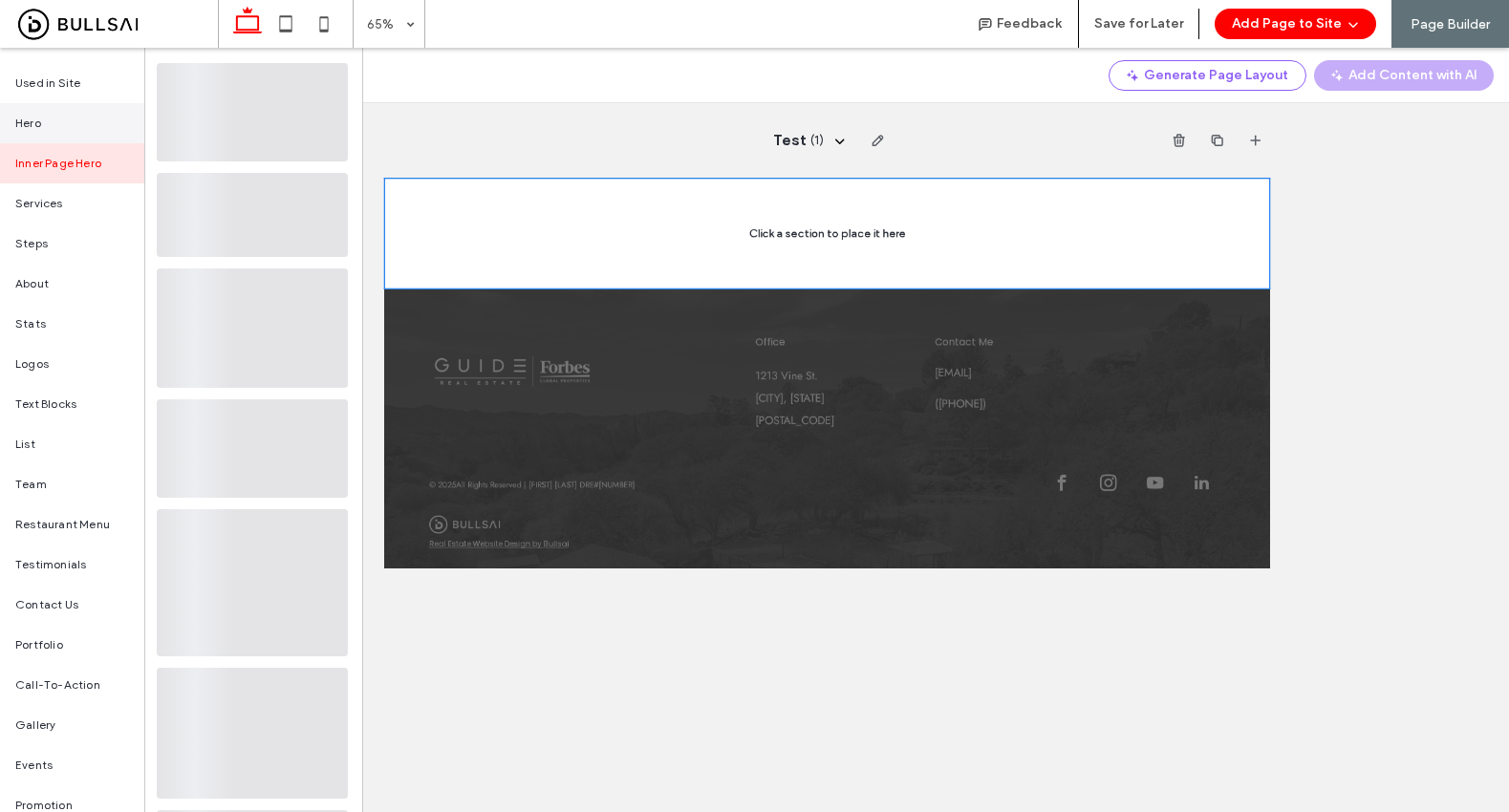 click on "Hero" at bounding box center [72, 123] 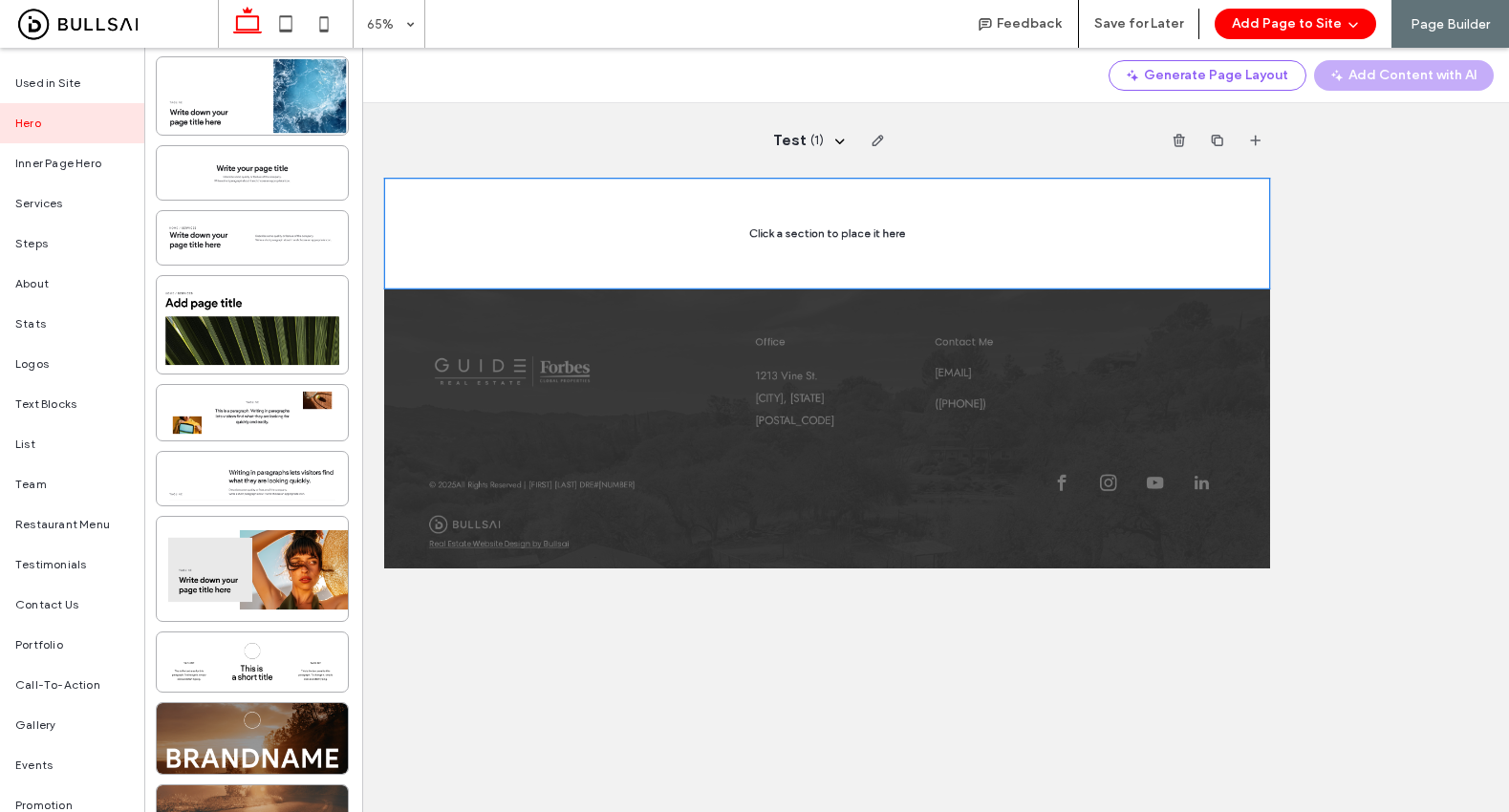 scroll, scrollTop: 777, scrollLeft: 0, axis: vertical 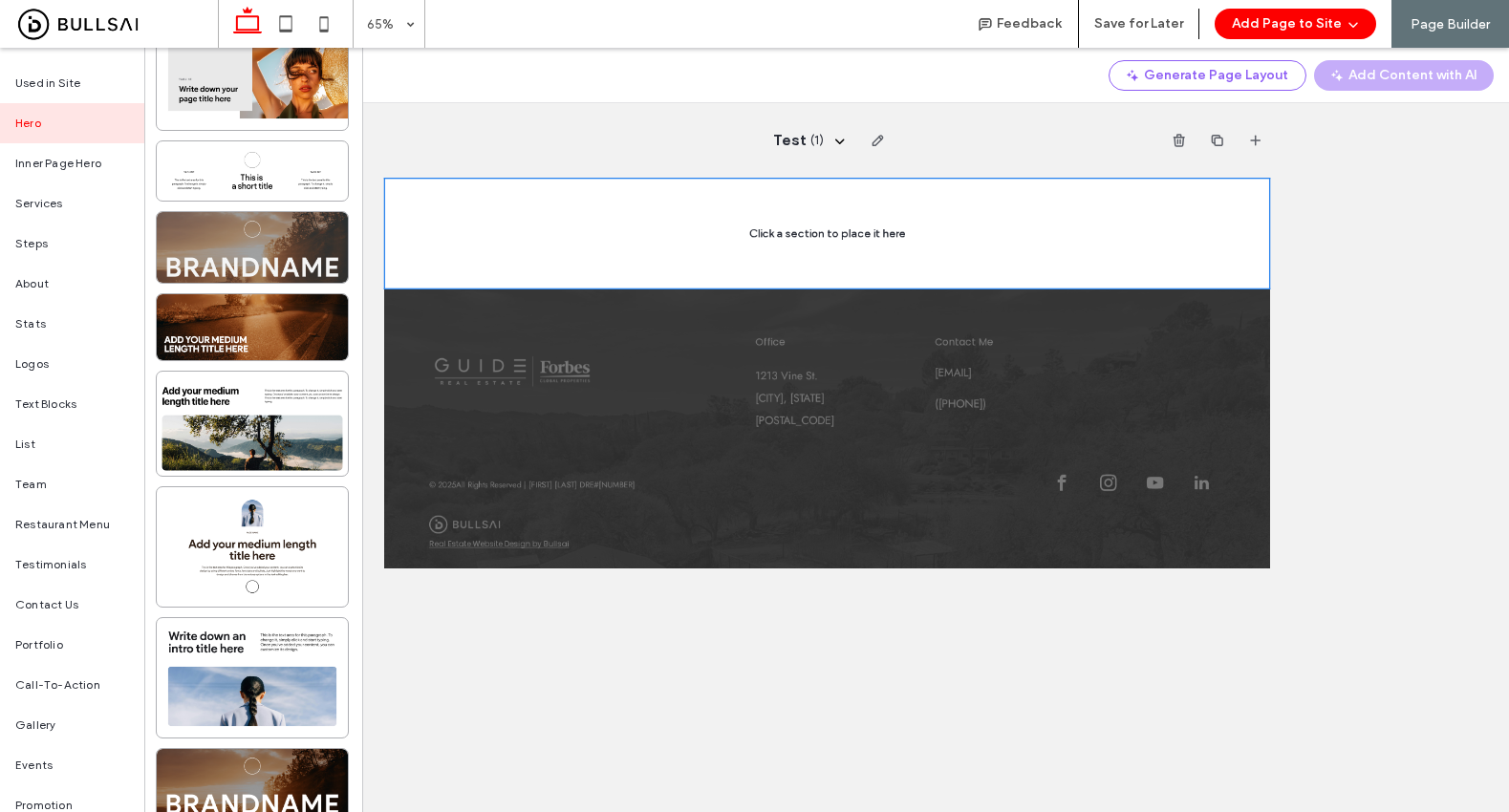 click at bounding box center [252, 247] 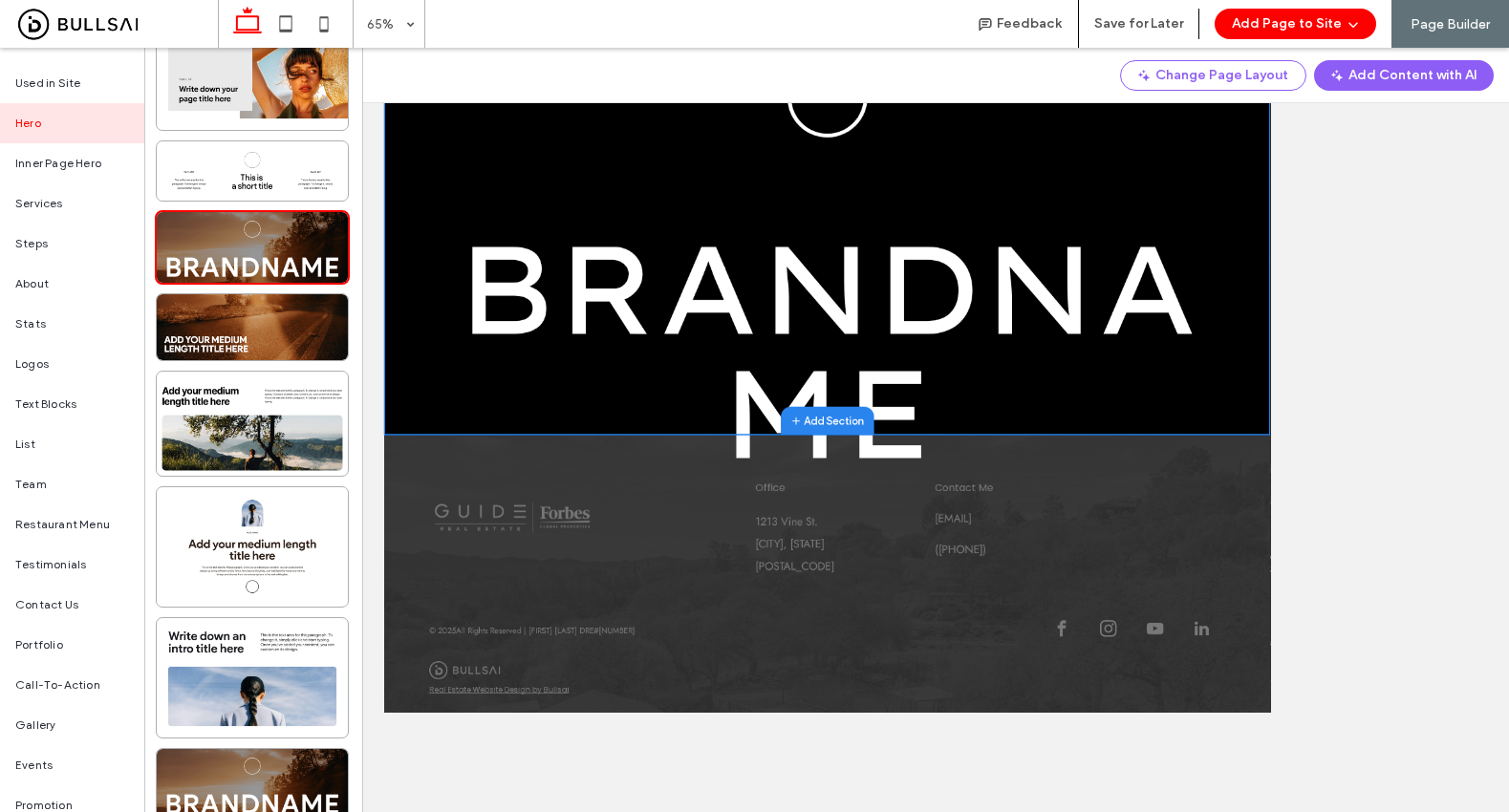 scroll, scrollTop: 0, scrollLeft: 0, axis: both 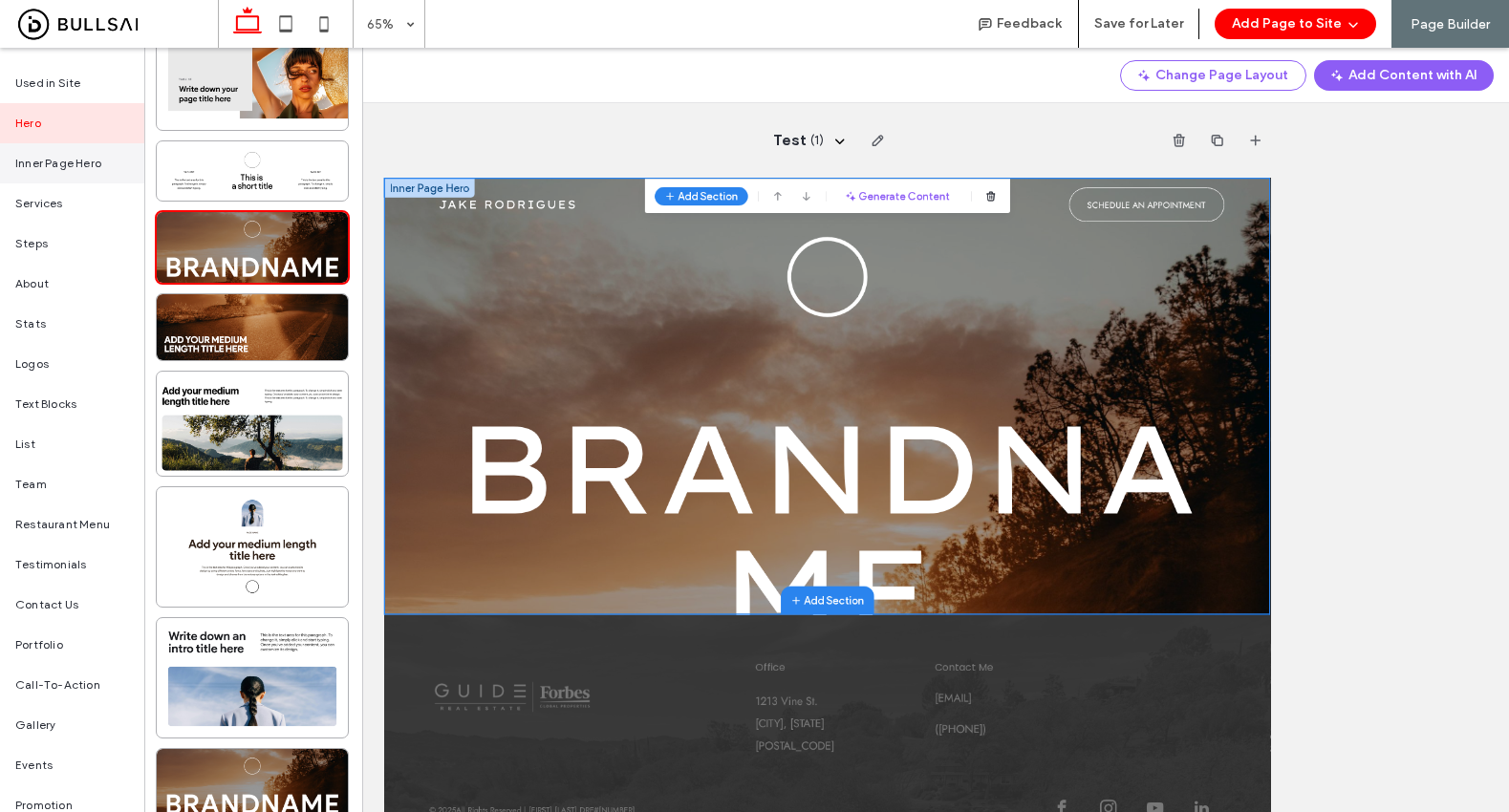 click on "Inner Page Hero" at bounding box center [58, 163] 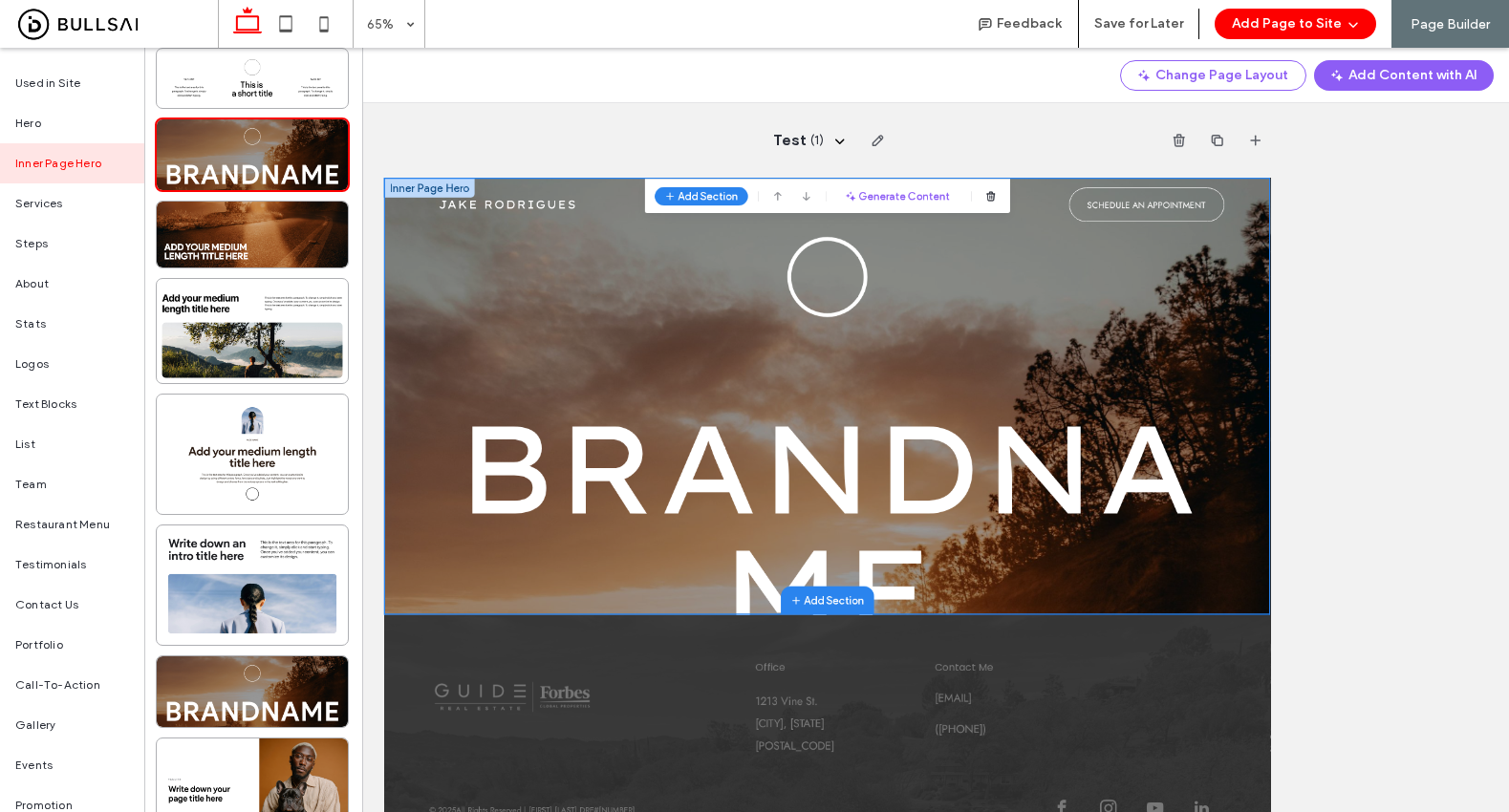 scroll, scrollTop: 1021, scrollLeft: 0, axis: vertical 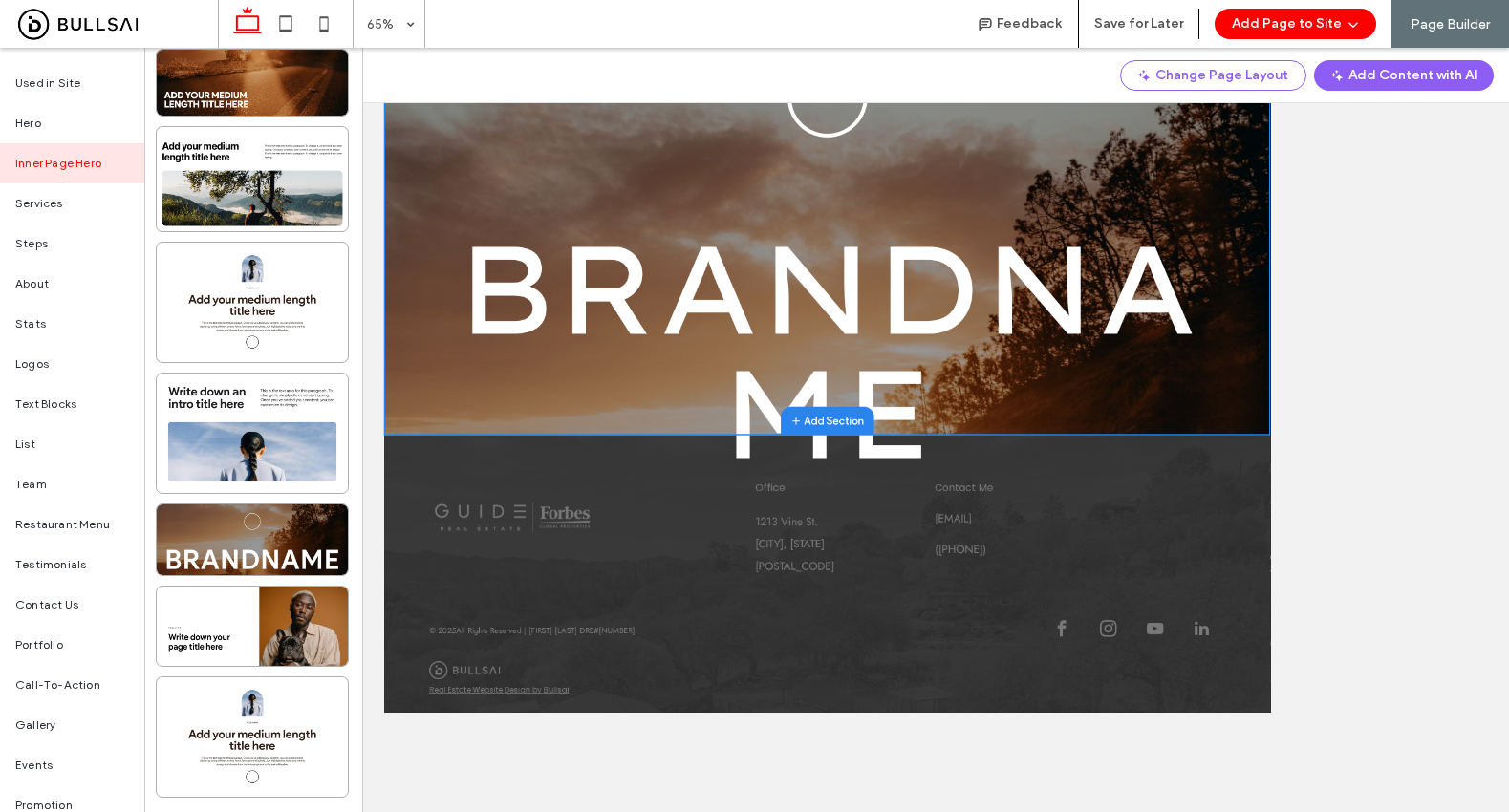click on "Brandname" at bounding box center (1065, 539) 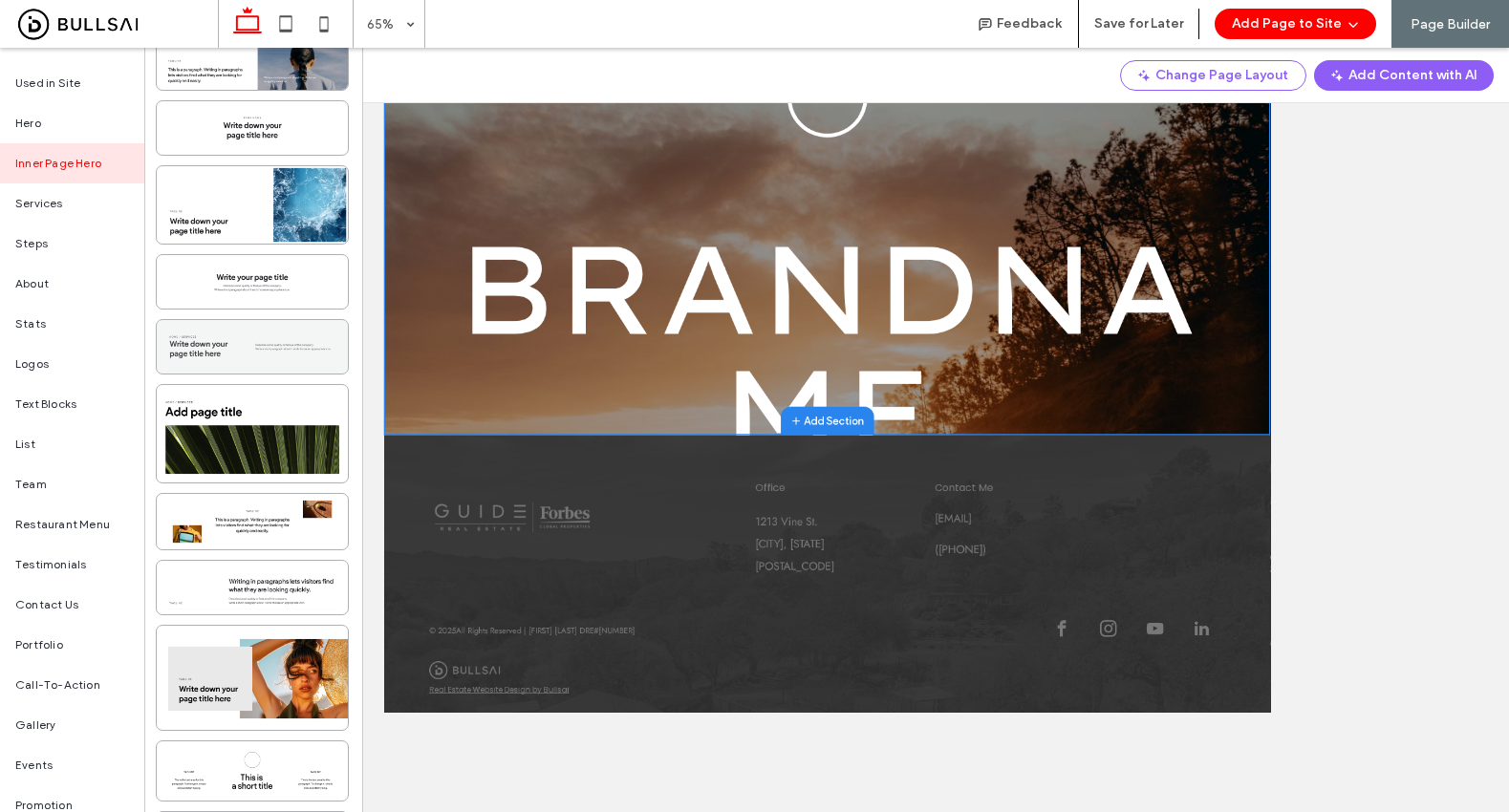 scroll, scrollTop: 0, scrollLeft: 0, axis: both 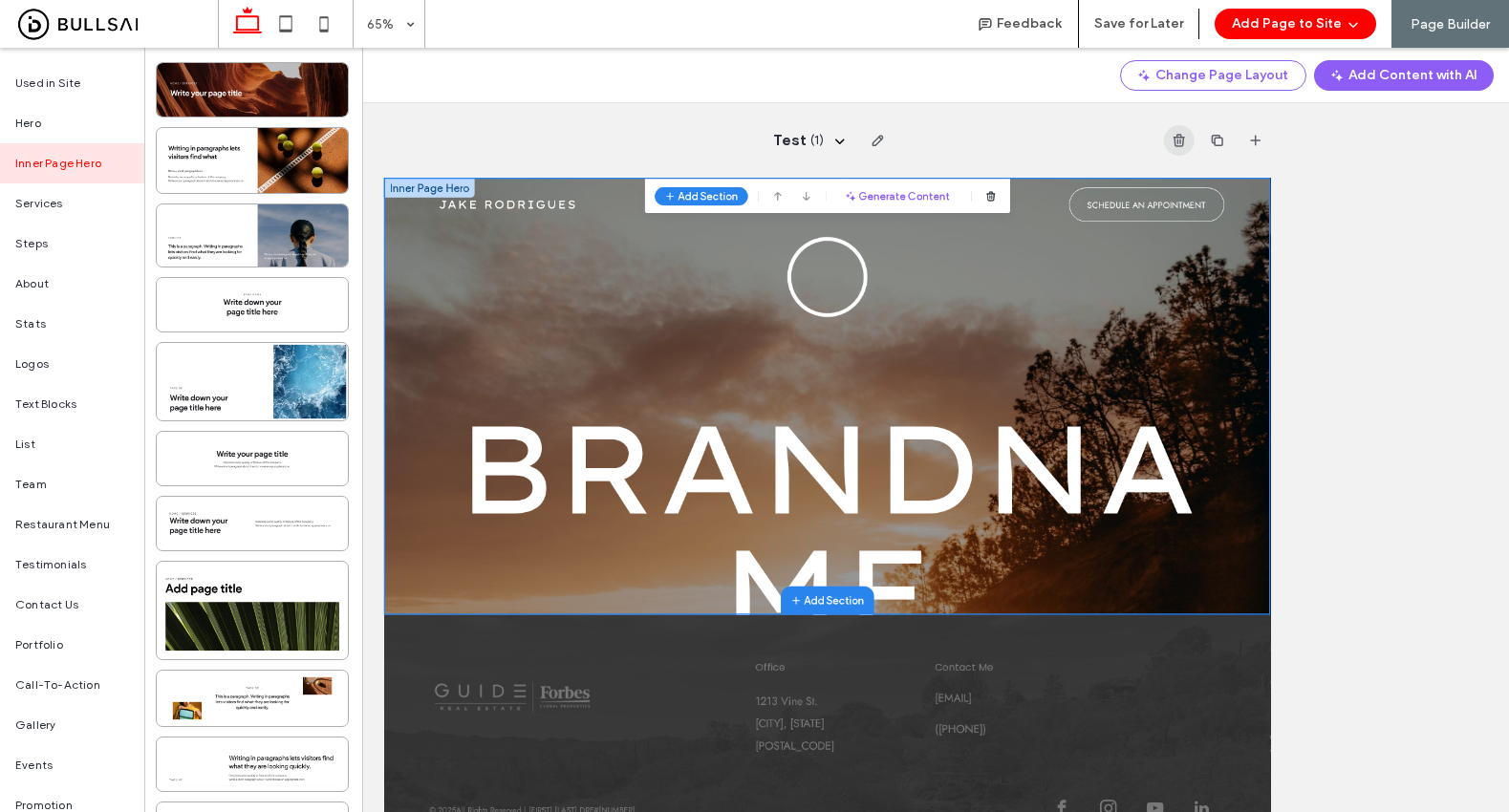 click 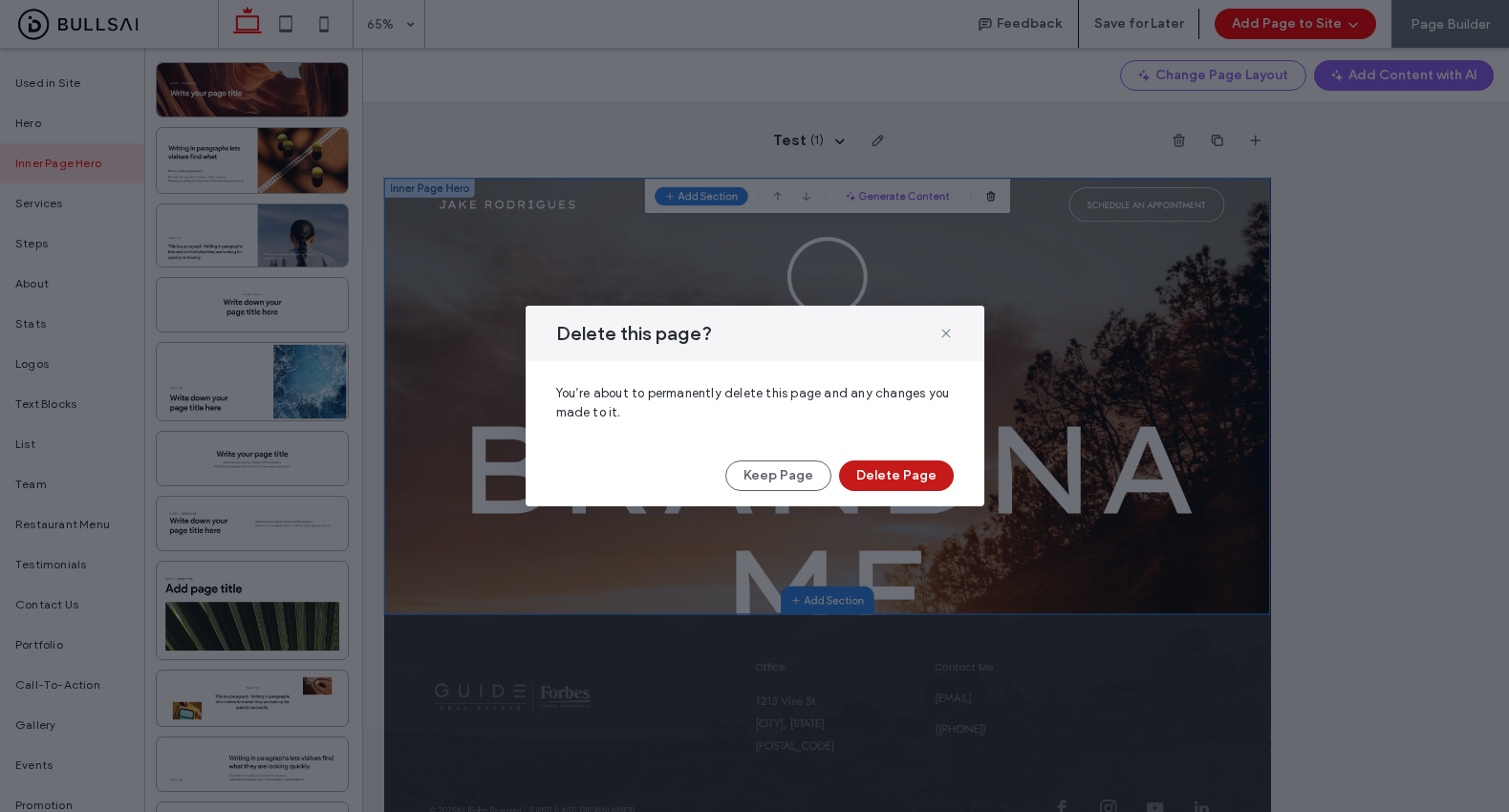 click on "Delete Page" at bounding box center (896, 476) 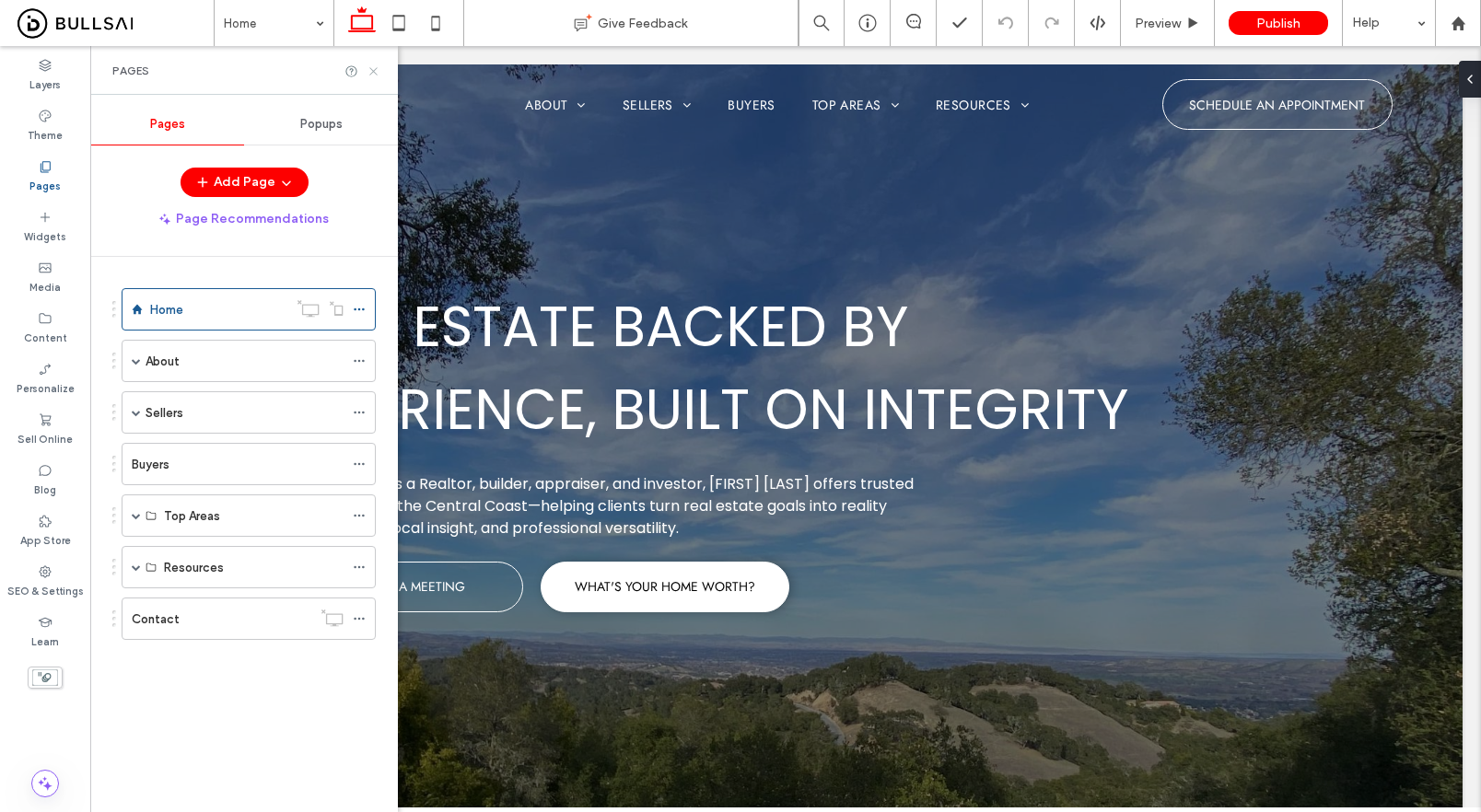 click 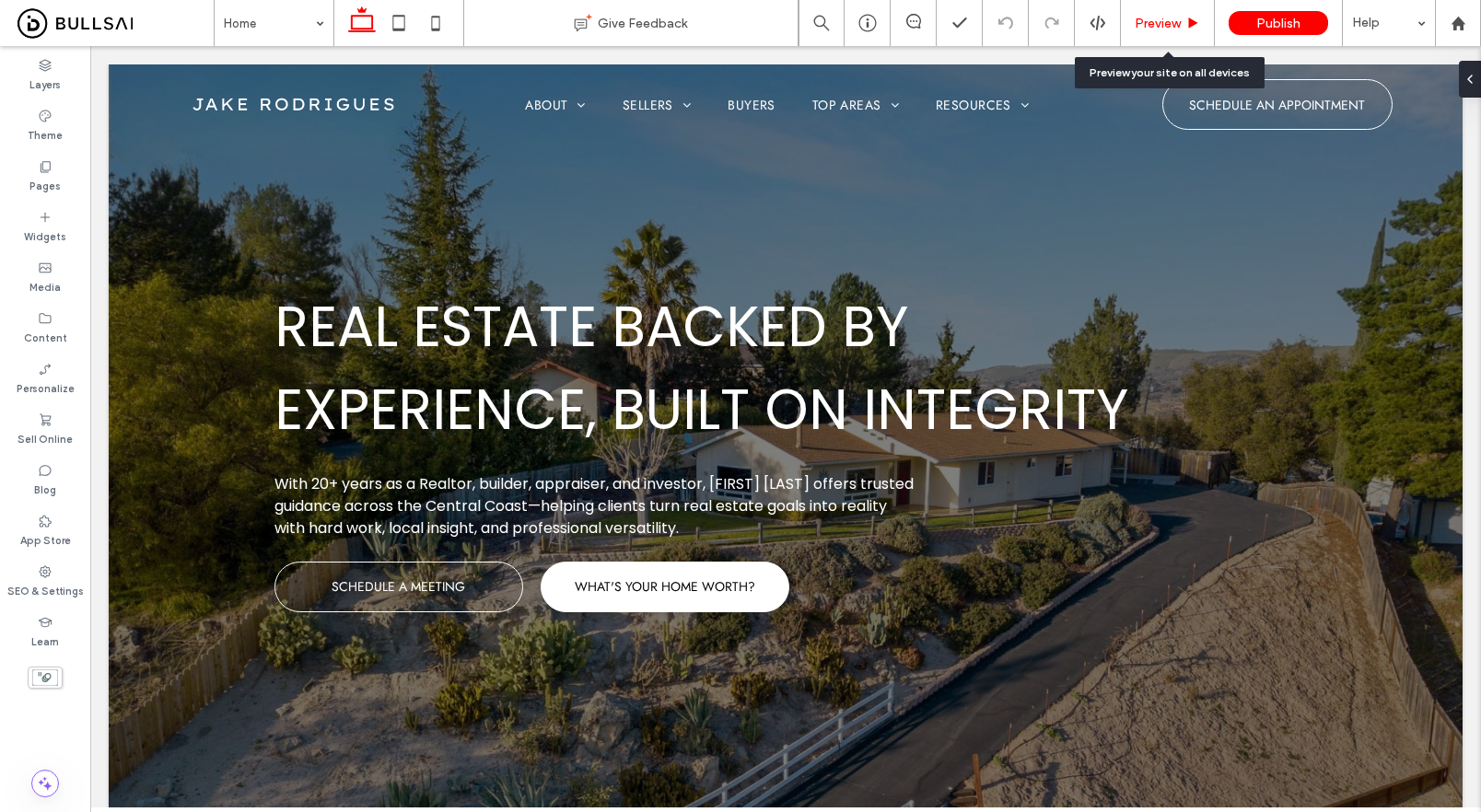 click on "Preview" at bounding box center (1158, 23) 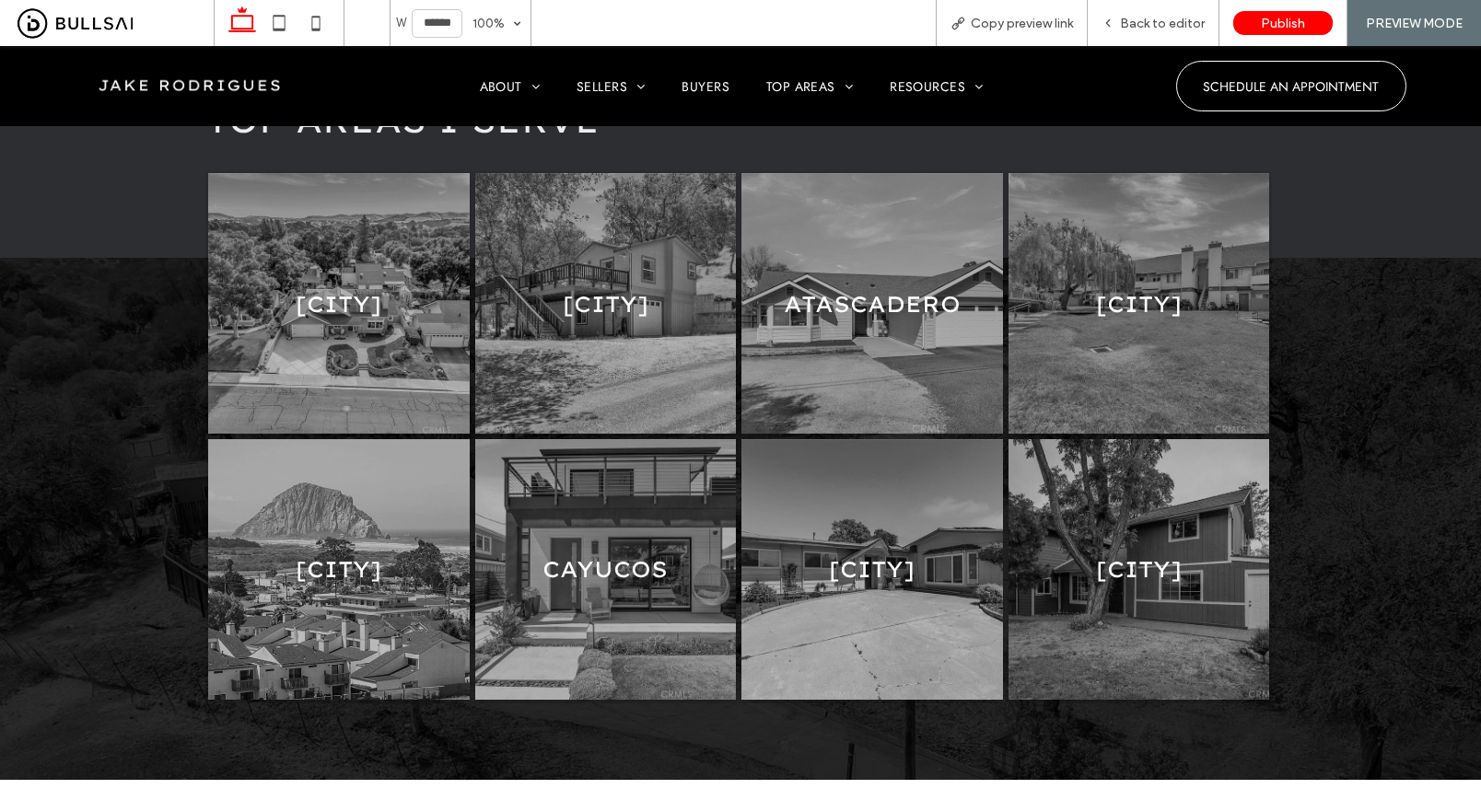 scroll, scrollTop: 0, scrollLeft: 0, axis: both 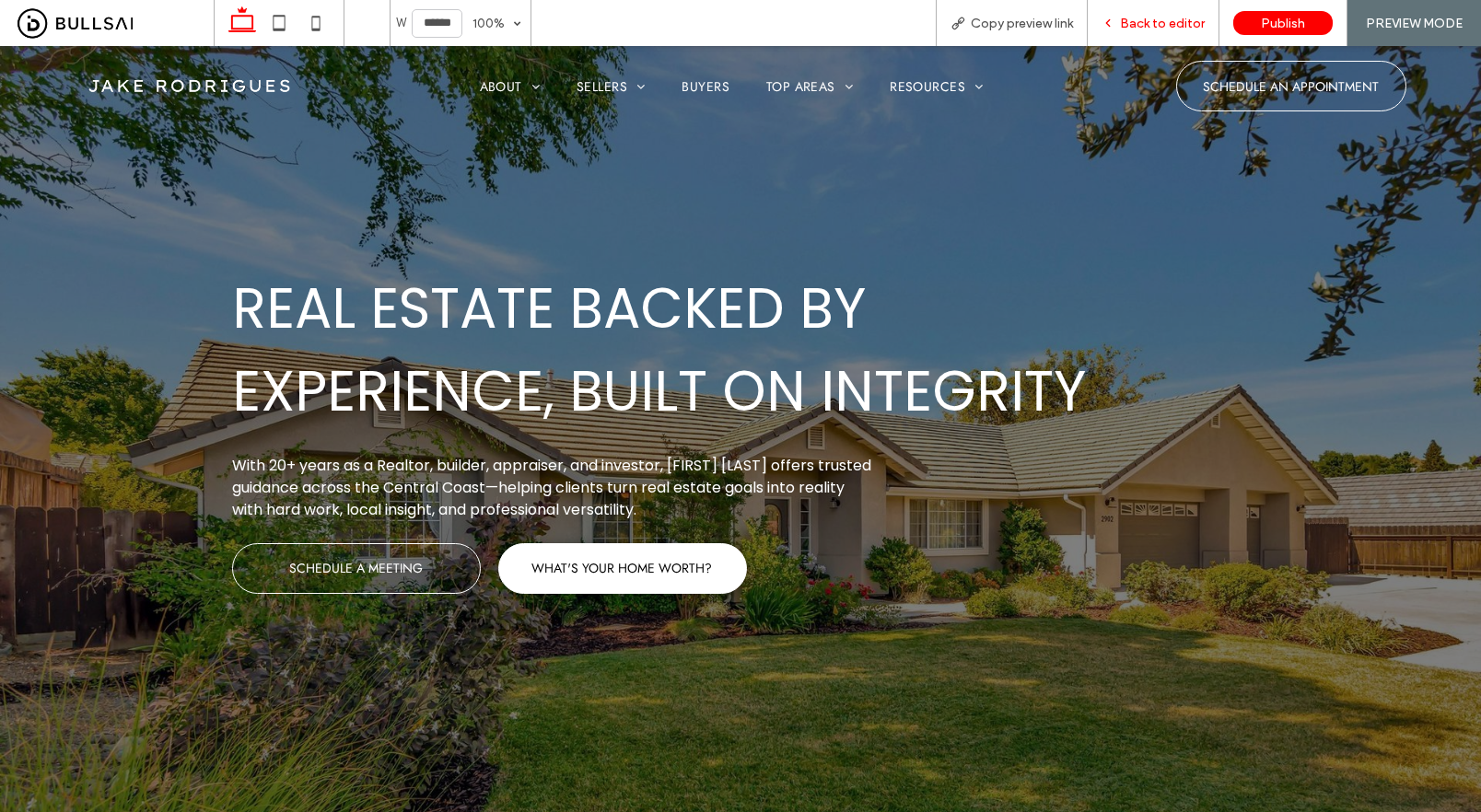 click on "Back to editor" at bounding box center (1162, 23) 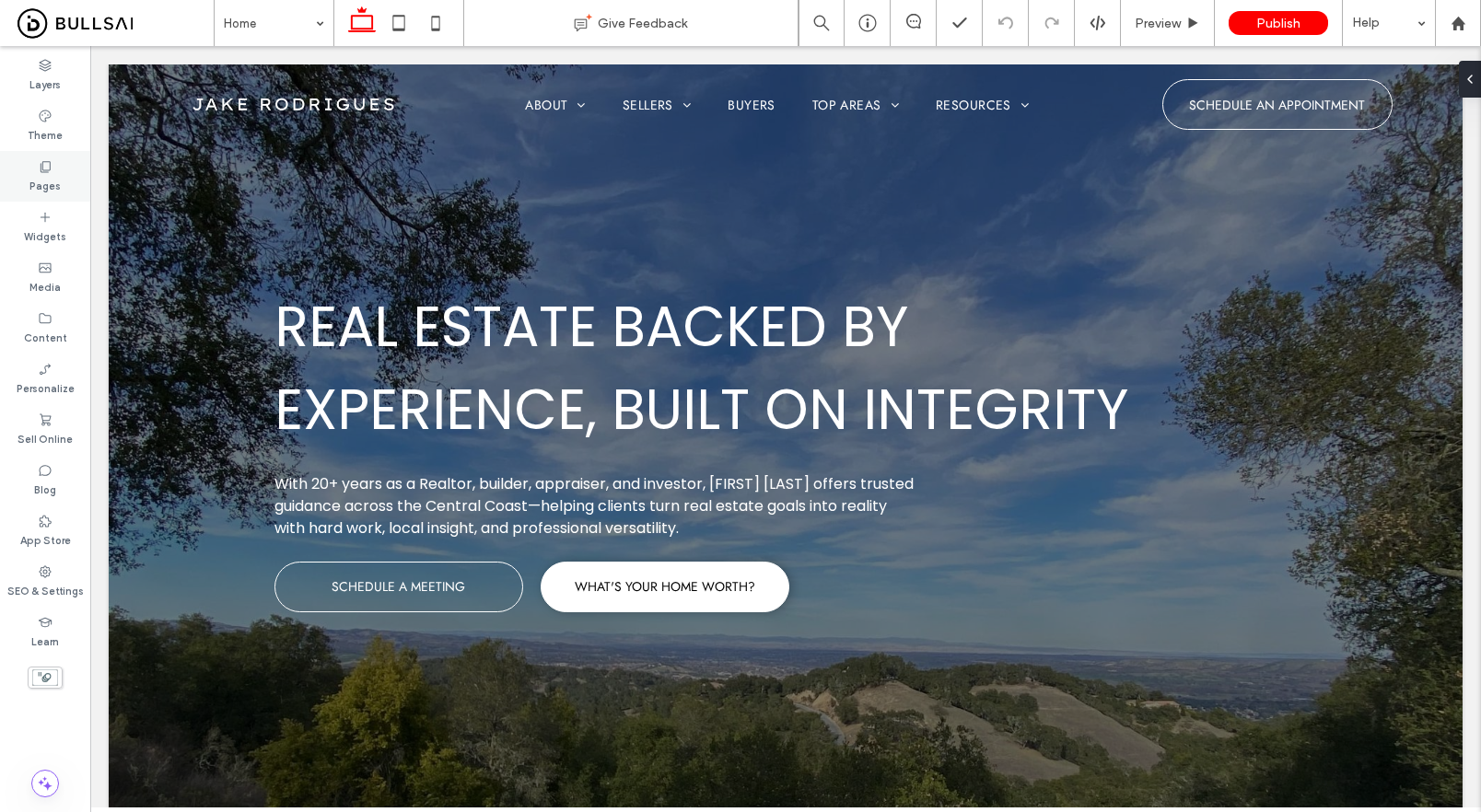 click 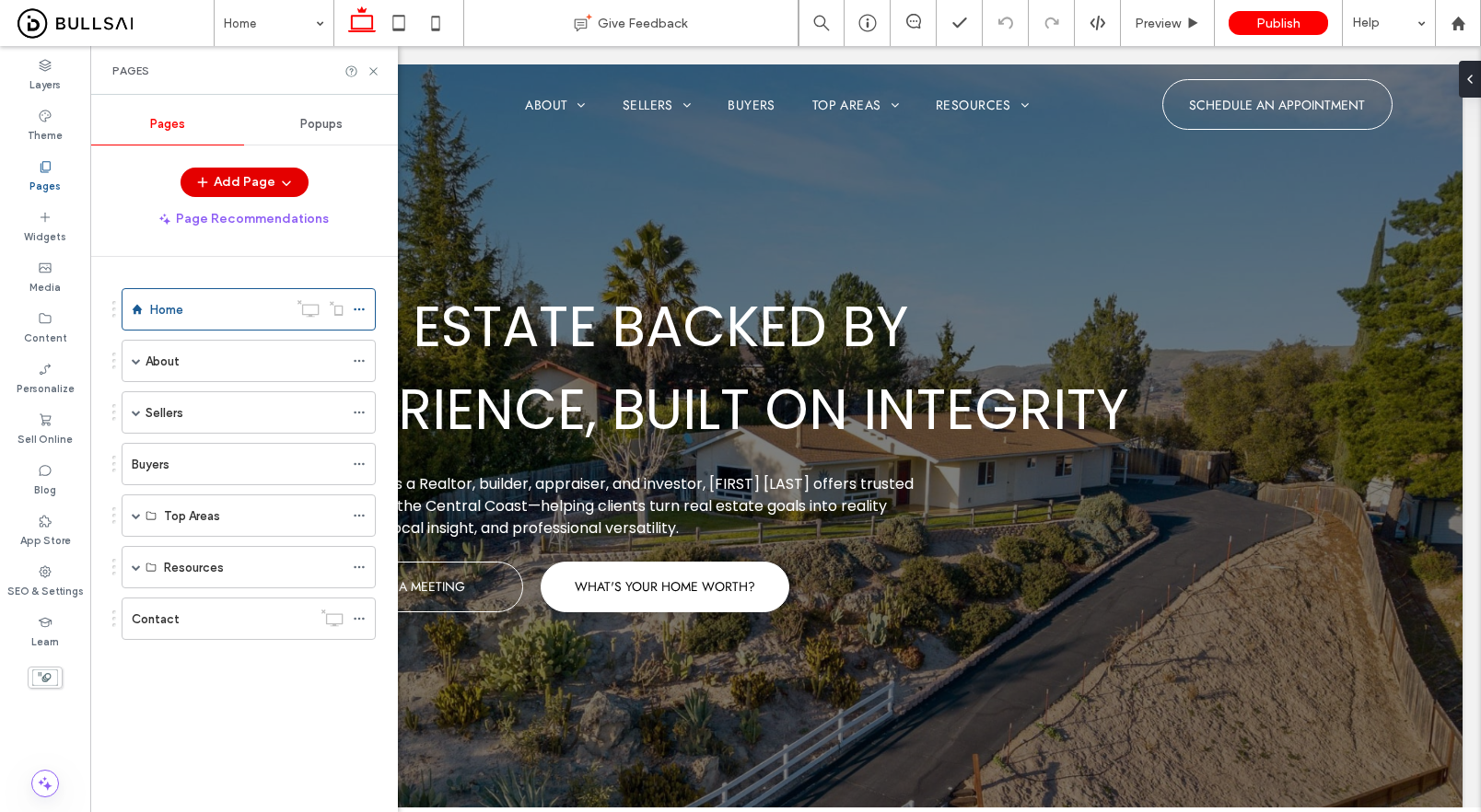 click 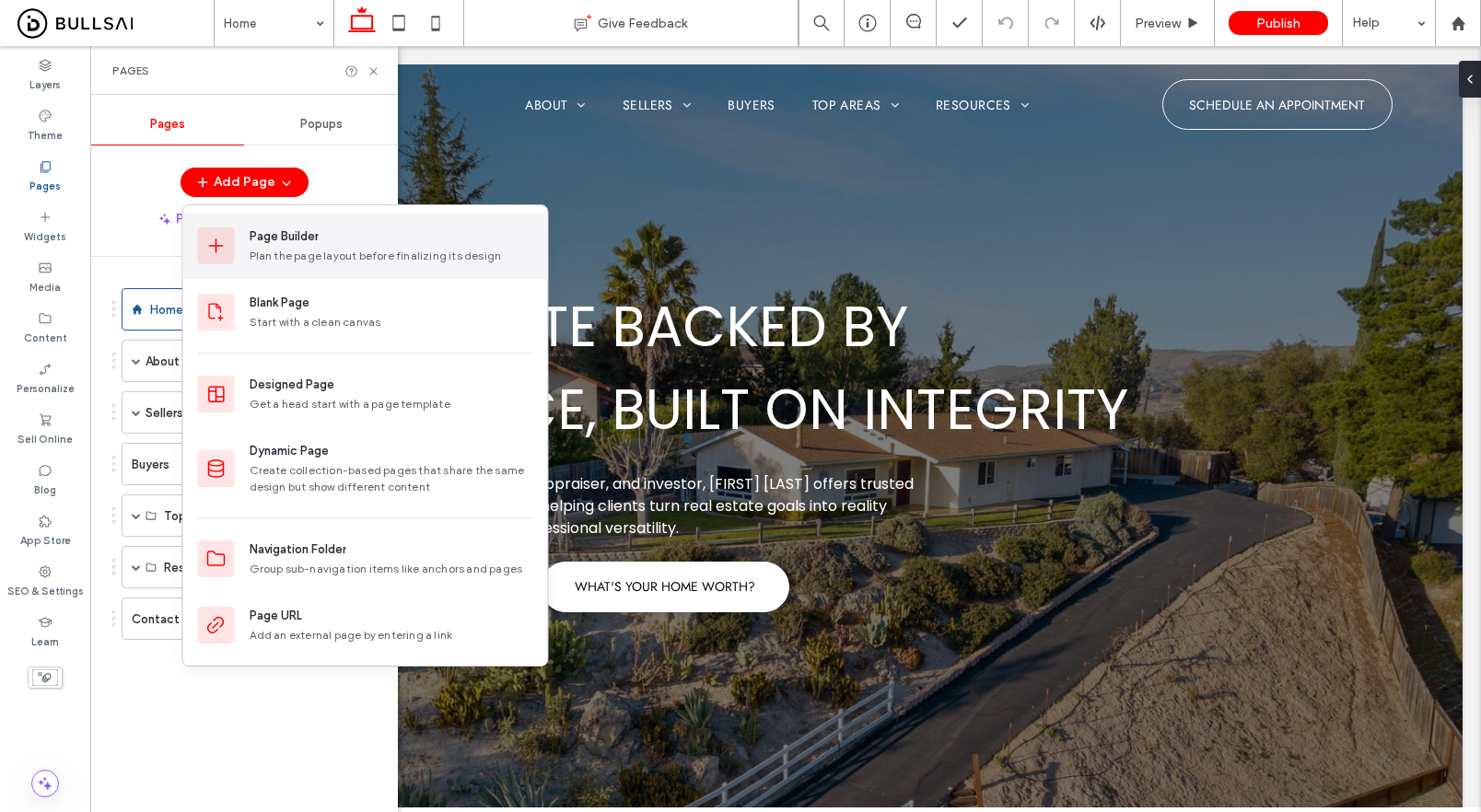 click on "Plan the page layout before finalizing its design" at bounding box center [391, 256] 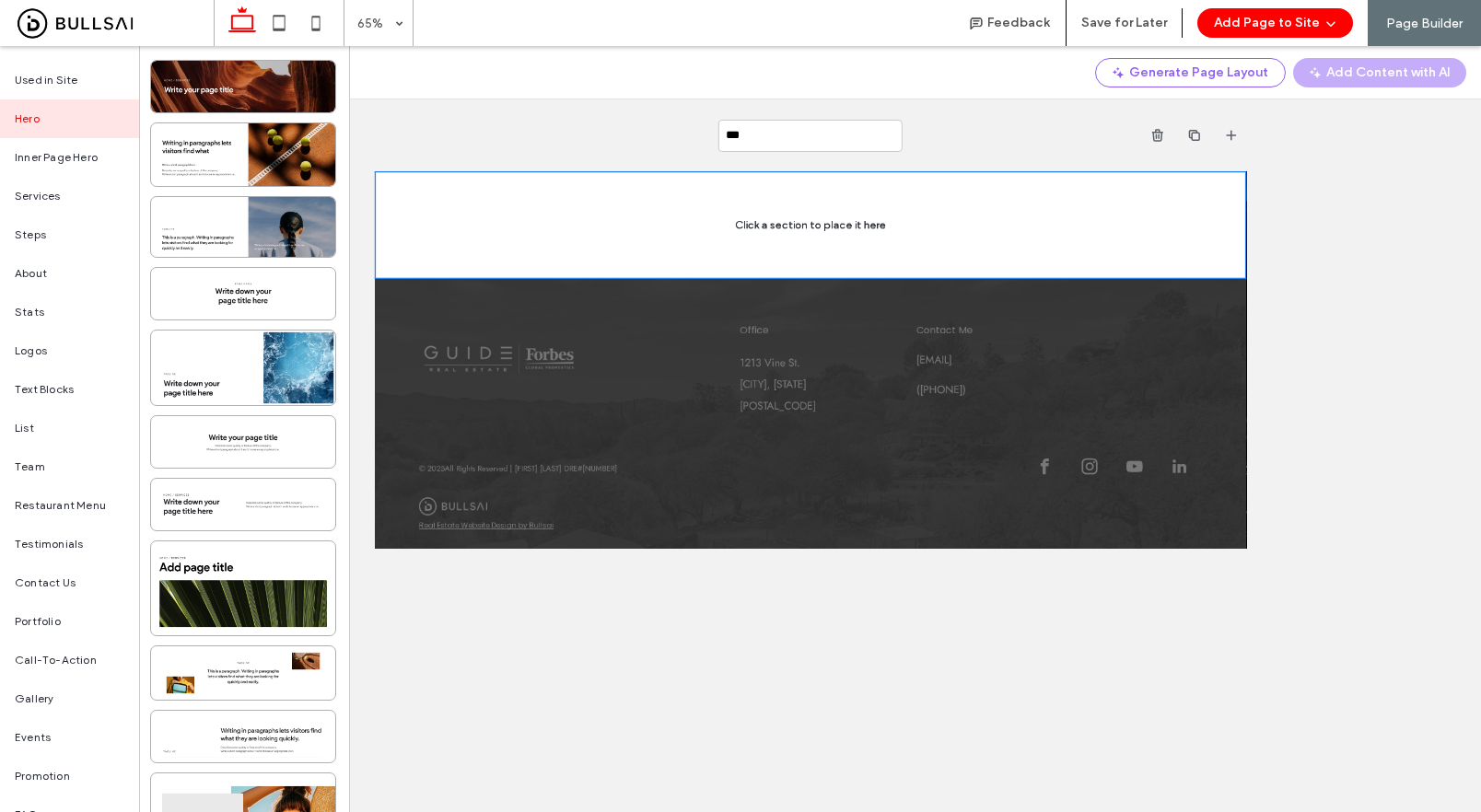 type on "****" 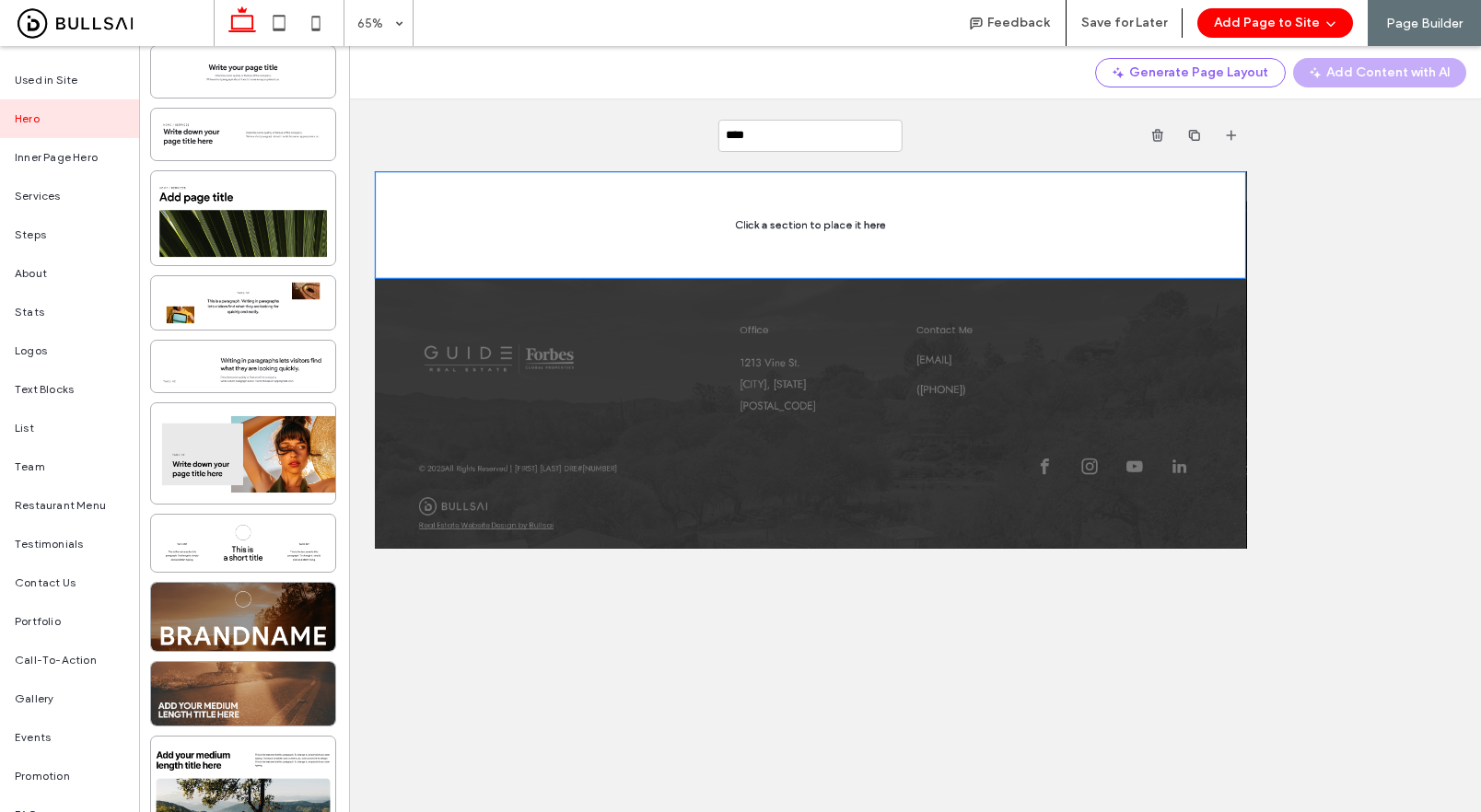 scroll, scrollTop: 641, scrollLeft: 0, axis: vertical 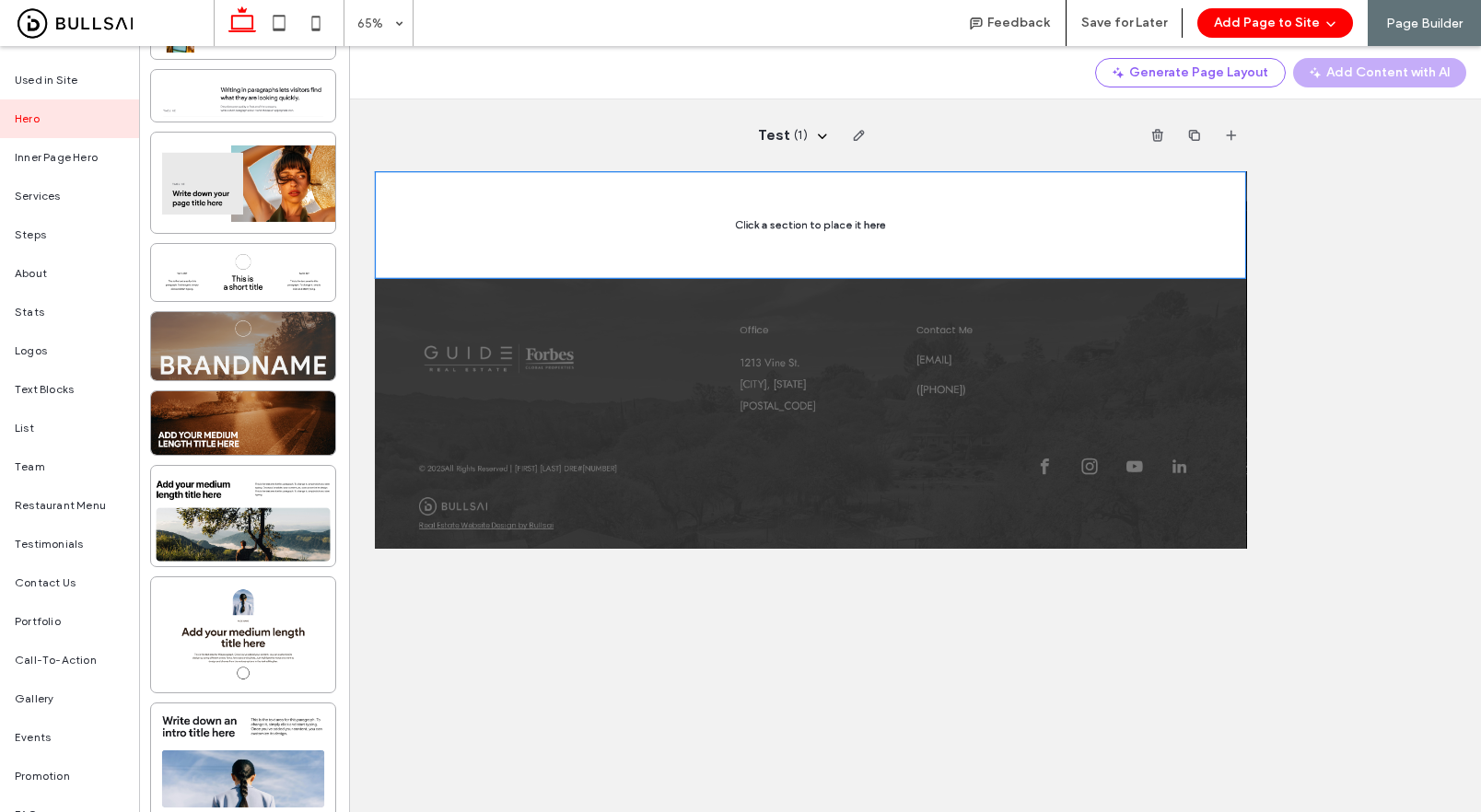 click at bounding box center (243, 346) 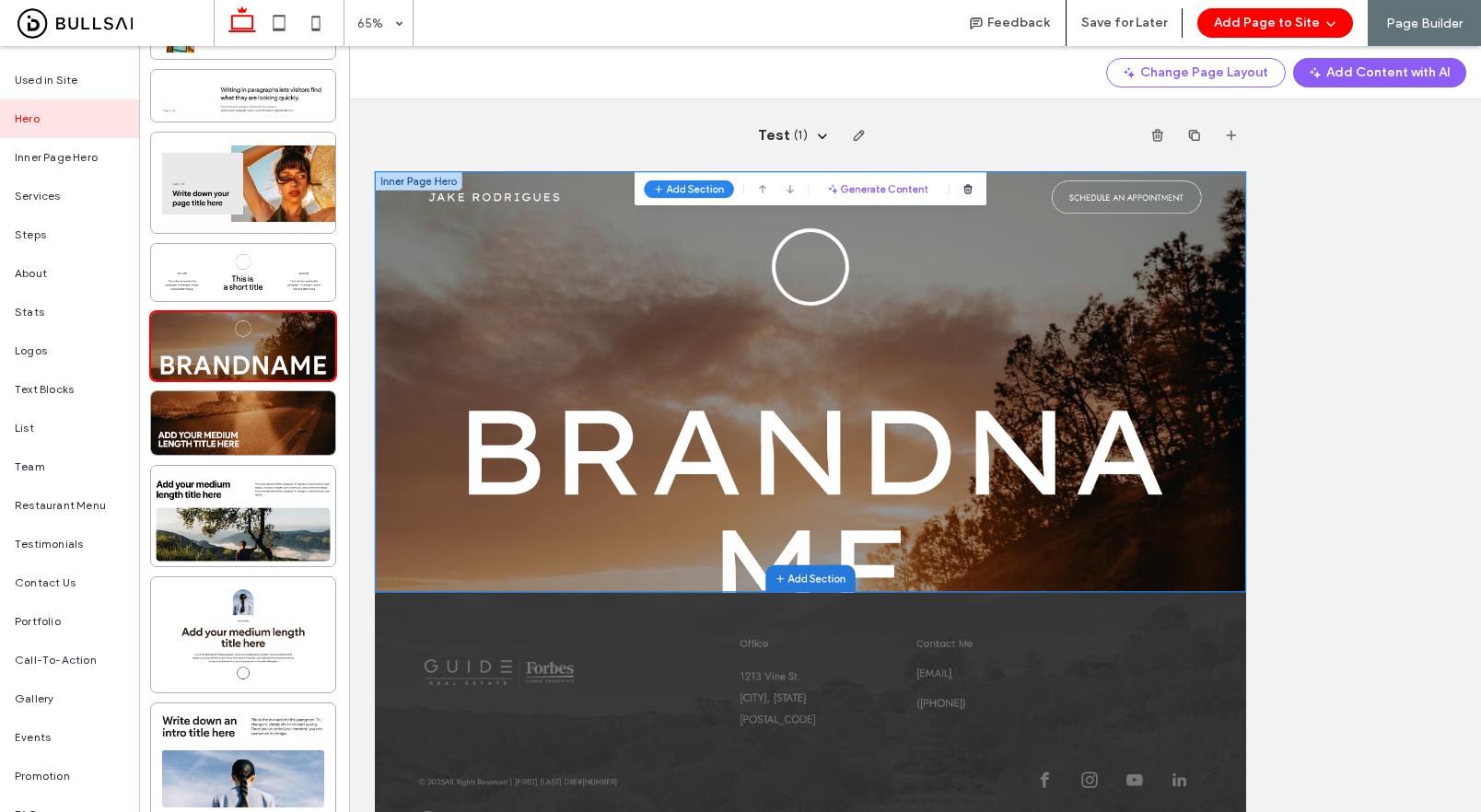 click on "Add Section" at bounding box center [1054, 798] 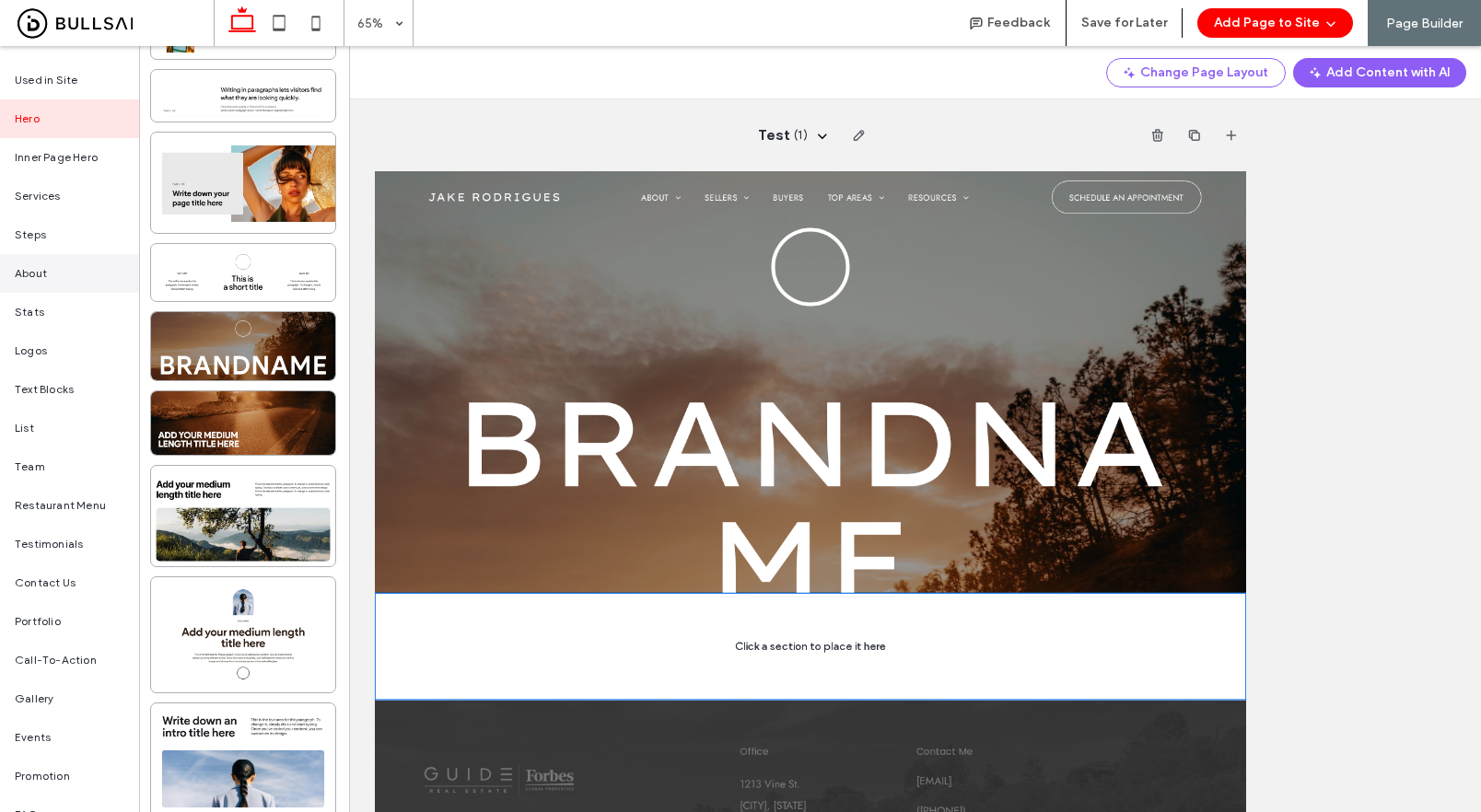 click on "About" at bounding box center (30, 273) 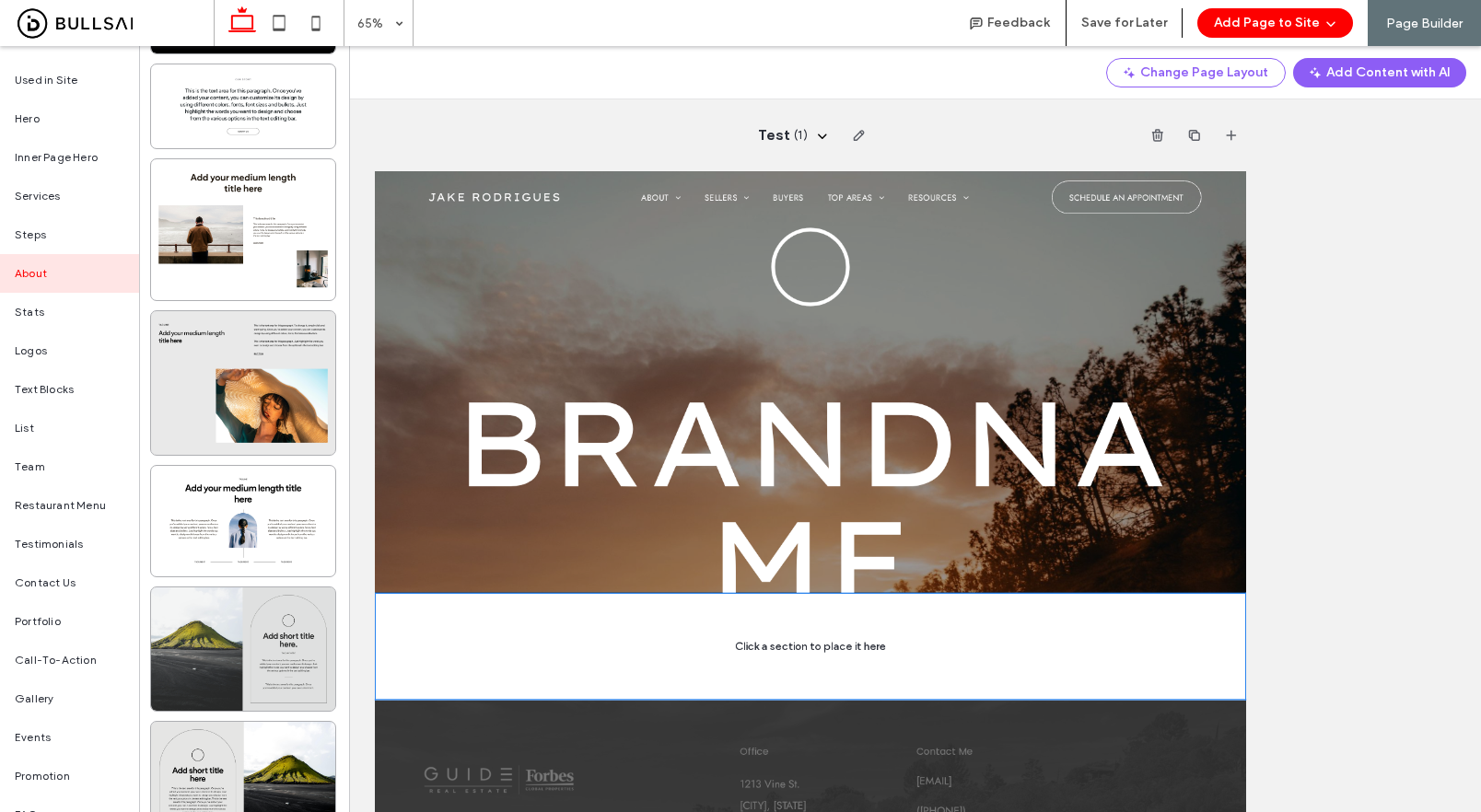 scroll, scrollTop: 1381, scrollLeft: 0, axis: vertical 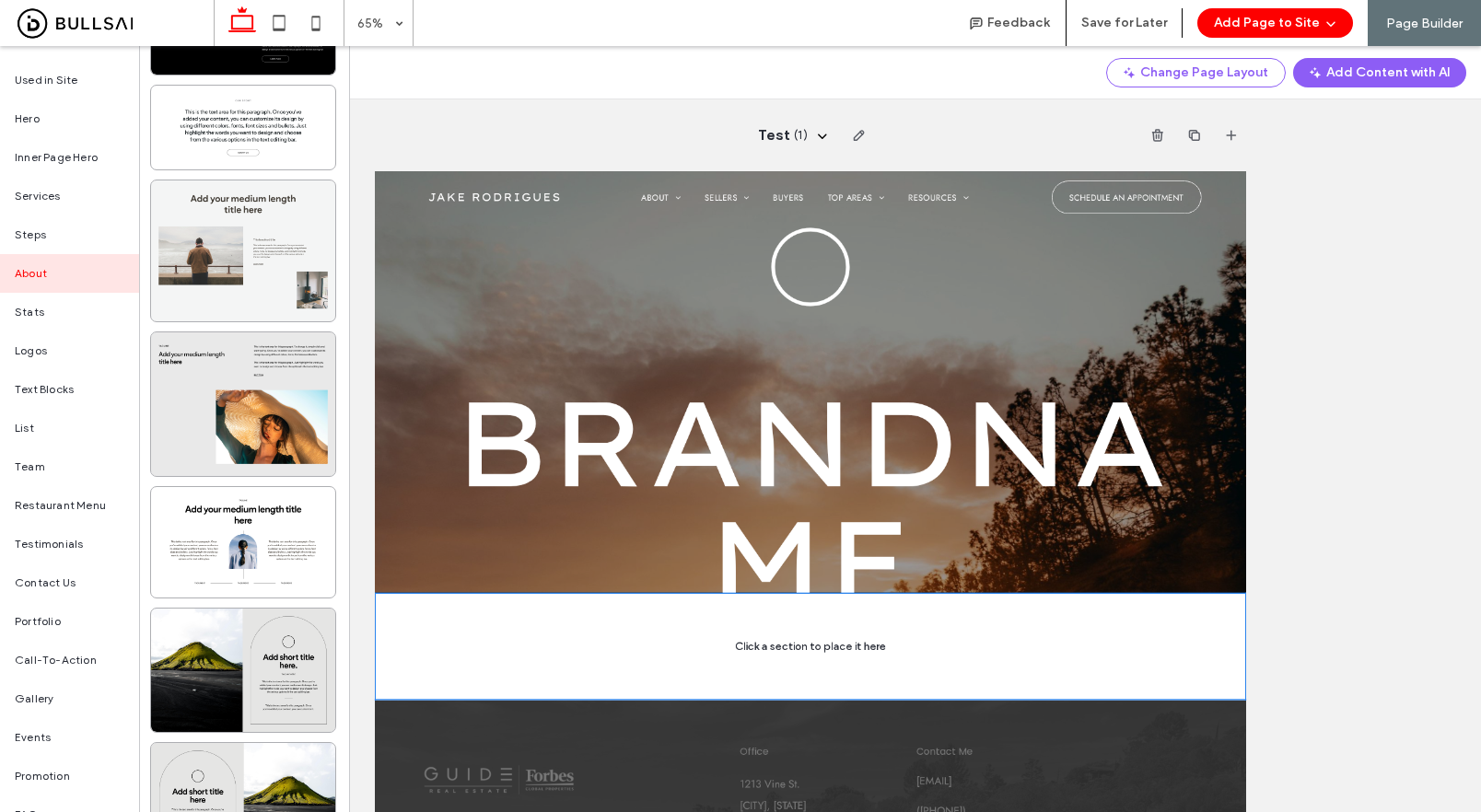 click at bounding box center (243, 250) 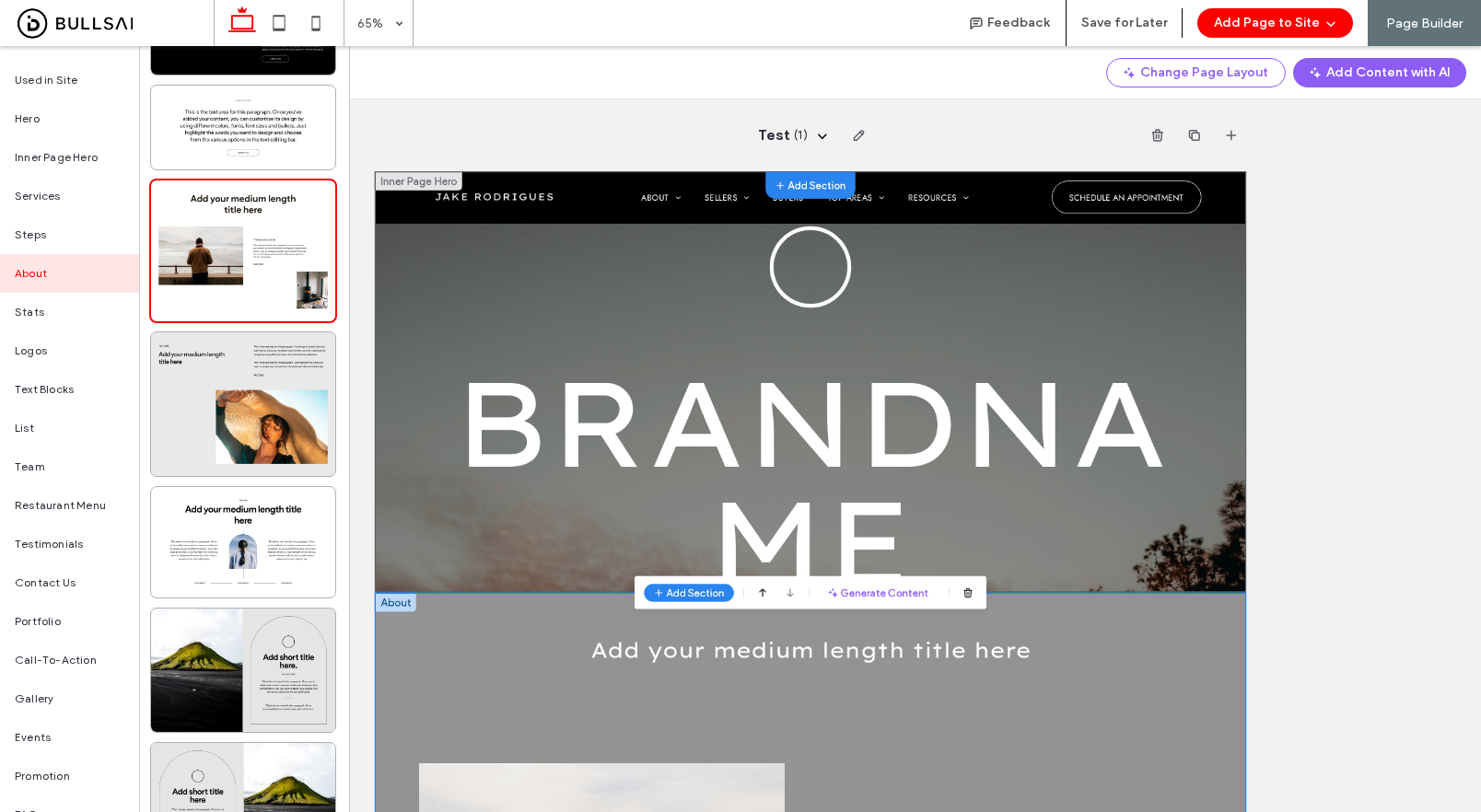 scroll, scrollTop: 150, scrollLeft: 0, axis: vertical 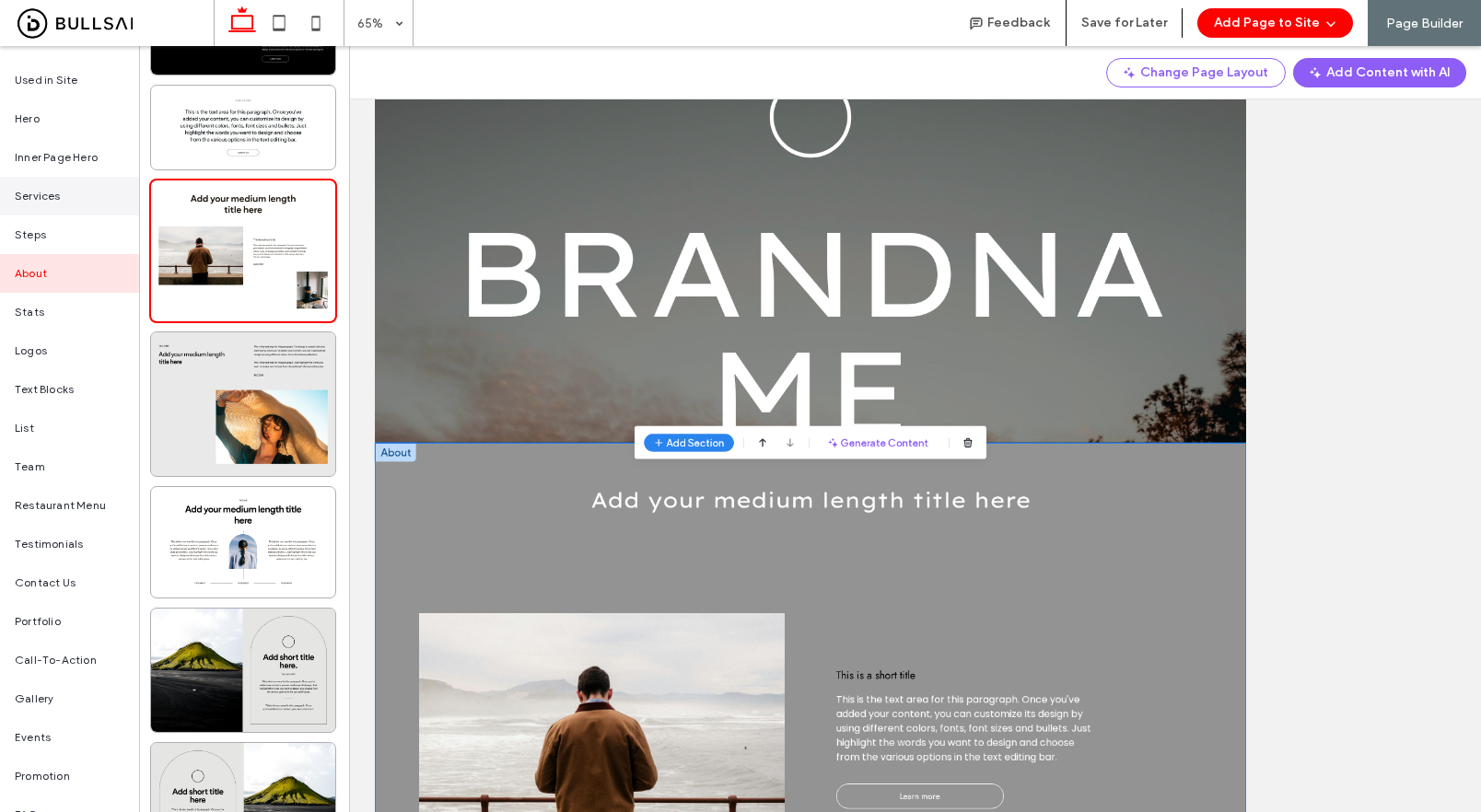 click on "Services" at bounding box center (38, 196) 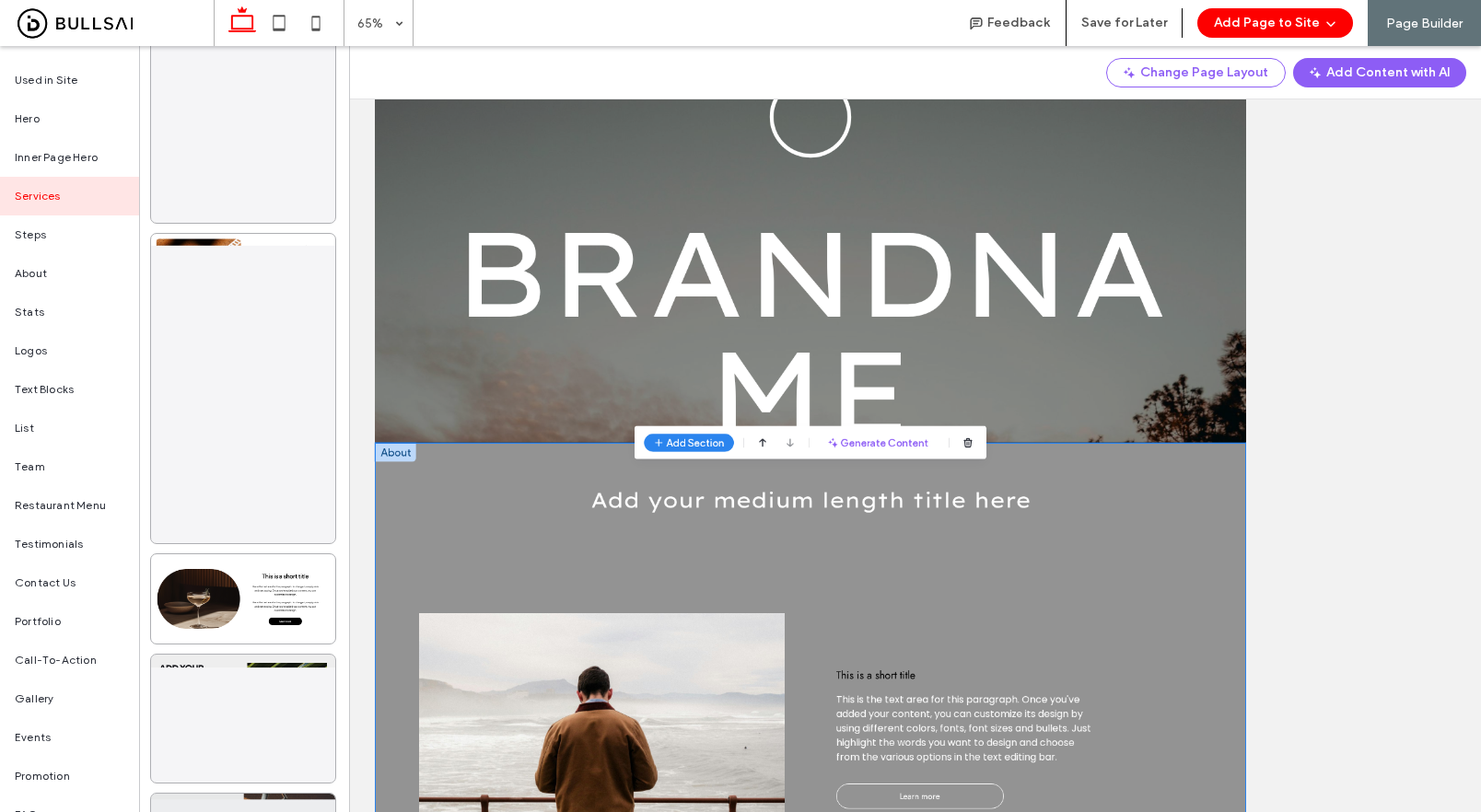 scroll, scrollTop: 4906, scrollLeft: 0, axis: vertical 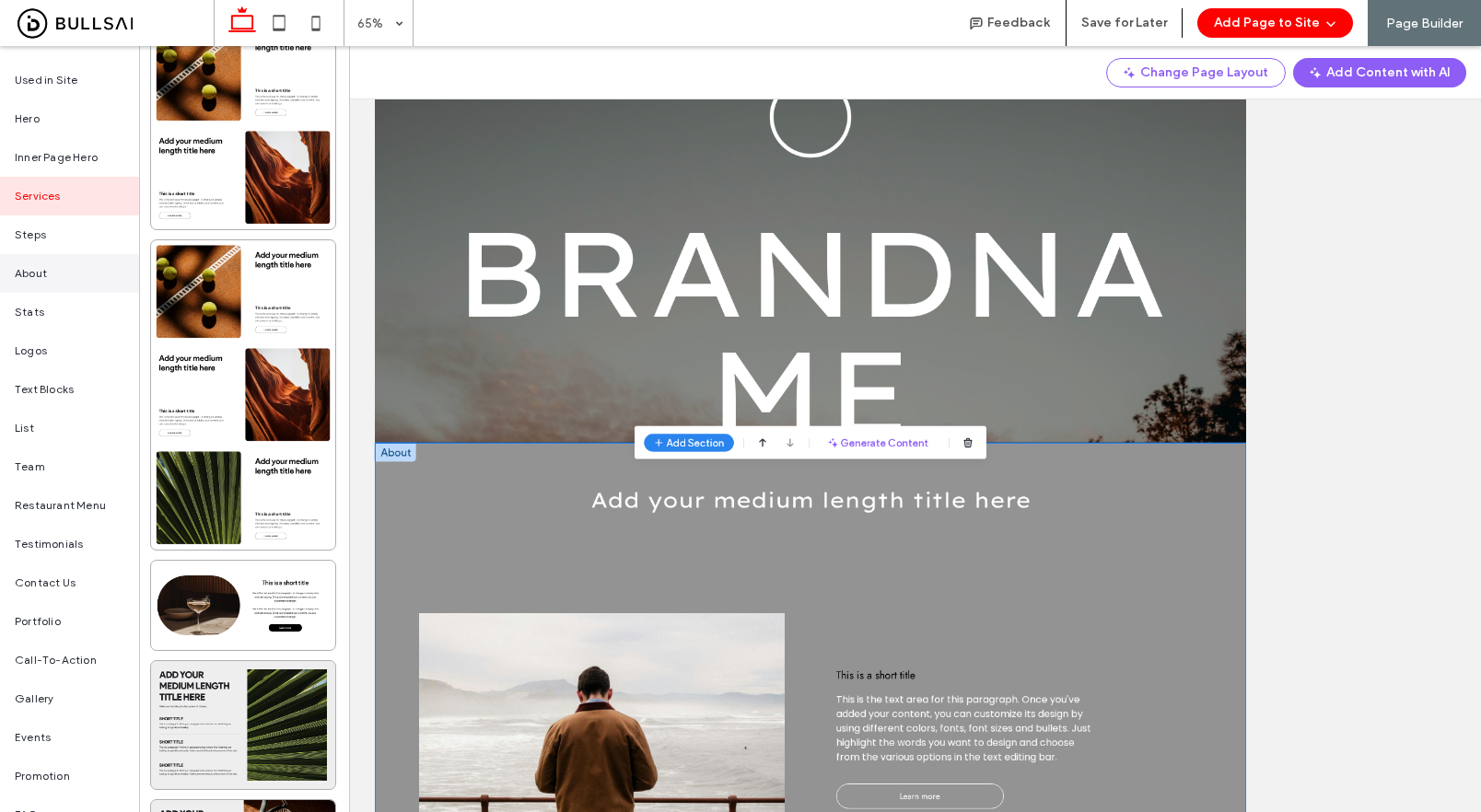 click on "About" at bounding box center [69, 273] 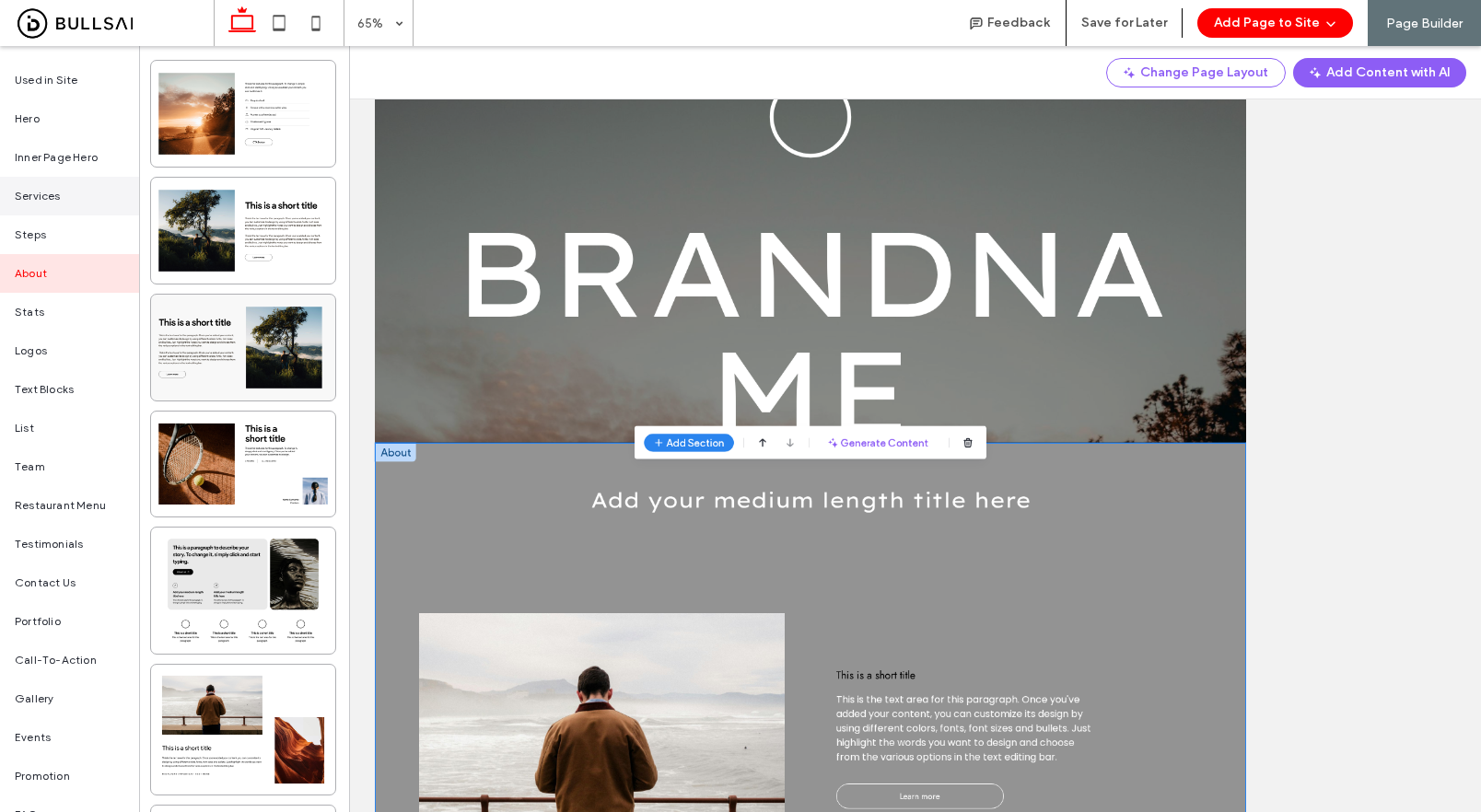 click on "Services" at bounding box center [69, 196] 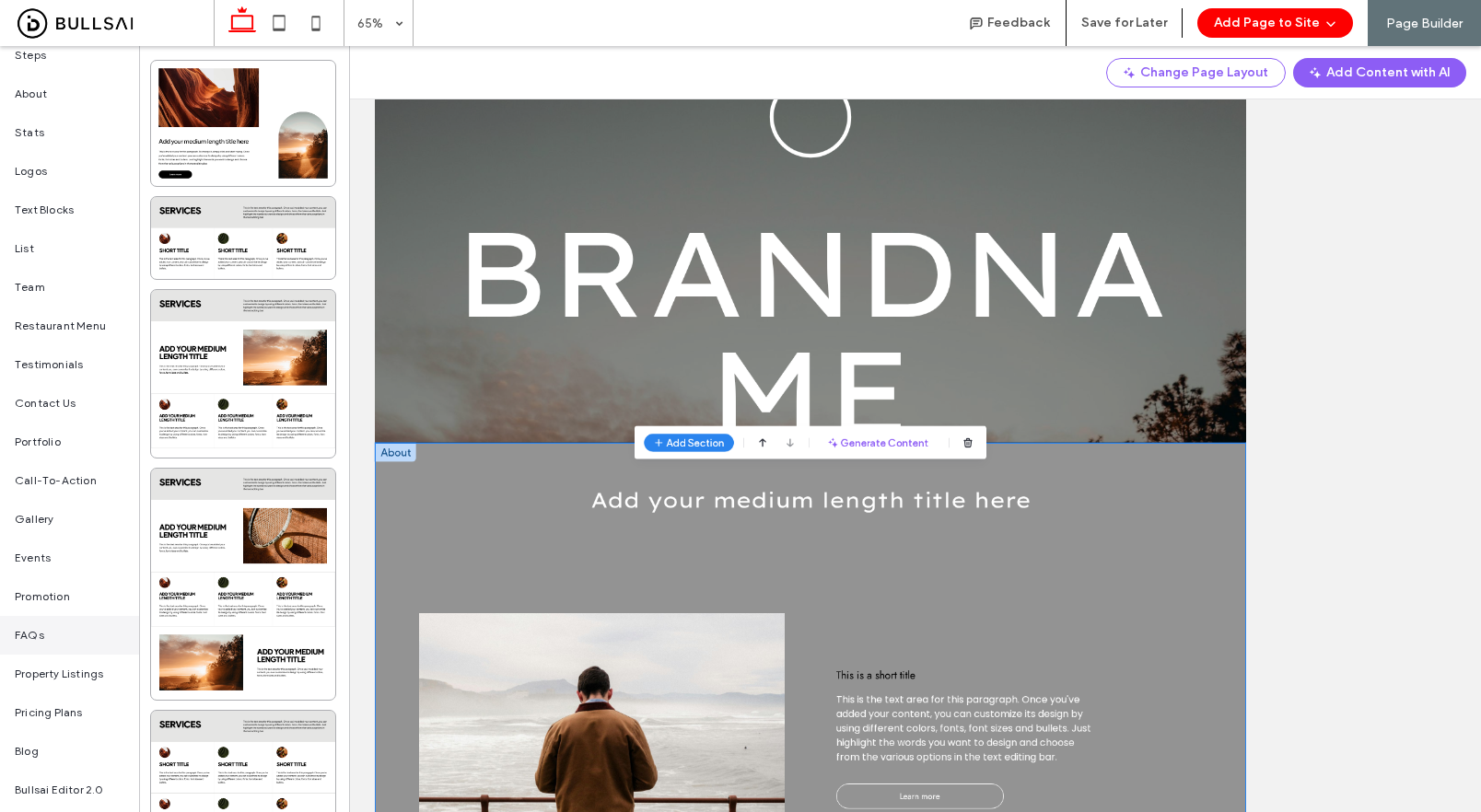 scroll, scrollTop: 0, scrollLeft: 0, axis: both 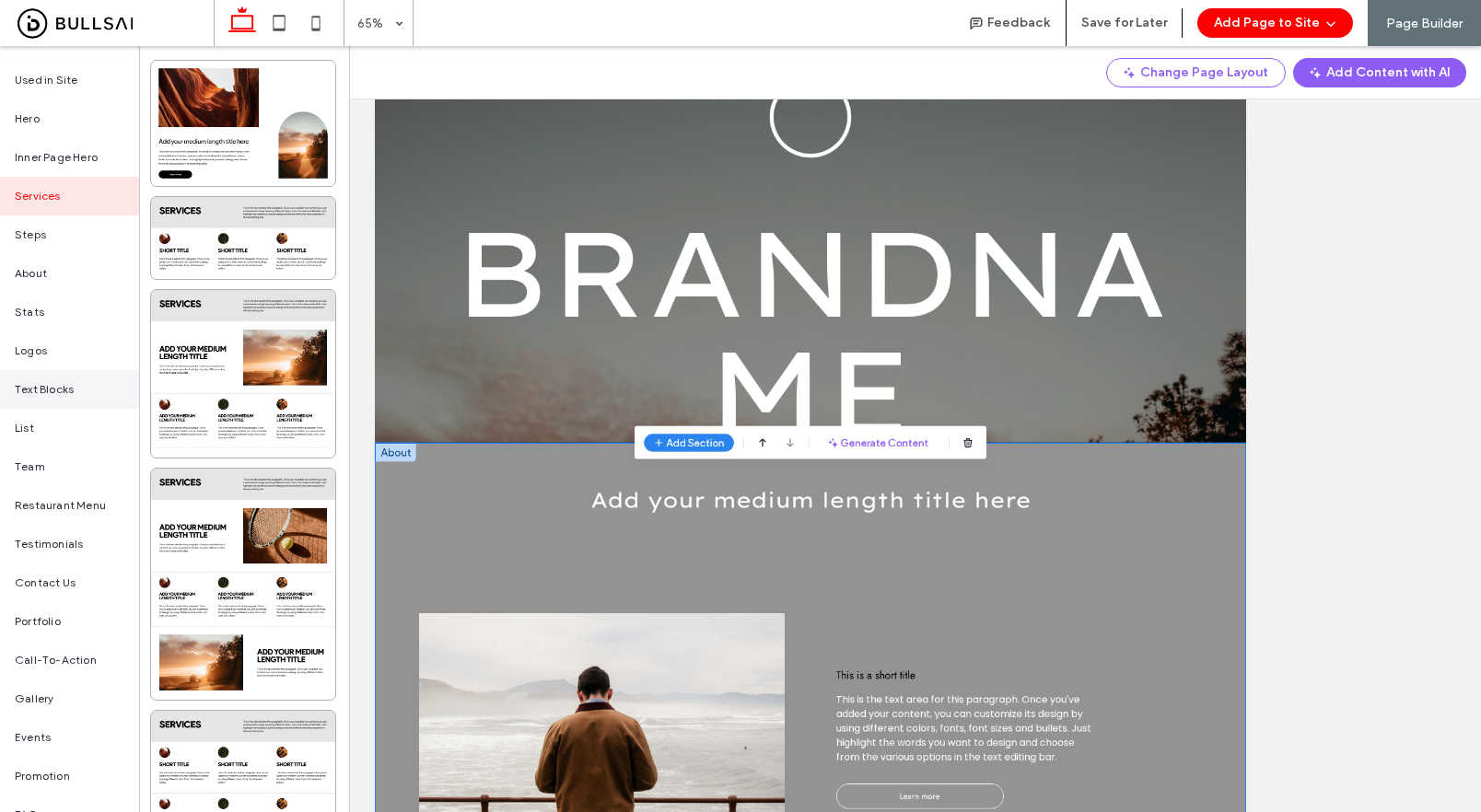 click on "Text Blocks" at bounding box center [44, 389] 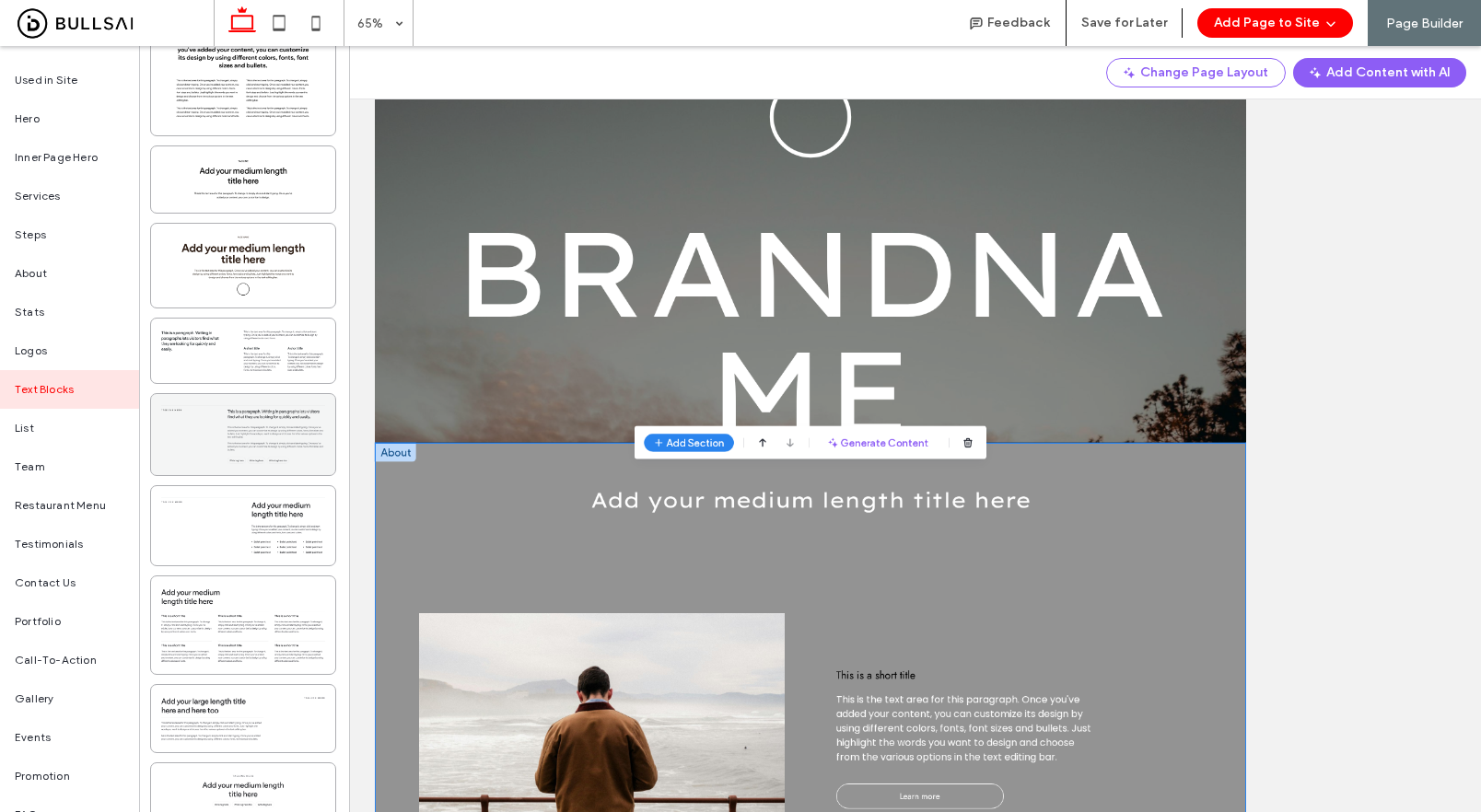 scroll, scrollTop: 381, scrollLeft: 0, axis: vertical 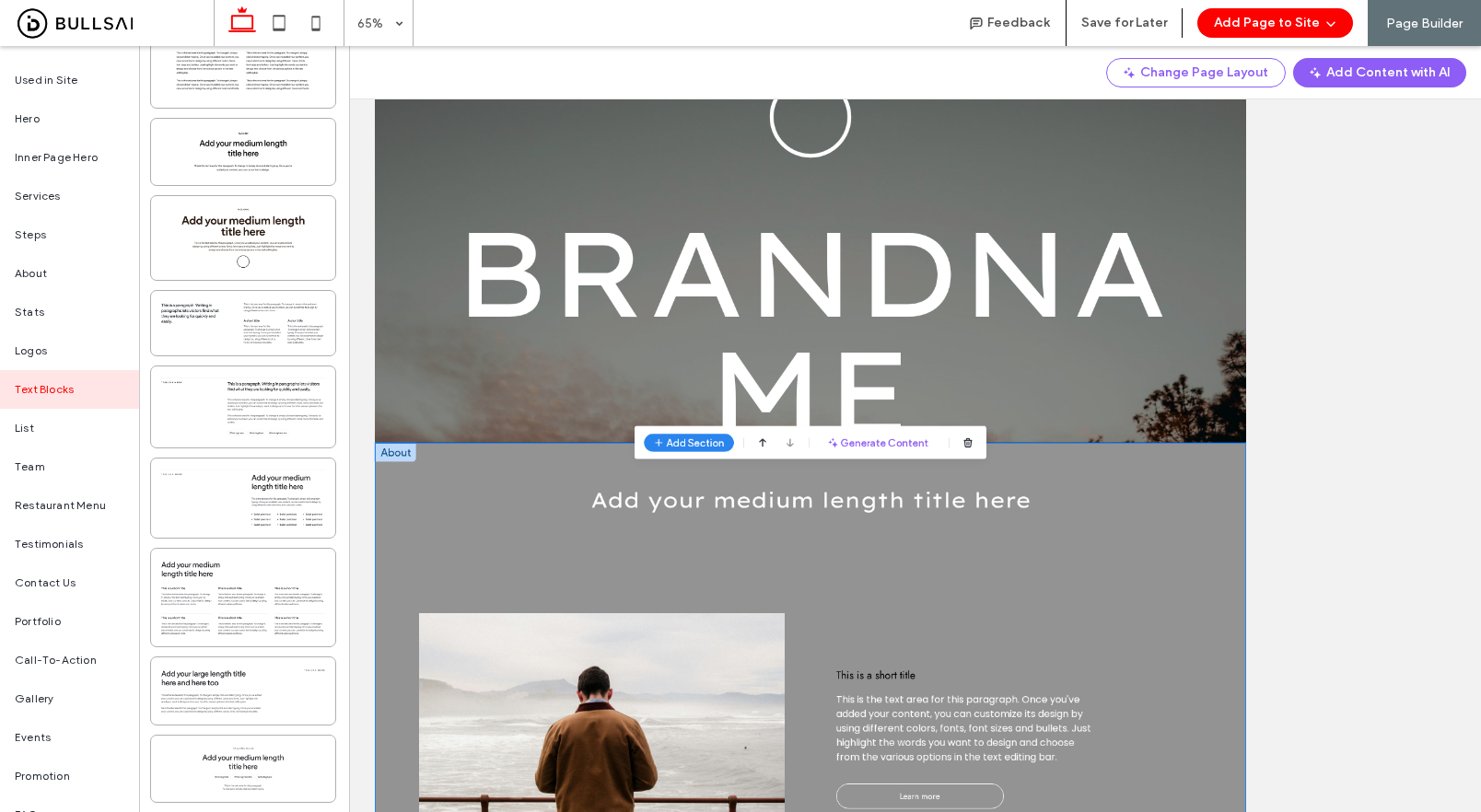 drag, startPoint x: 278, startPoint y: 325, endPoint x: 357, endPoint y: 330, distance: 79.15807 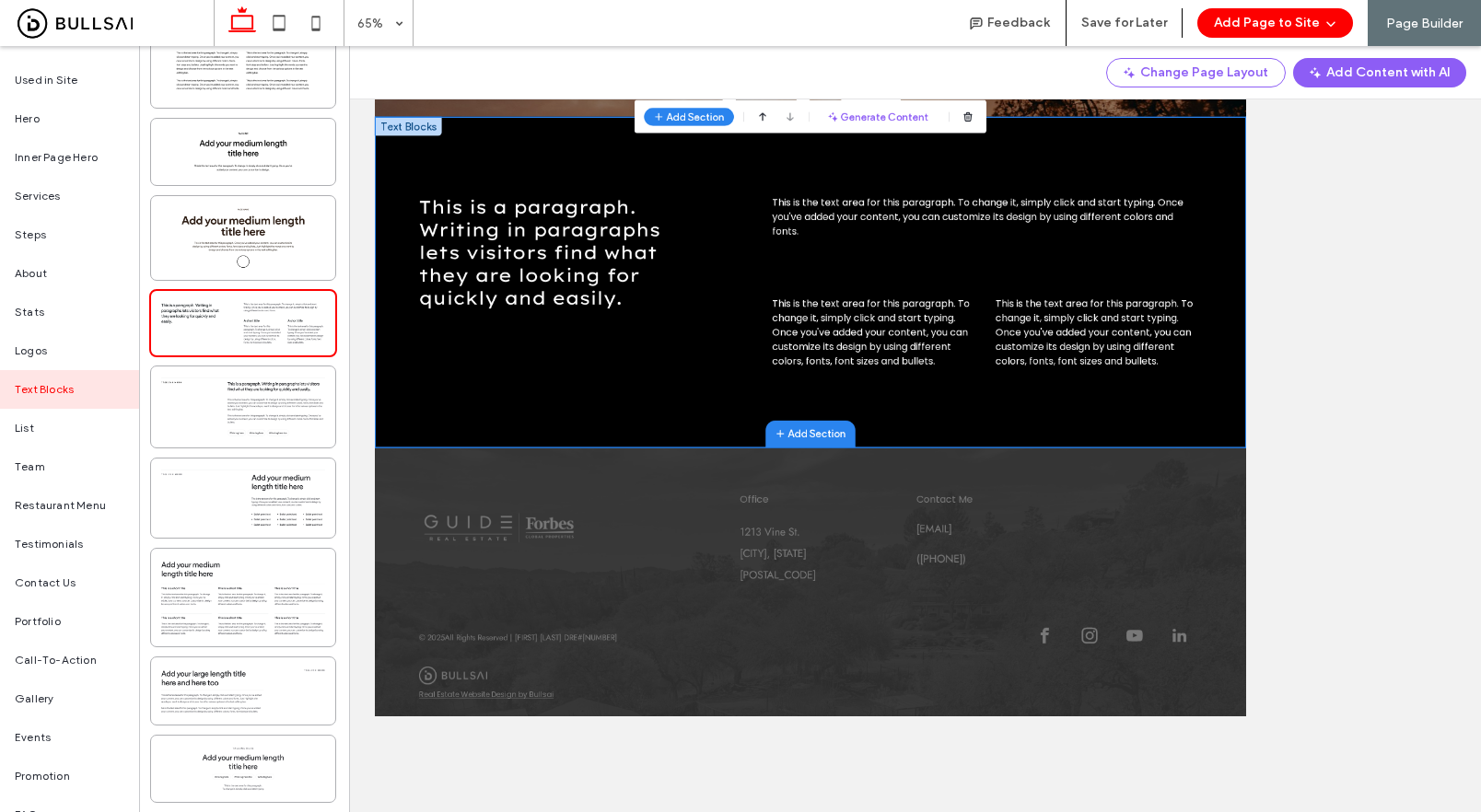 scroll, scrollTop: 476, scrollLeft: 0, axis: vertical 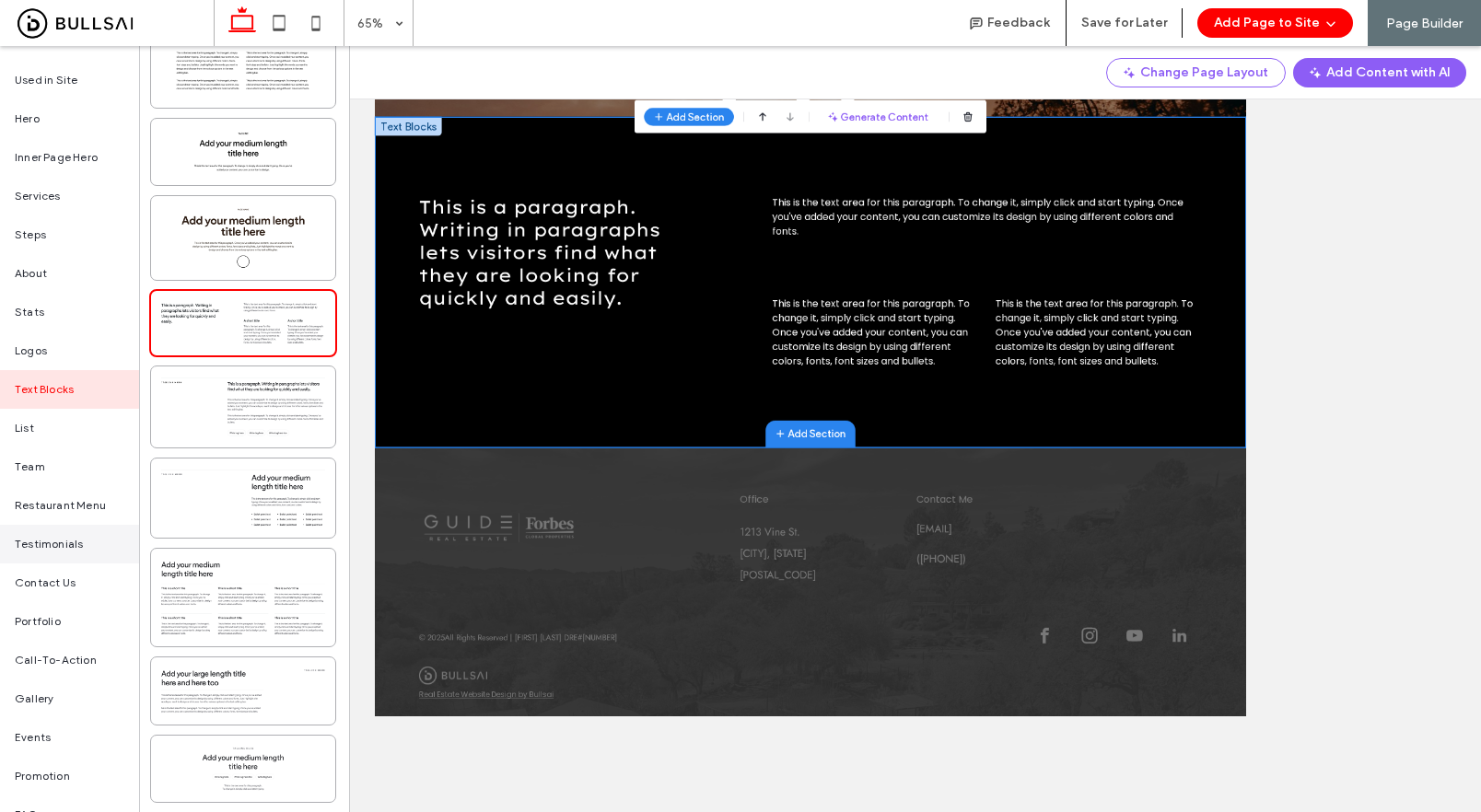 click on "Testimonials" at bounding box center [49, 544] 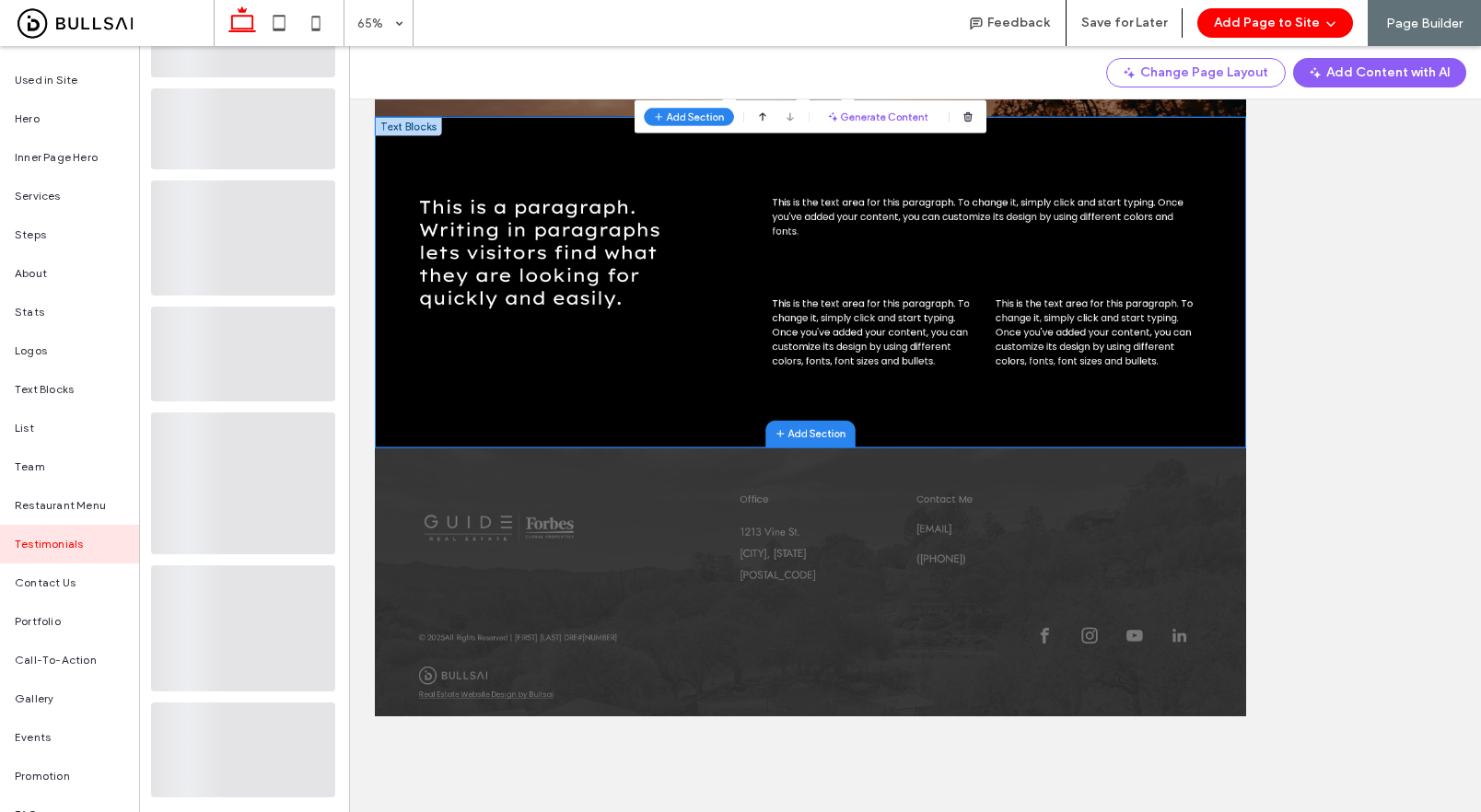 scroll, scrollTop: 0, scrollLeft: 0, axis: both 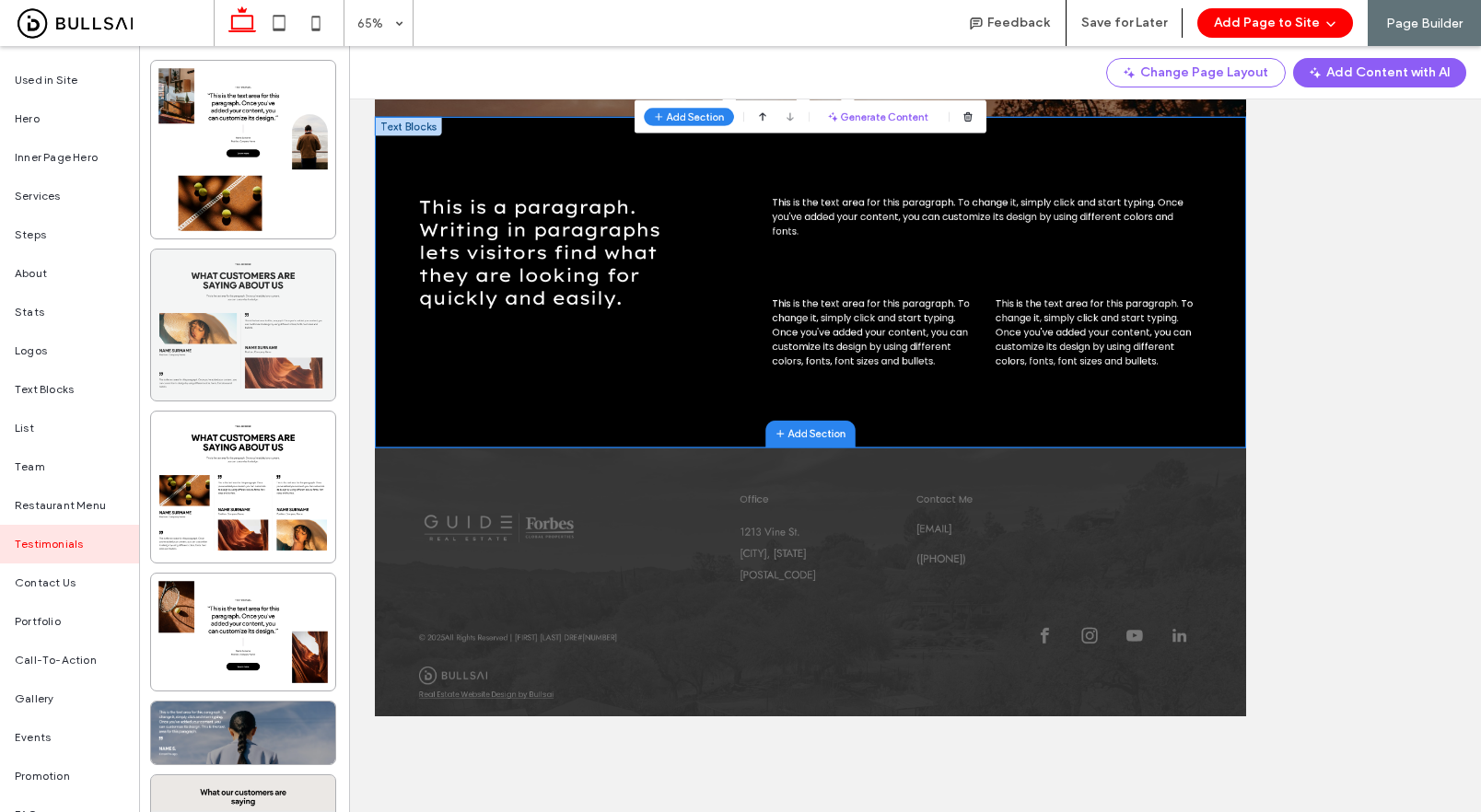 click at bounding box center (243, 325) 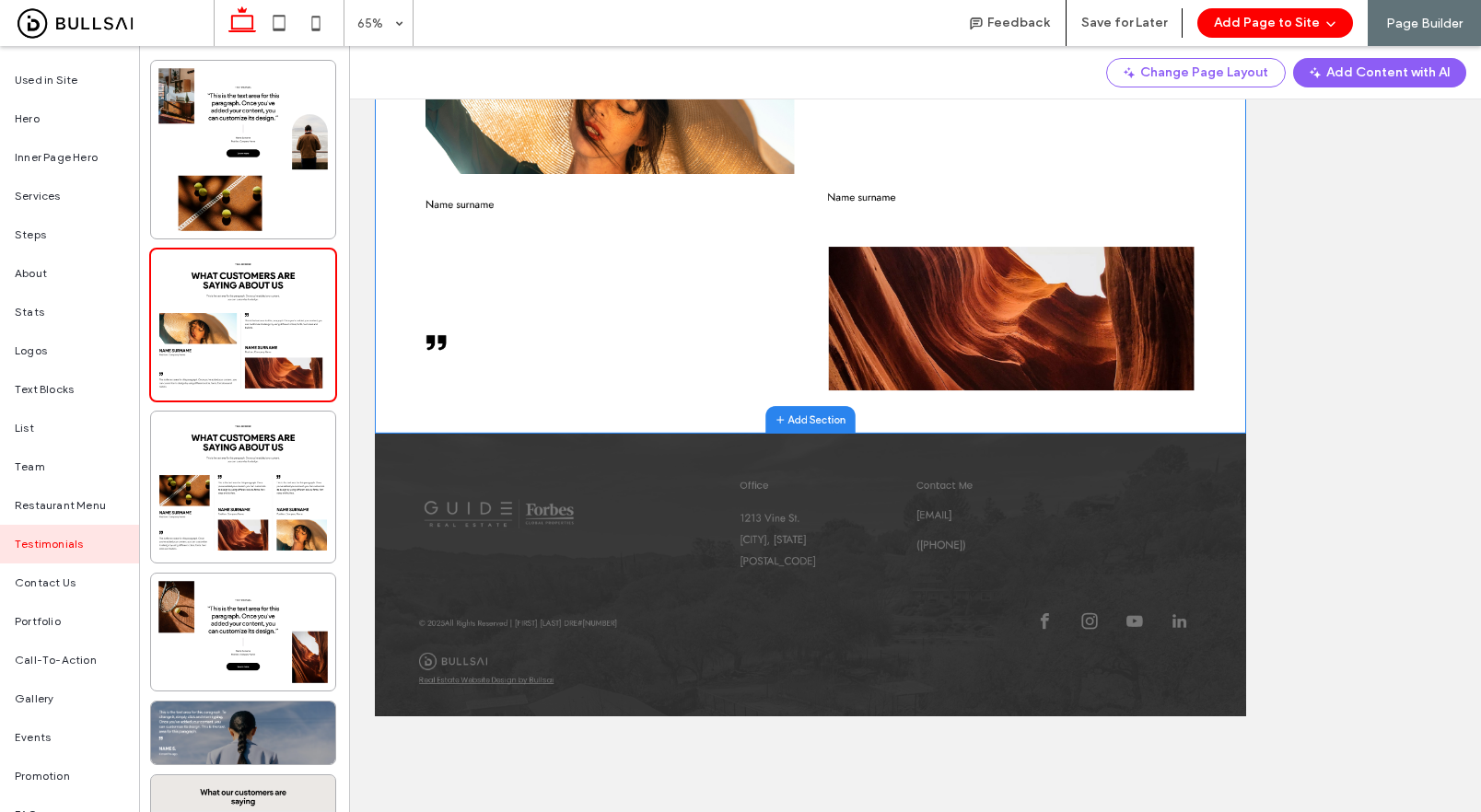 scroll, scrollTop: 581, scrollLeft: 0, axis: vertical 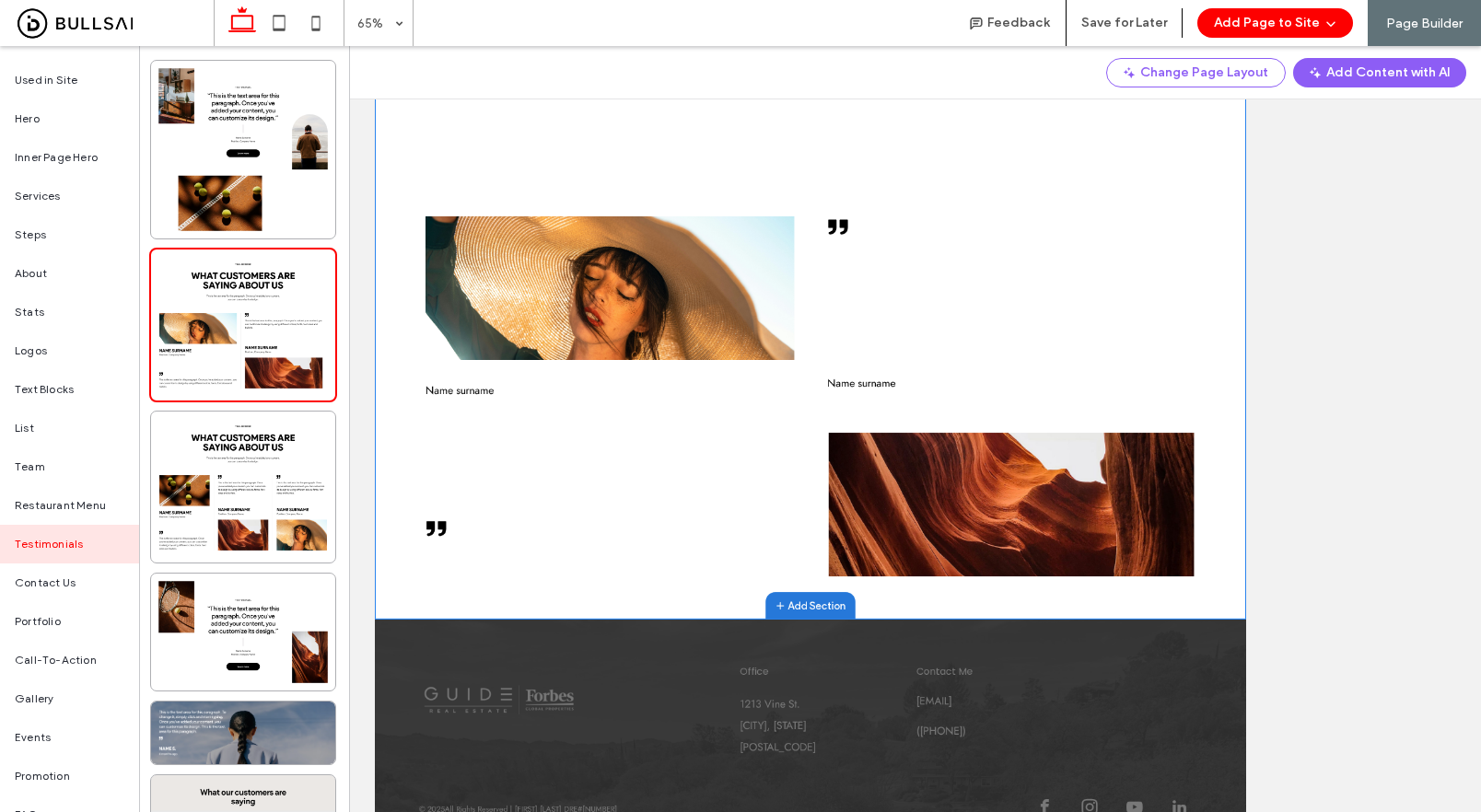 click on "Add Section" at bounding box center (1044, 1152) 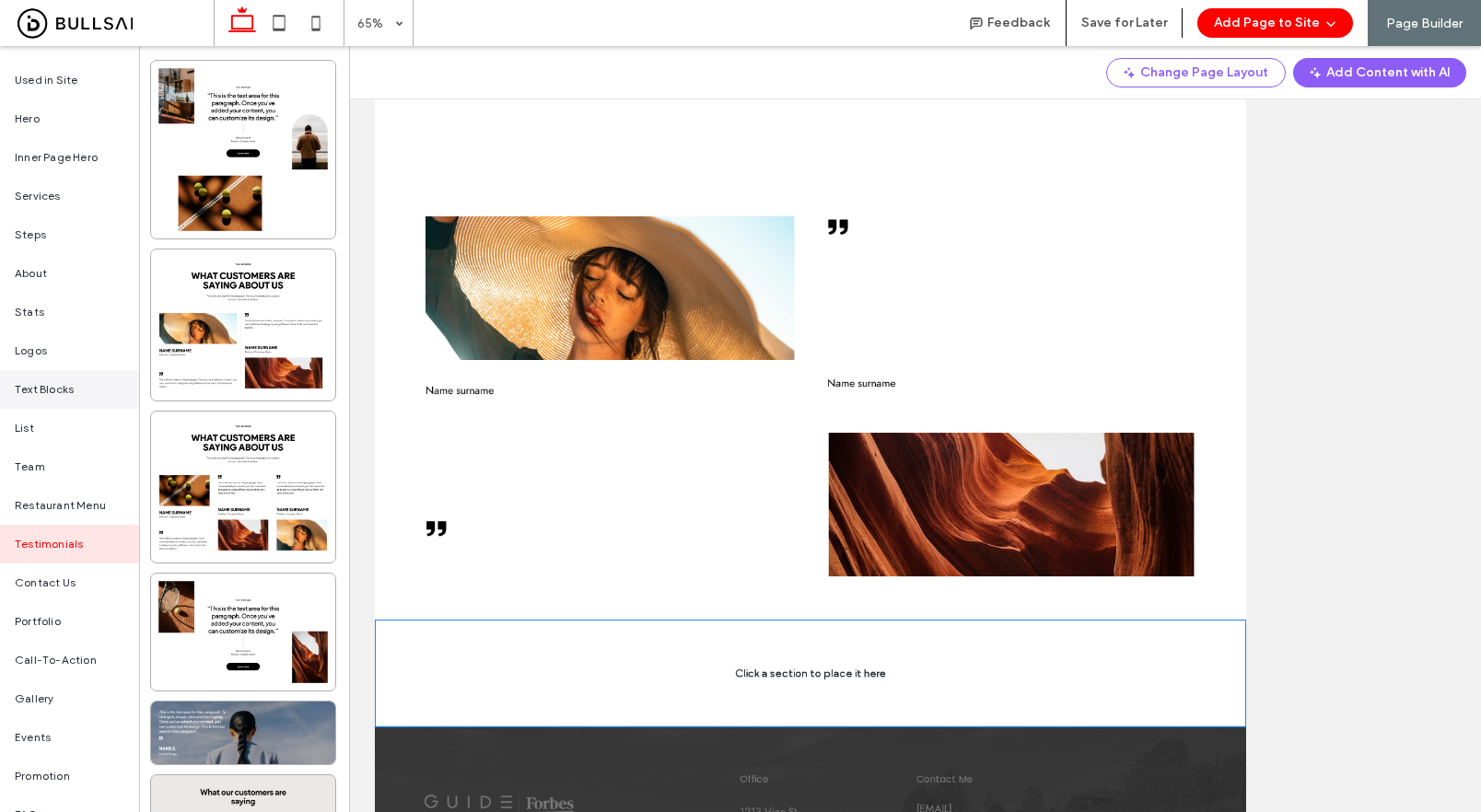 click on "Text Blocks" at bounding box center [44, 389] 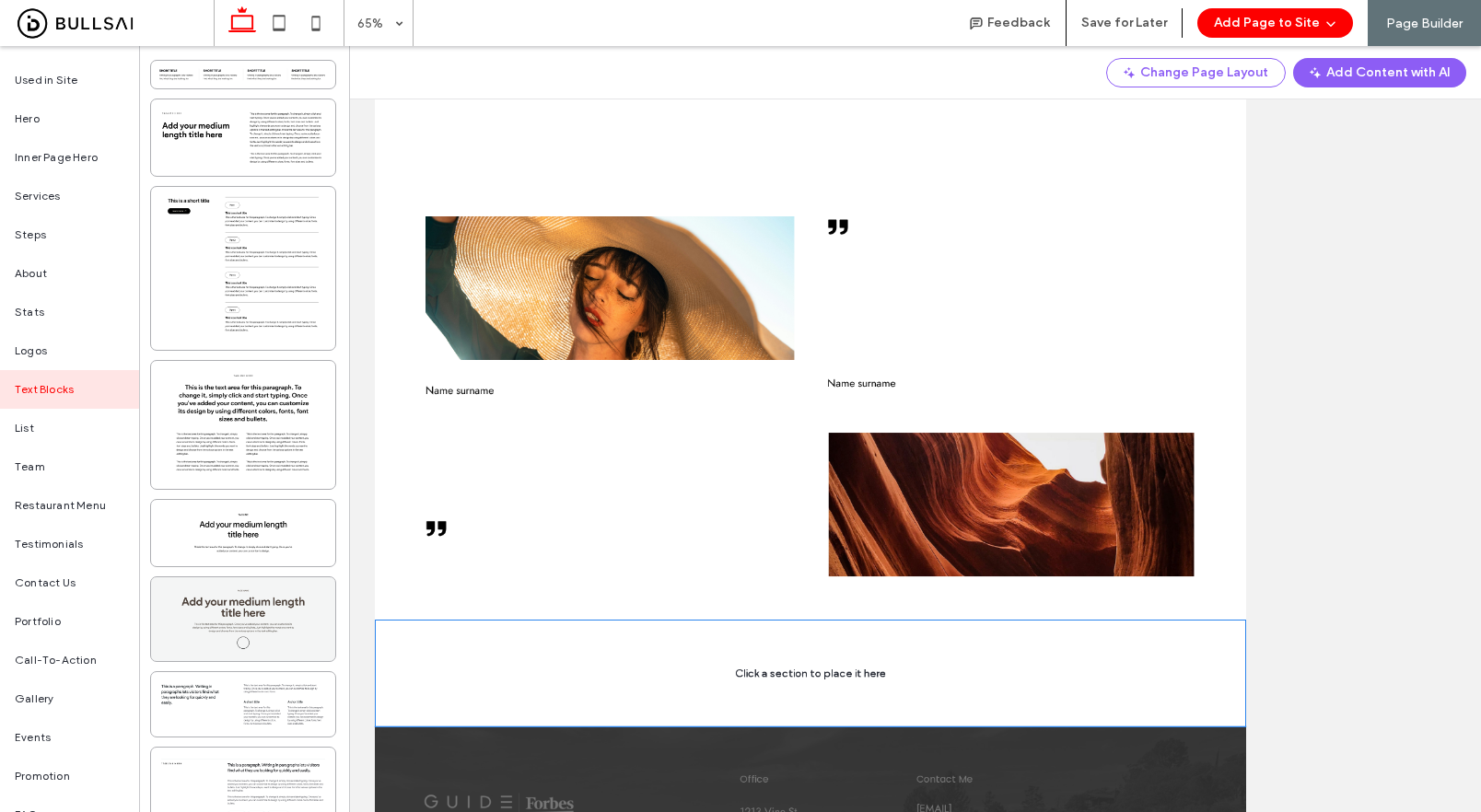 click at bounding box center [243, 619] 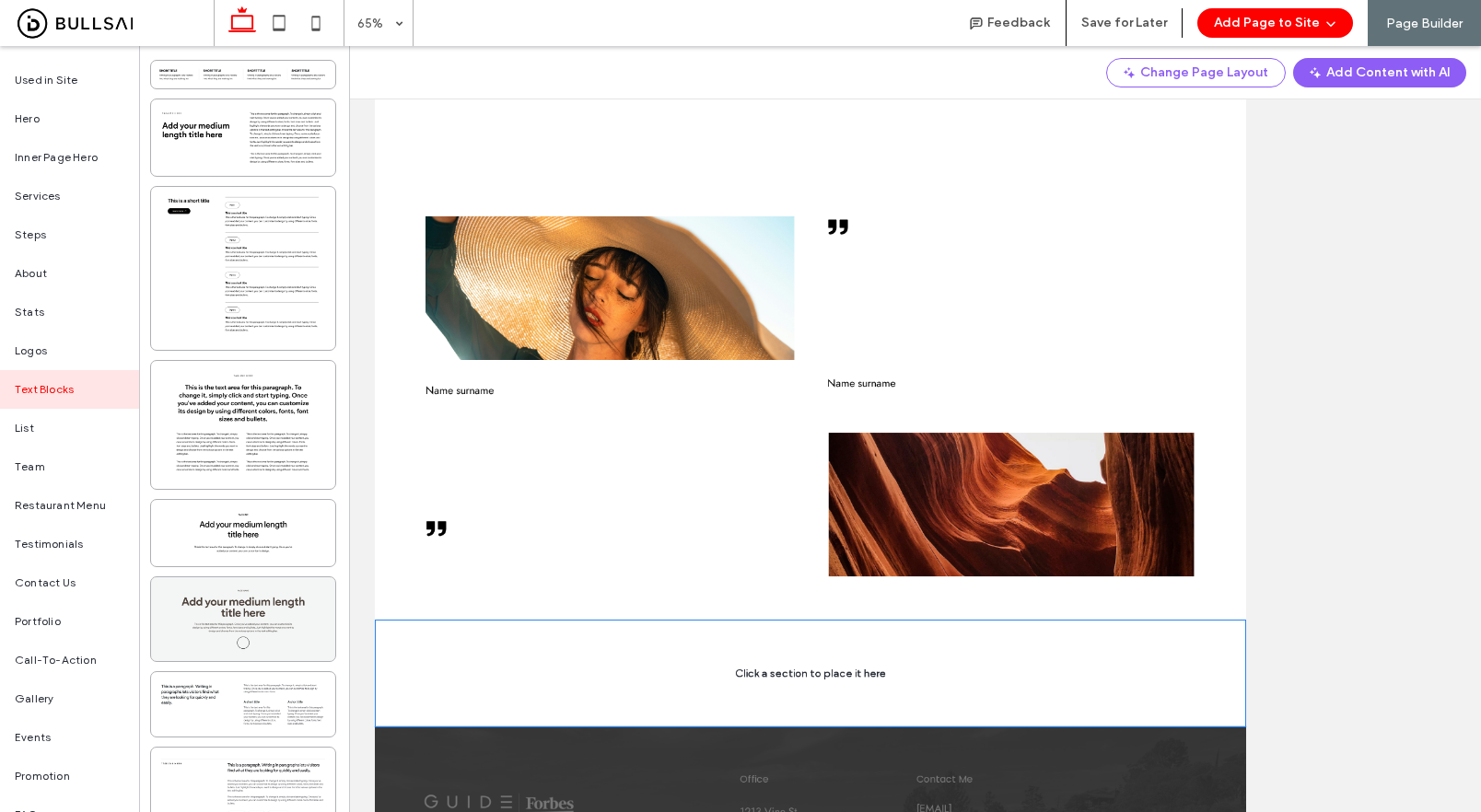 scroll, scrollTop: 4, scrollLeft: 0, axis: vertical 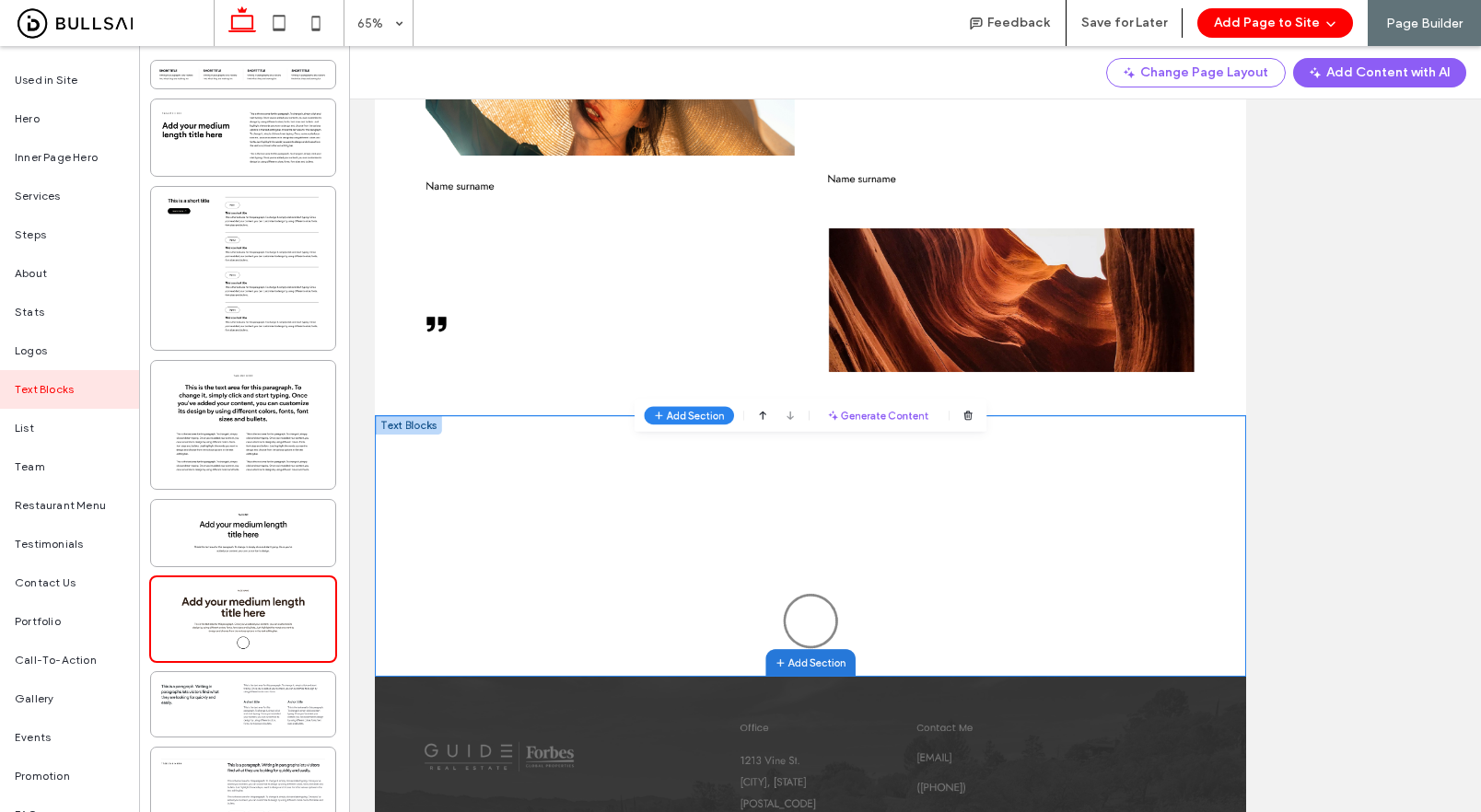 click on "Add Section" at bounding box center [1054, 1351] 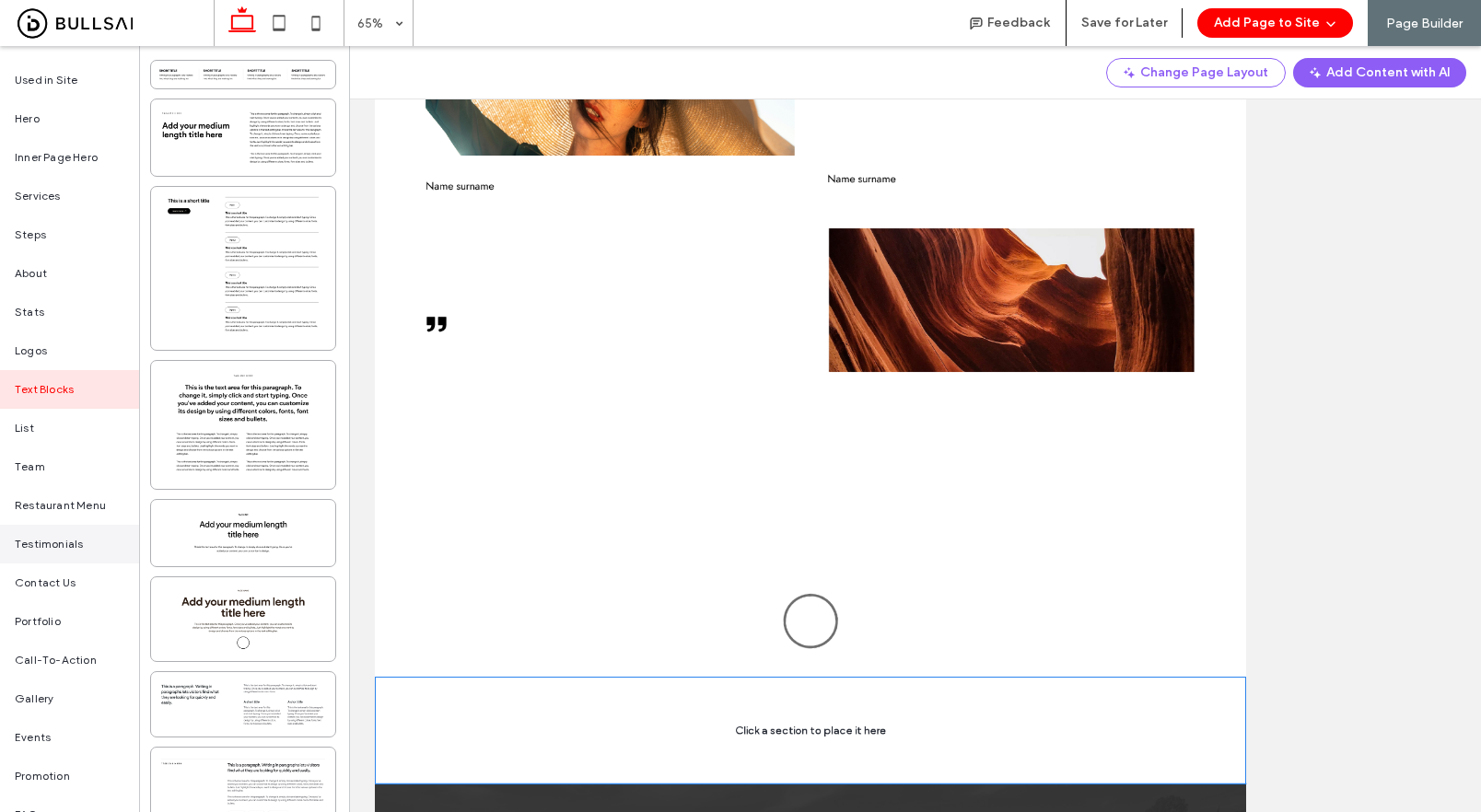 click on "Testimonials" at bounding box center (49, 544) 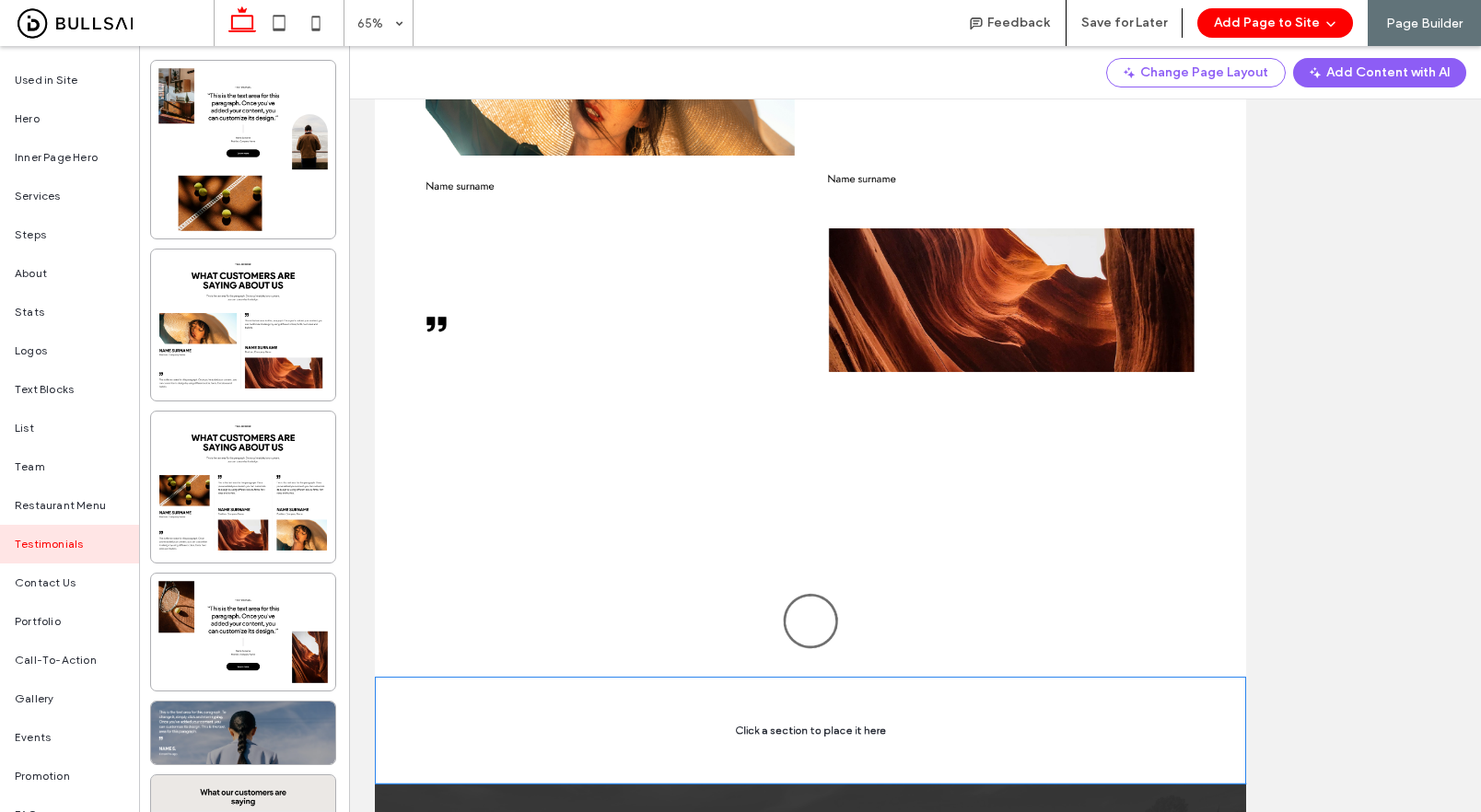 drag, startPoint x: 244, startPoint y: 511, endPoint x: 348, endPoint y: 505, distance: 104.172933 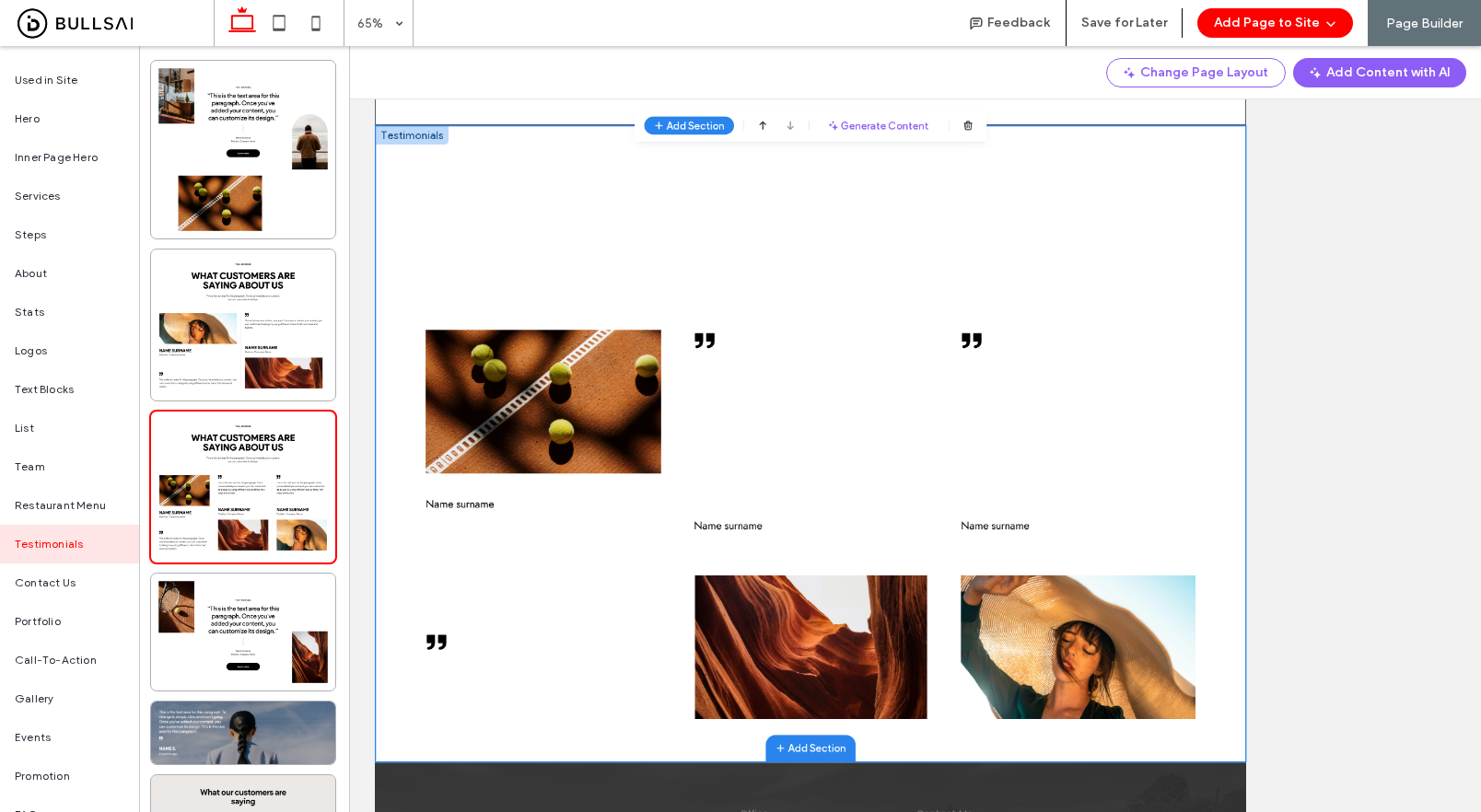 scroll, scrollTop: 0, scrollLeft: 0, axis: both 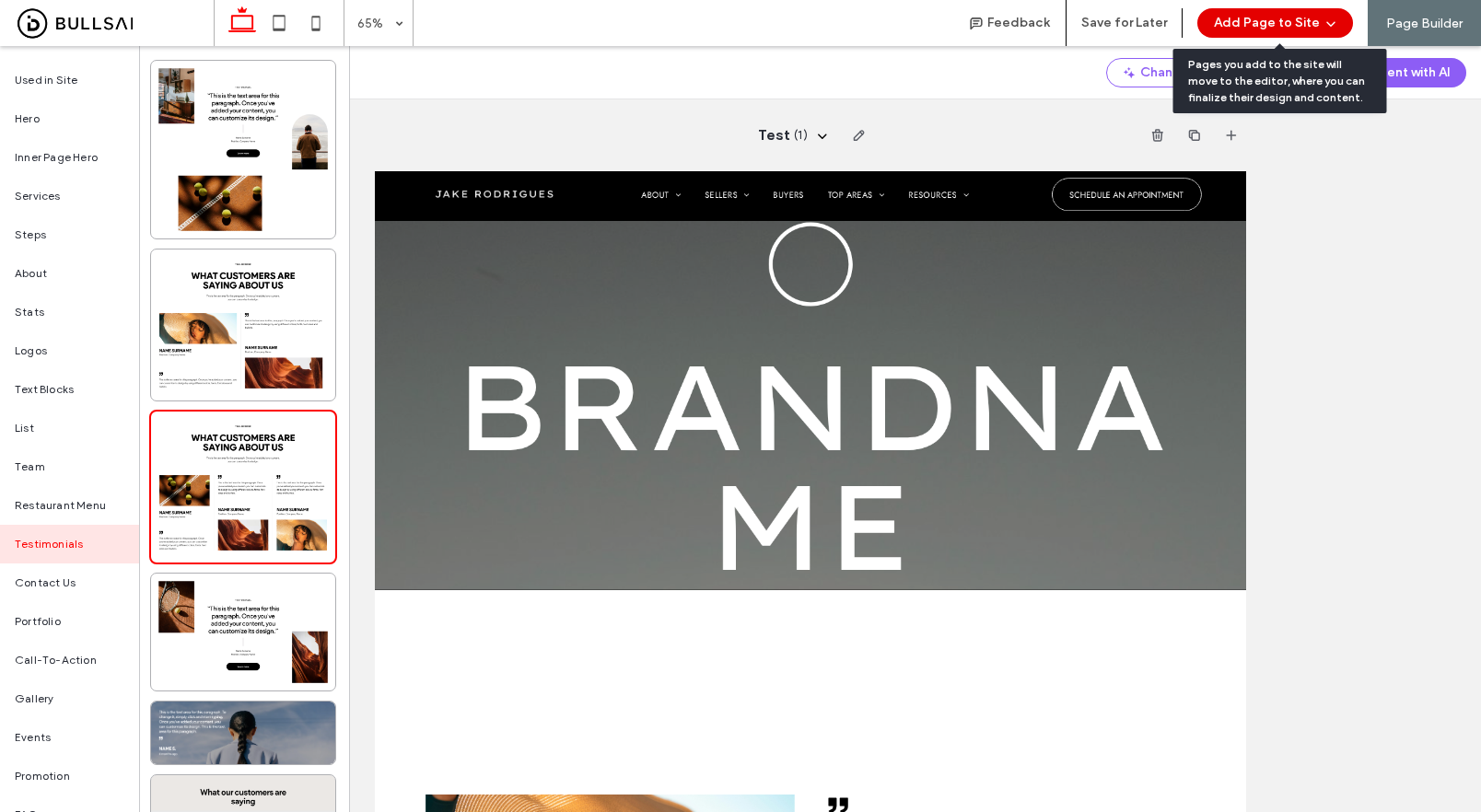 click on "Add Page to Site" at bounding box center [1275, 23] 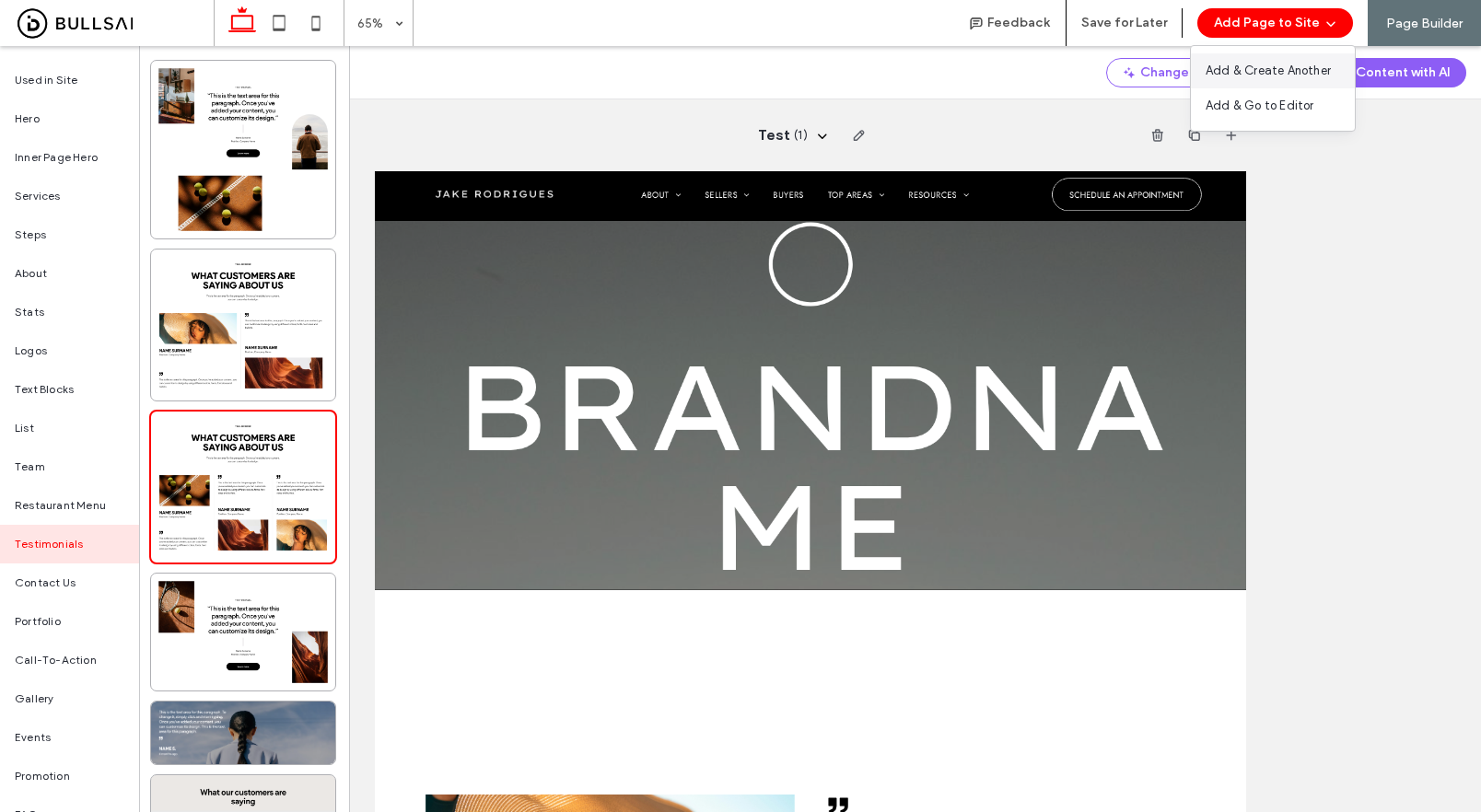 click on "Add & Create Another" at bounding box center (1268, 71) 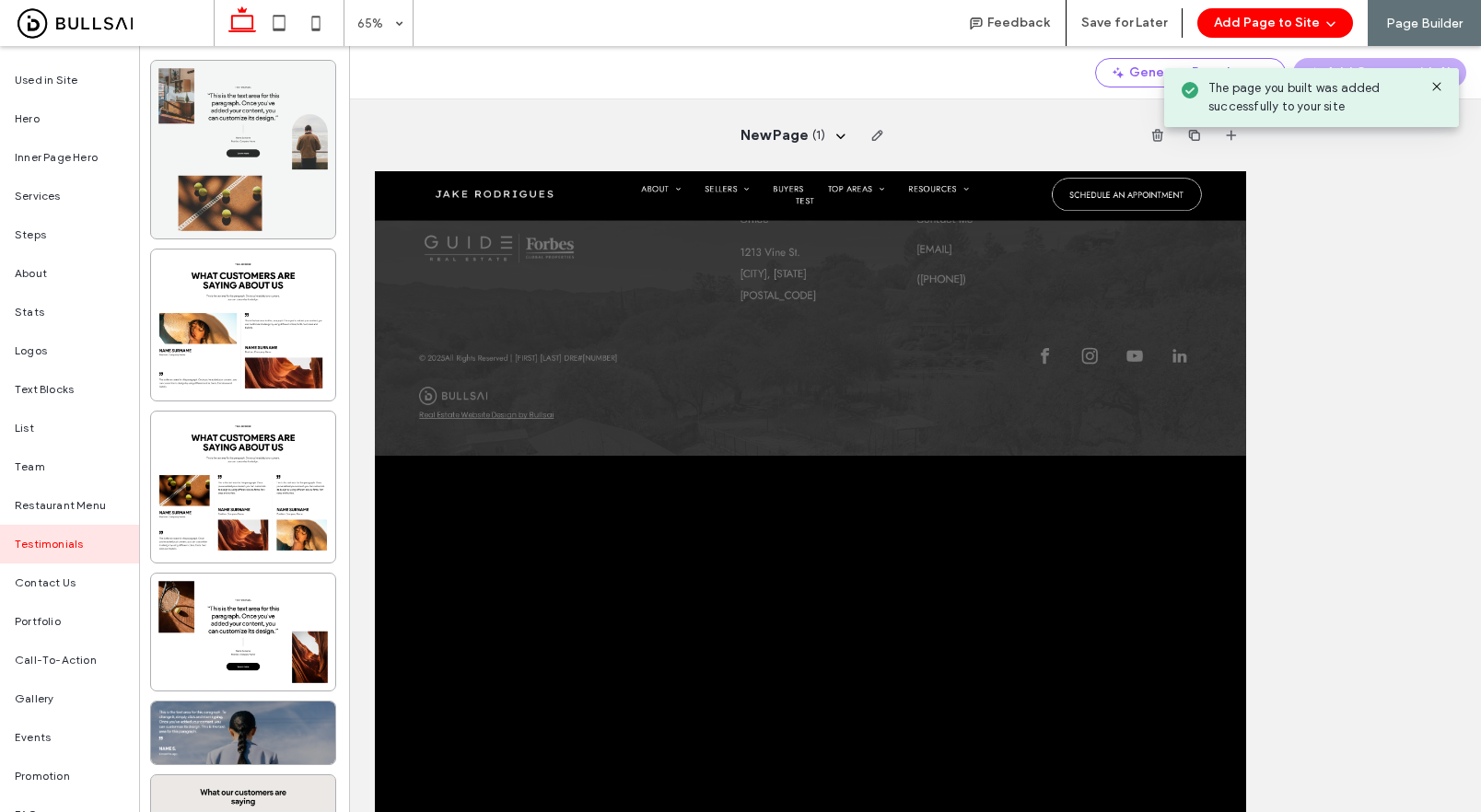 scroll, scrollTop: 0, scrollLeft: 0, axis: both 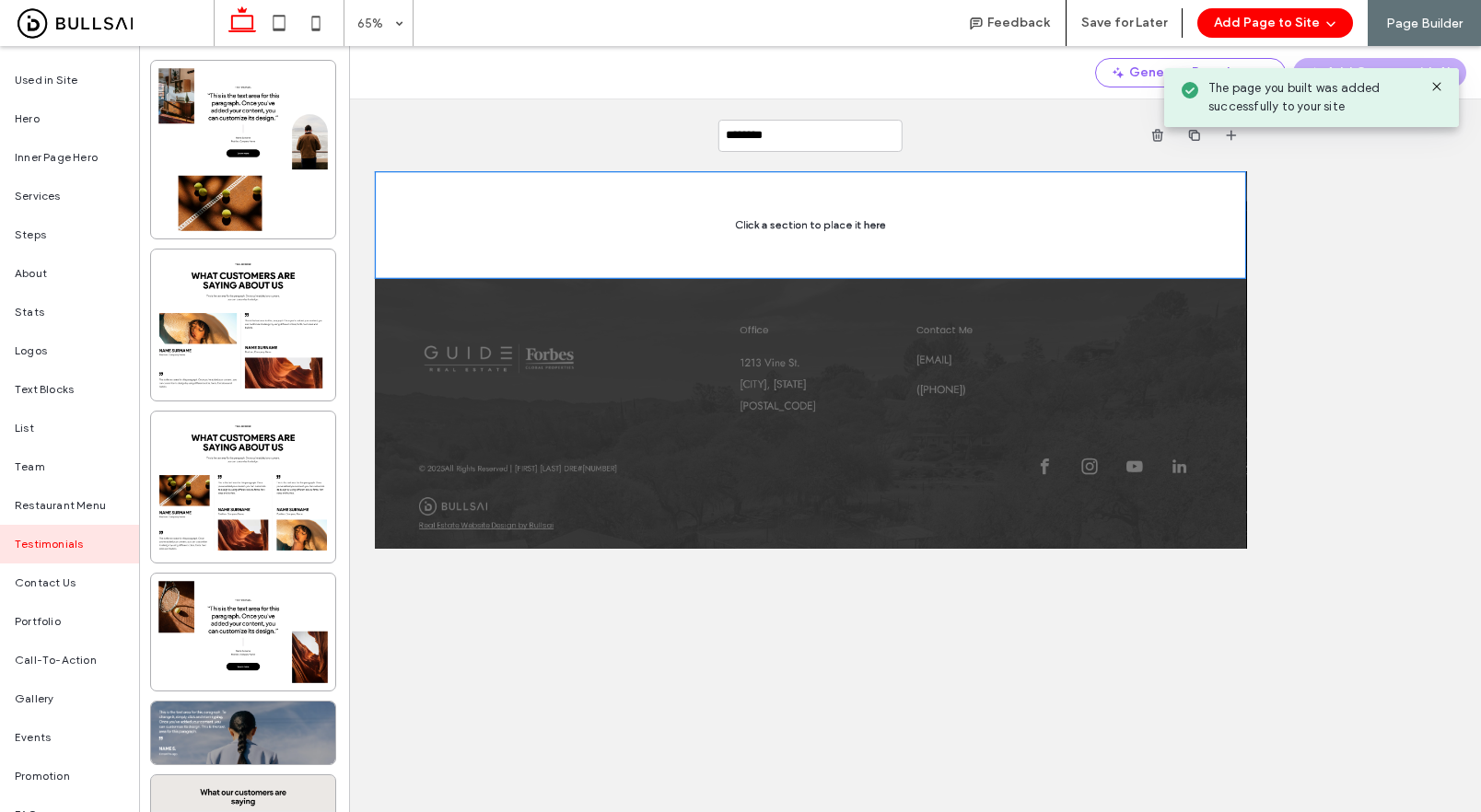 click 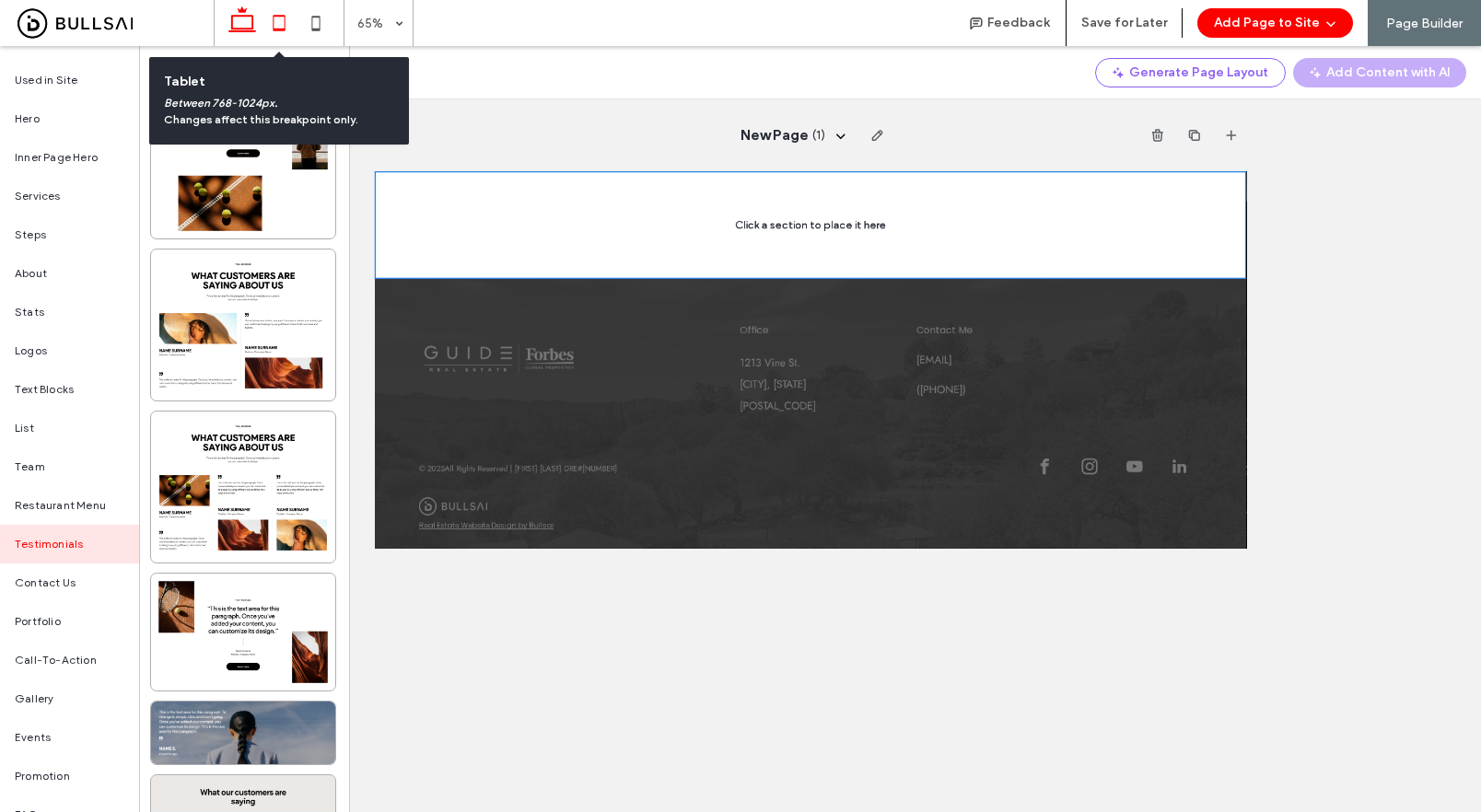 click 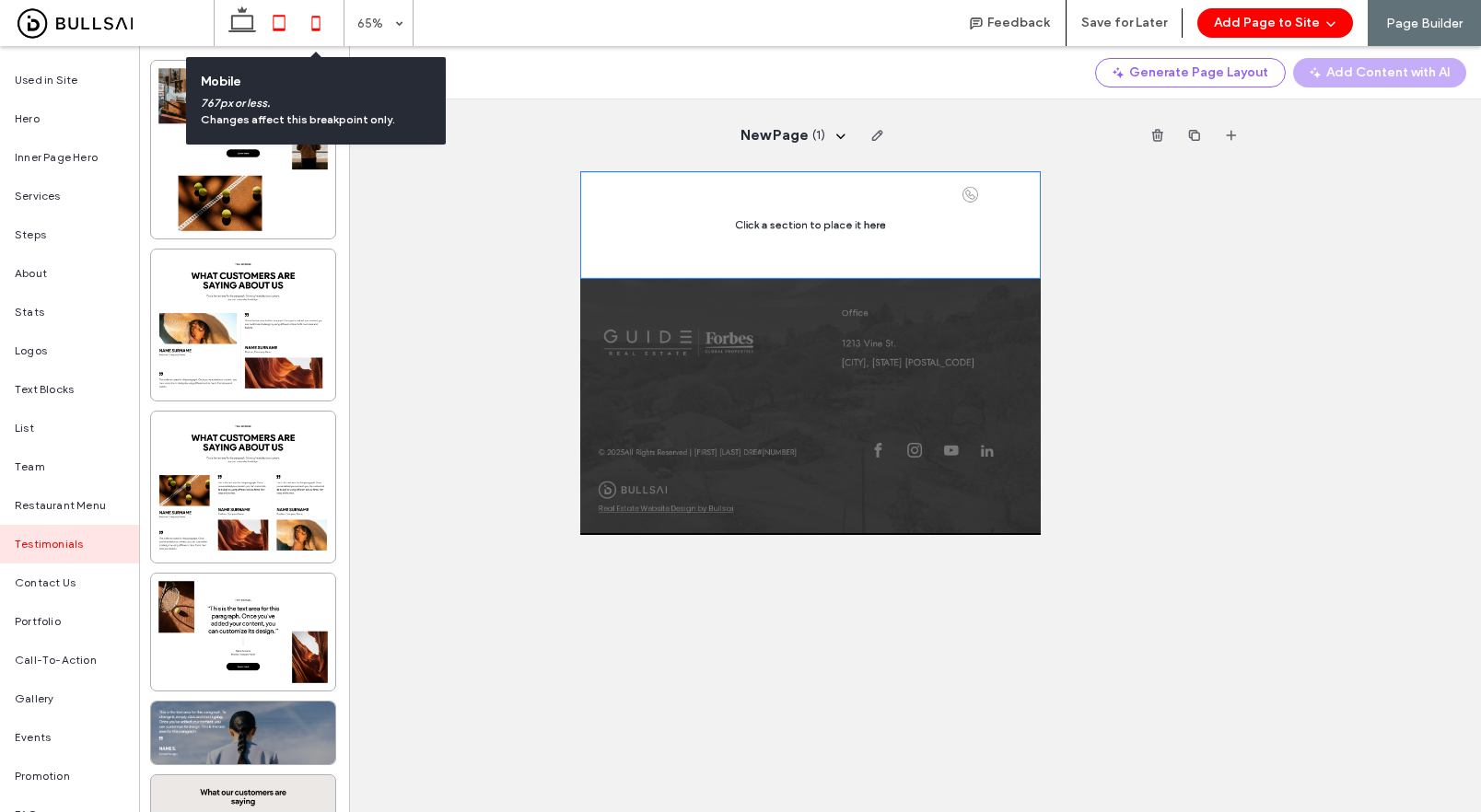 click 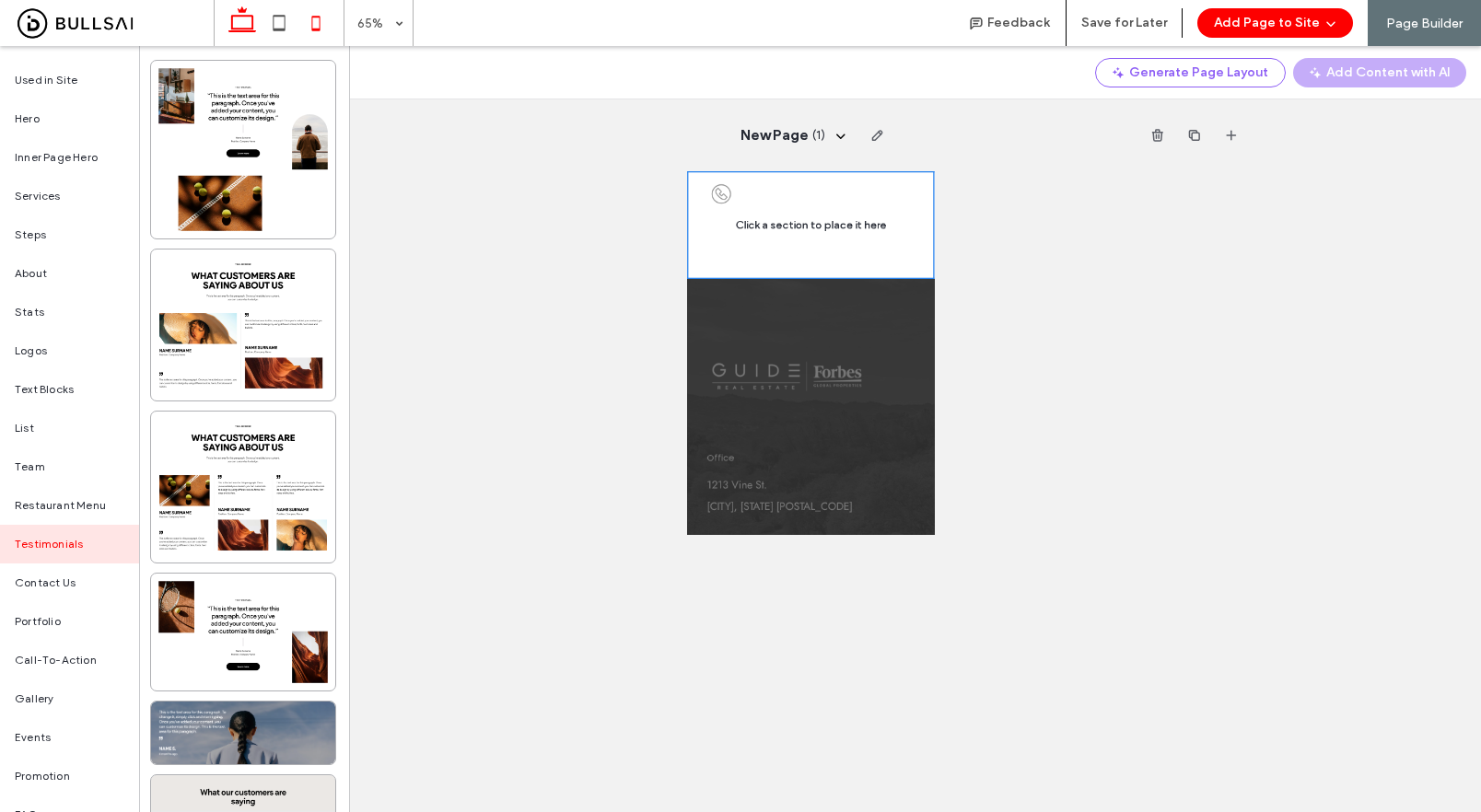 click 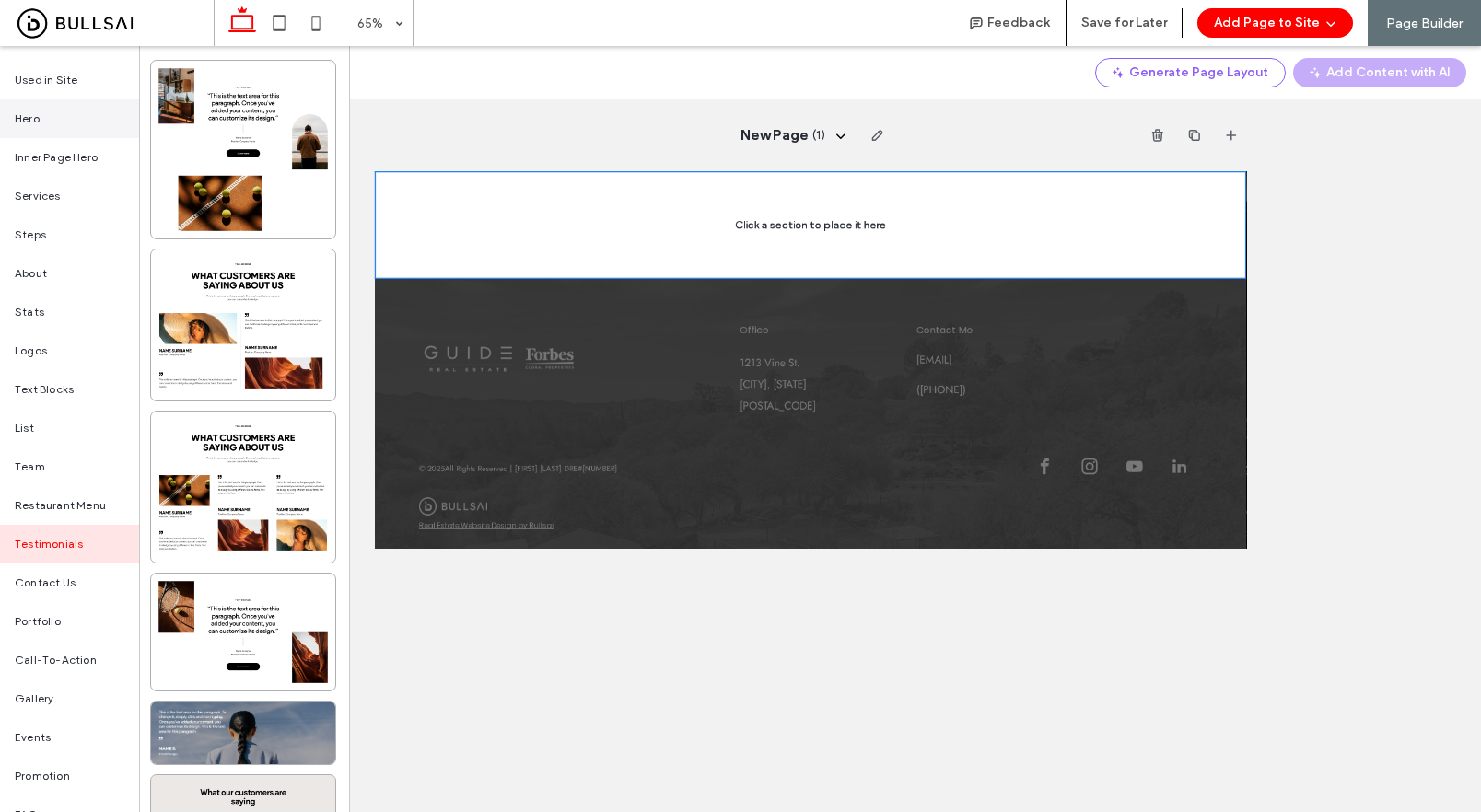 click on "Hero" at bounding box center [69, 119] 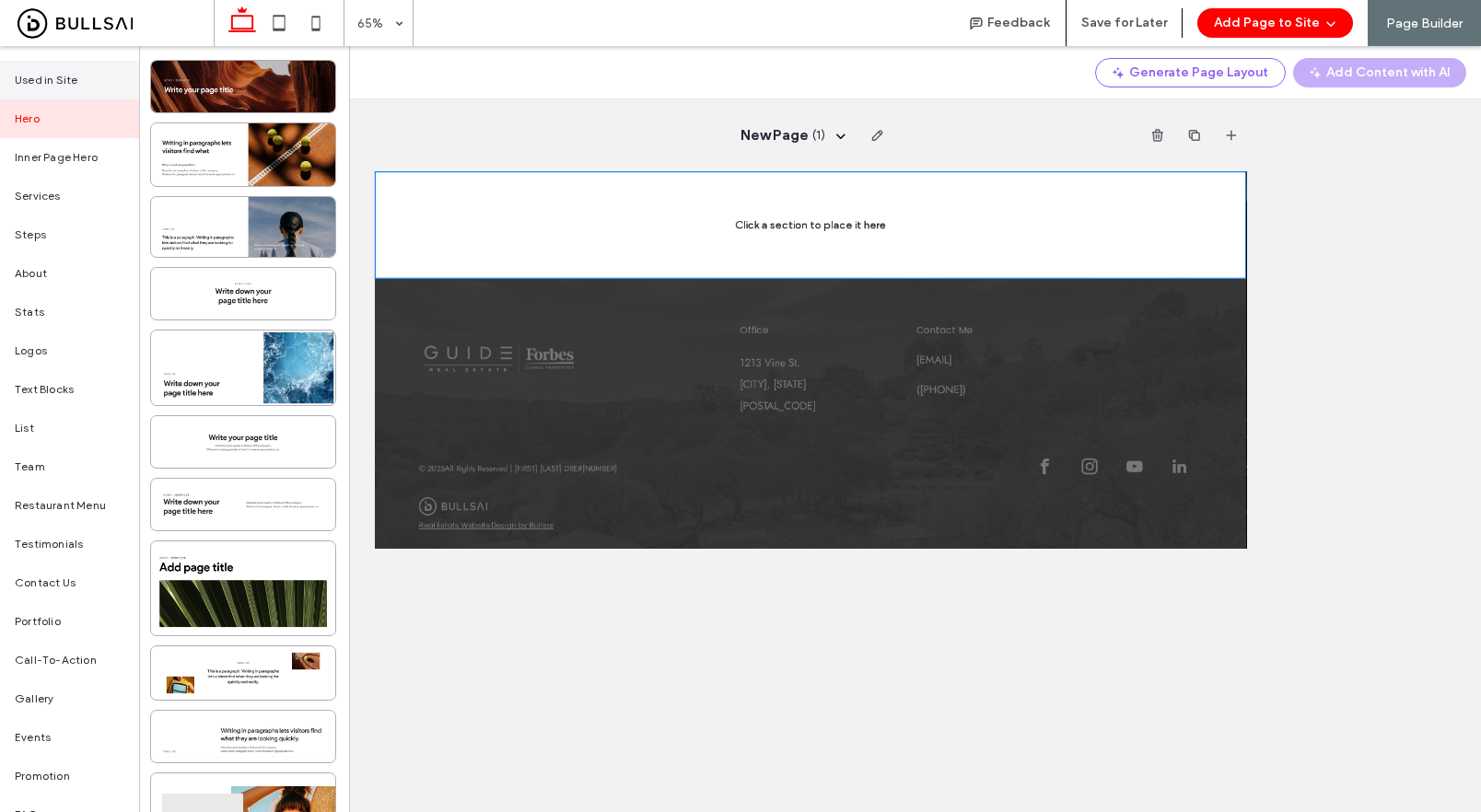 click on "Used in Site" at bounding box center (69, 80) 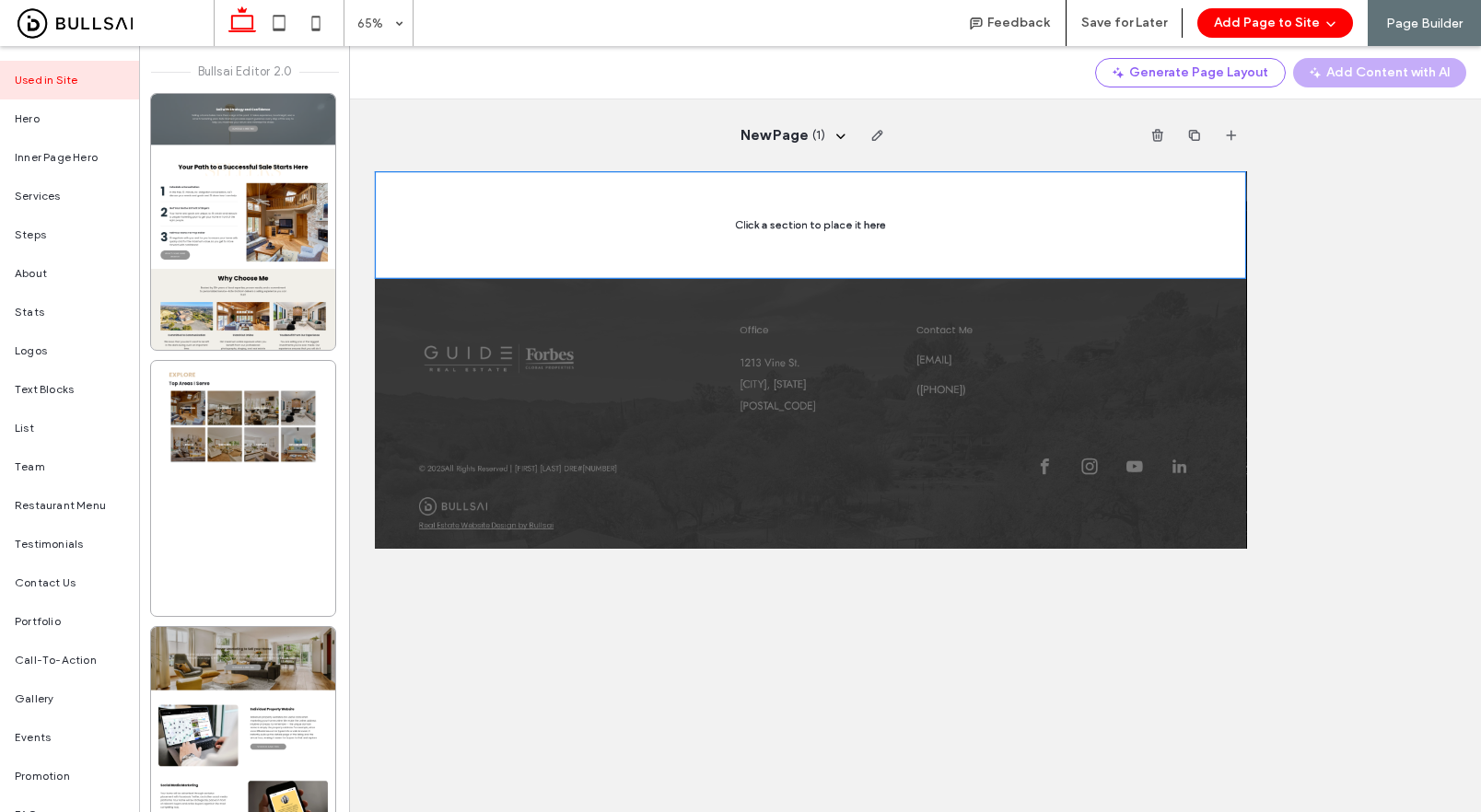 click on "Generate Page Layout Add Content with AI" at bounding box center [915, 73] 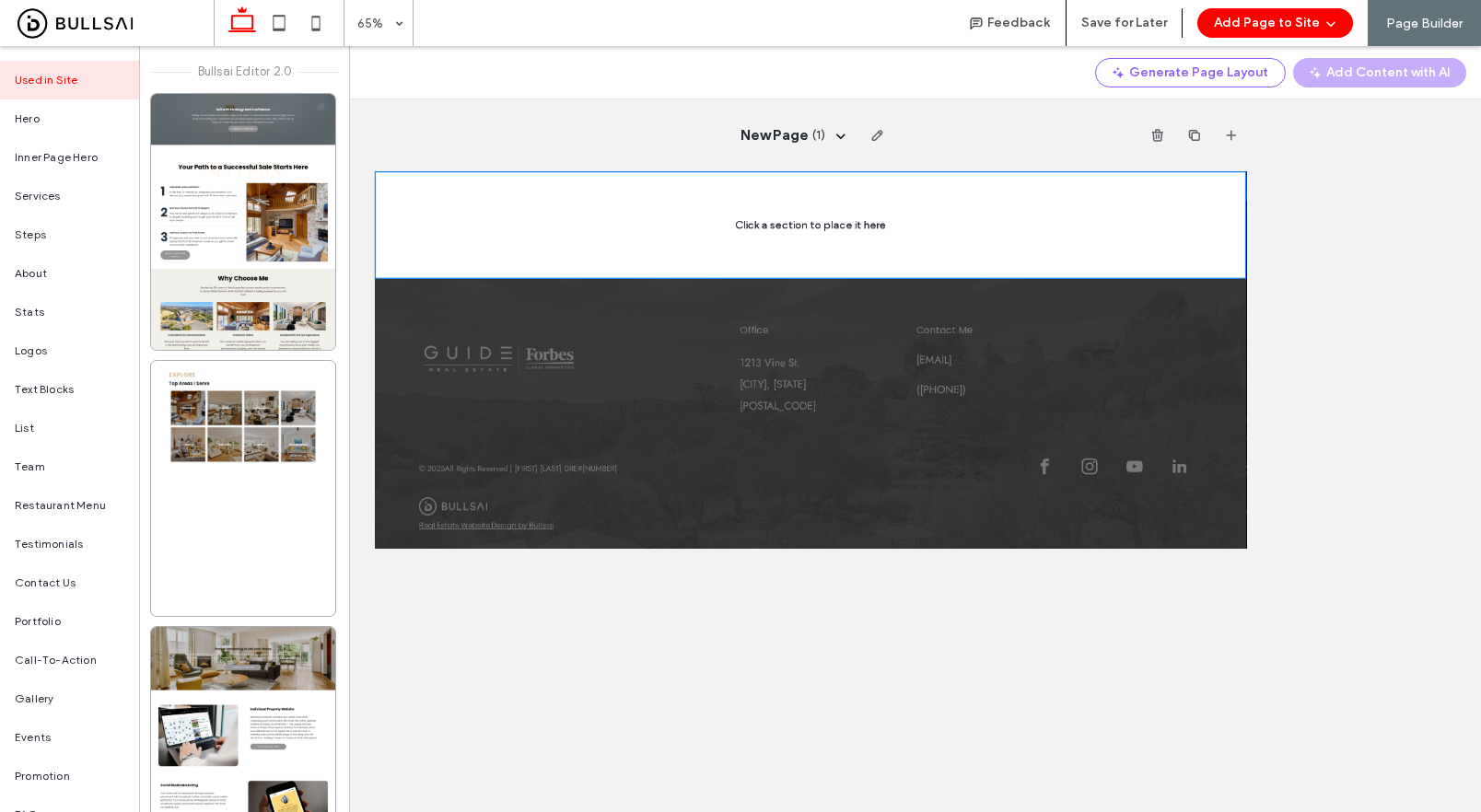 click on "New Page ( 1 )" at bounding box center [810, 429] 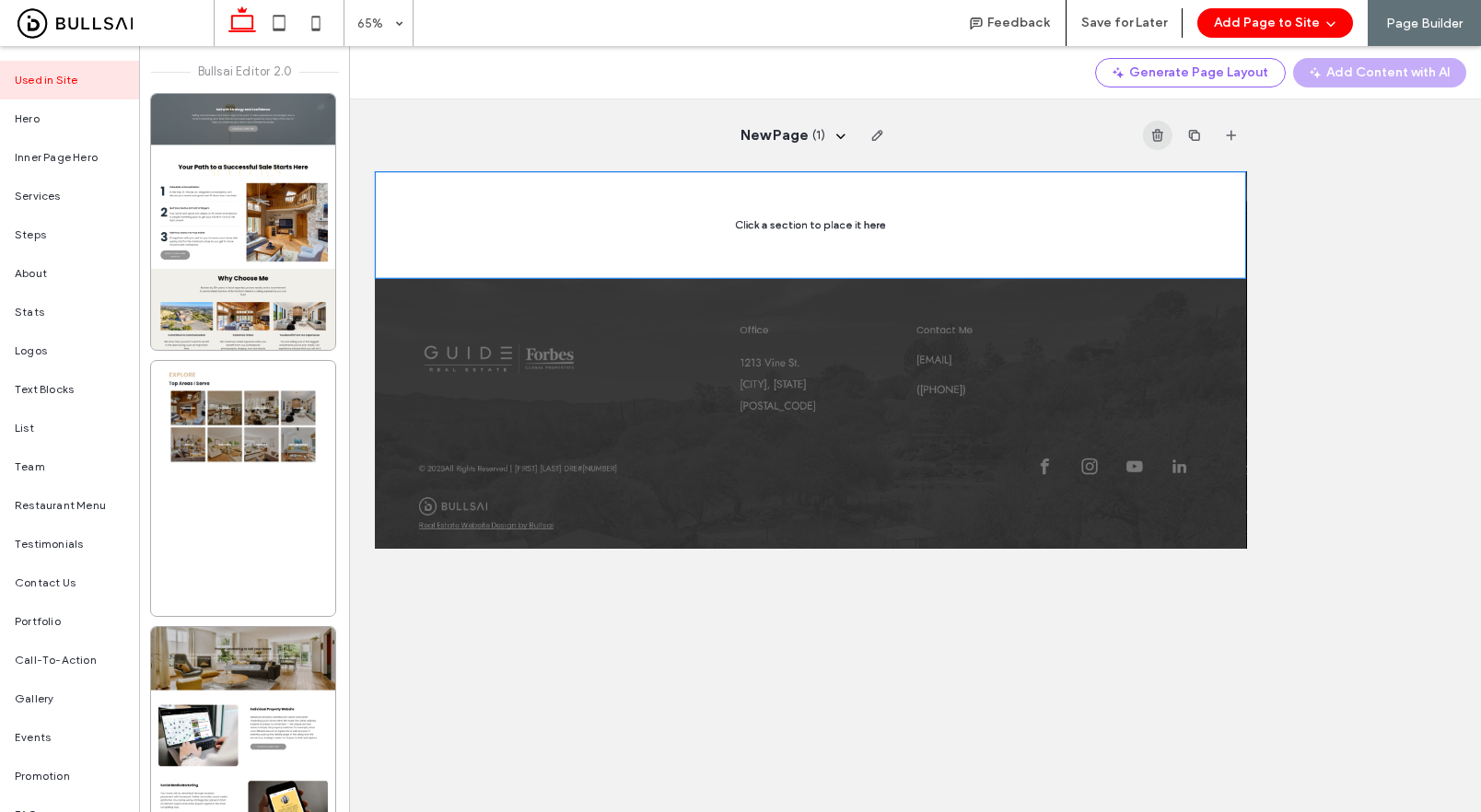 click 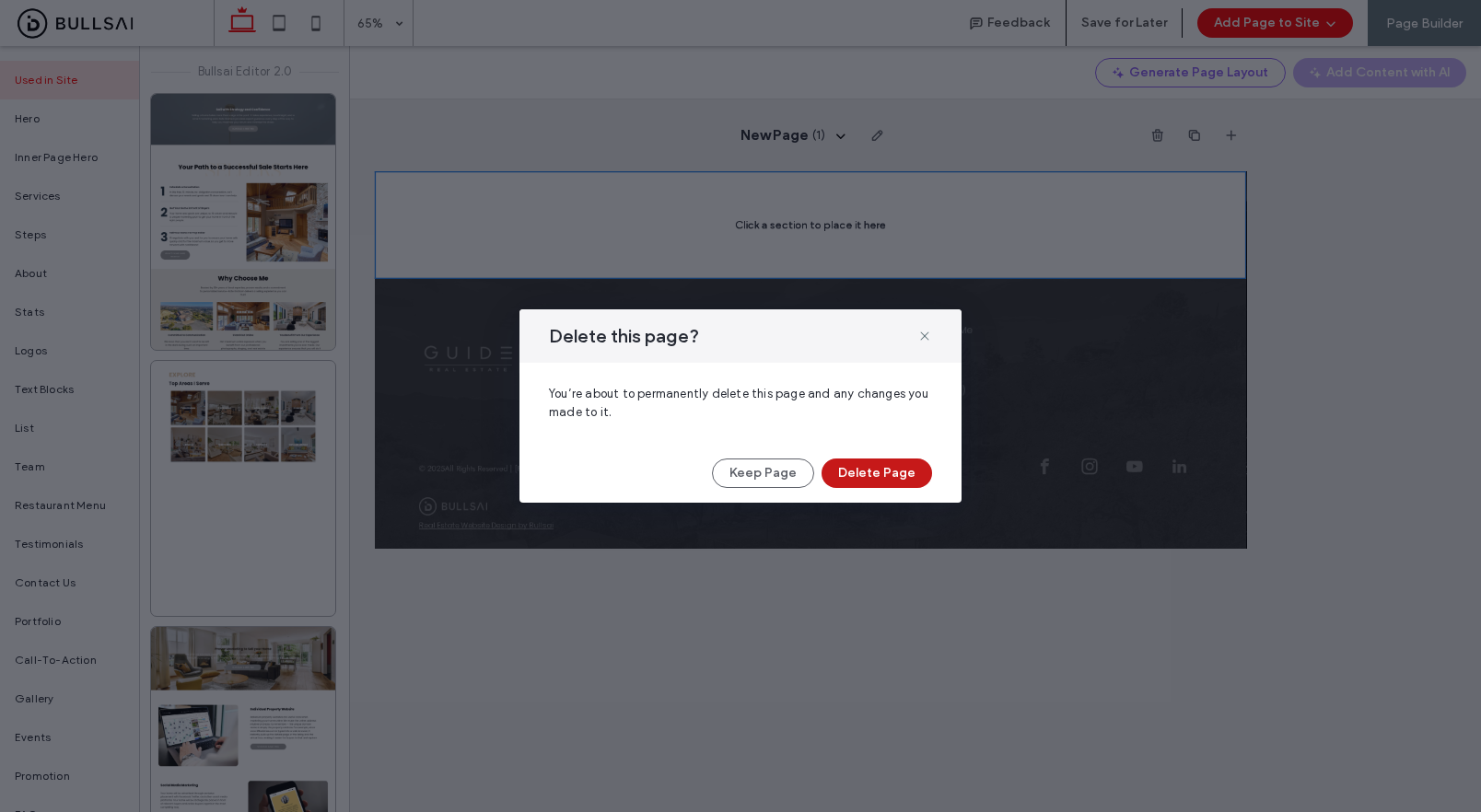 click on "Delete Page" at bounding box center (877, 473) 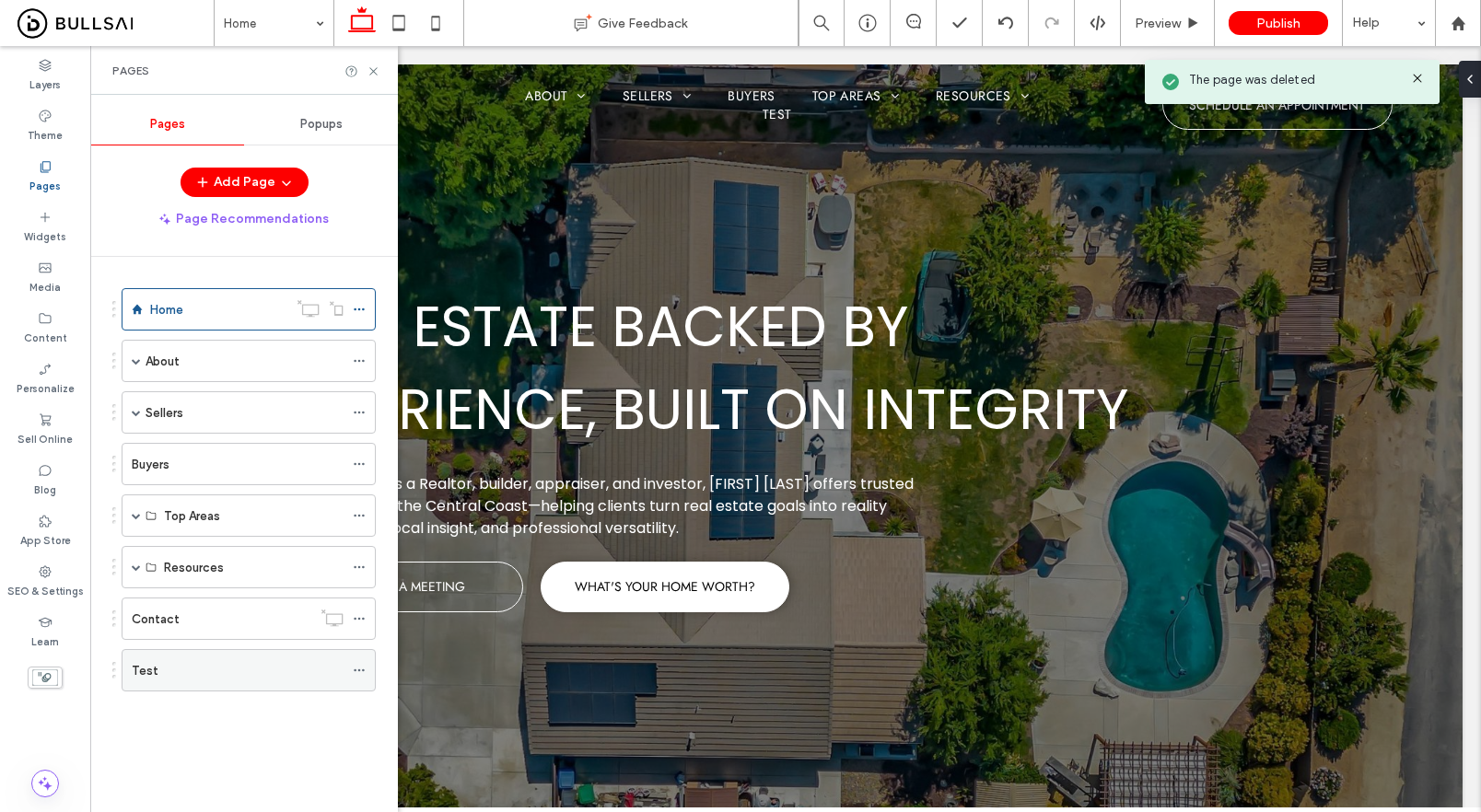 click 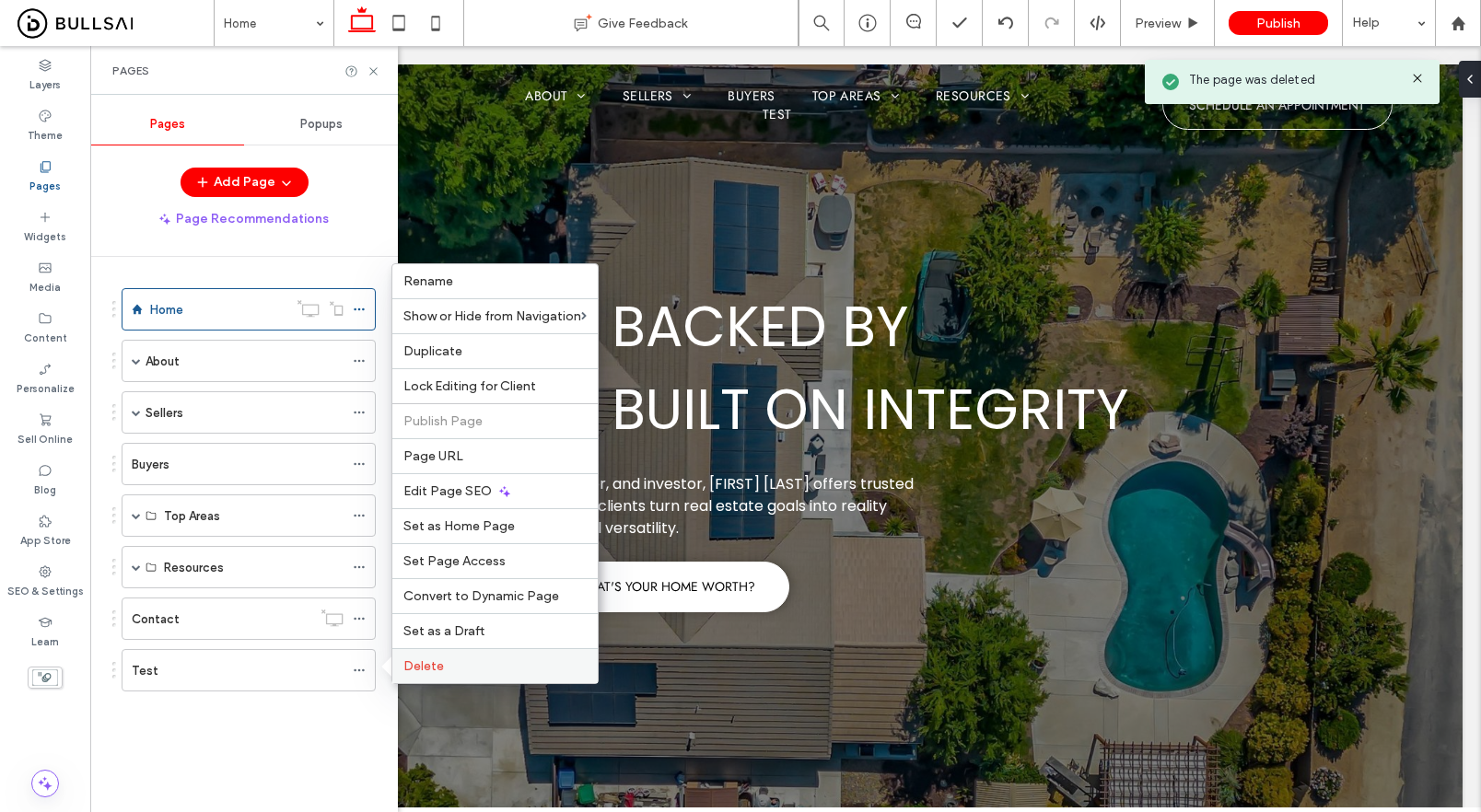 click on "Delete" at bounding box center [424, 666] 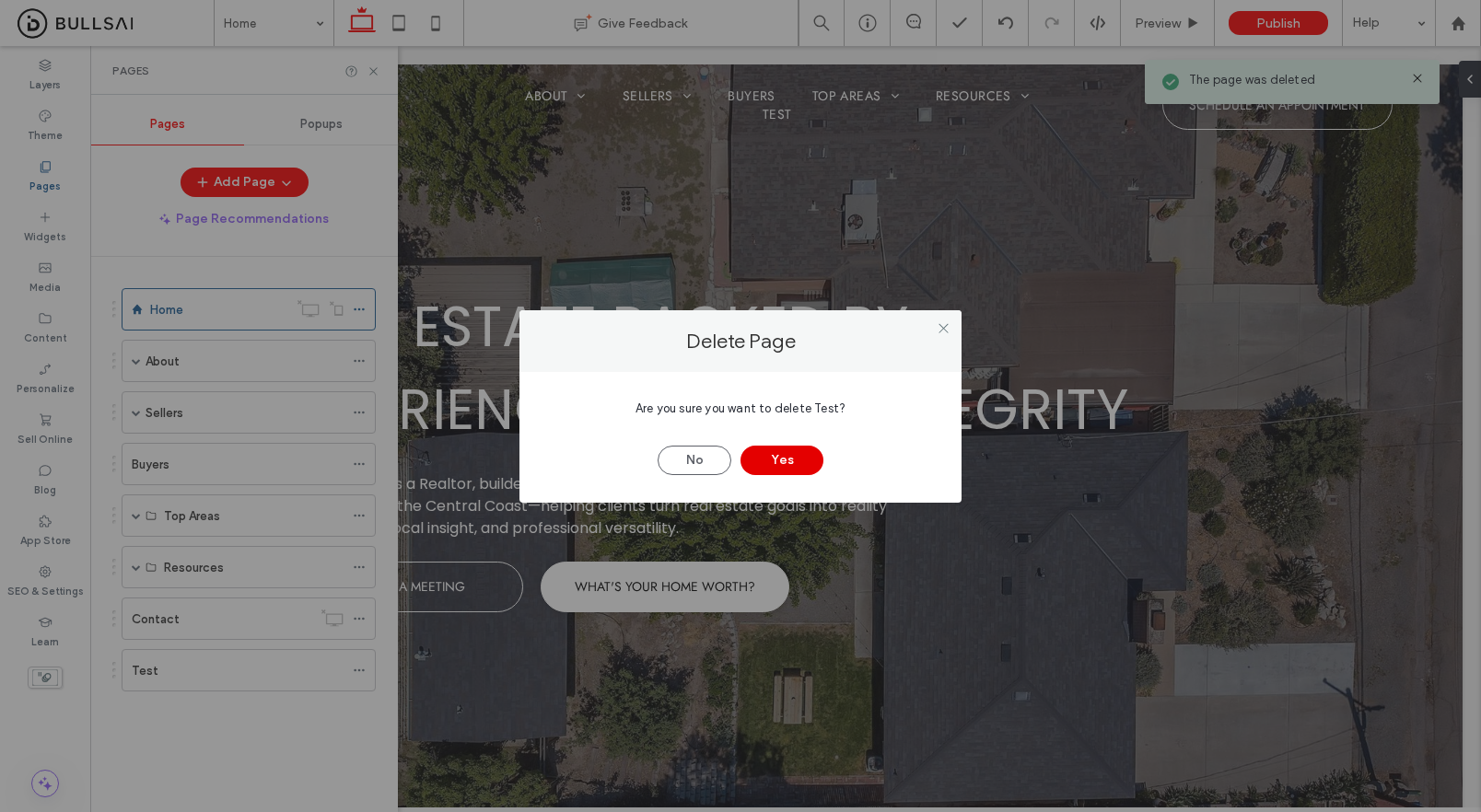 click on "Yes" at bounding box center [782, 460] 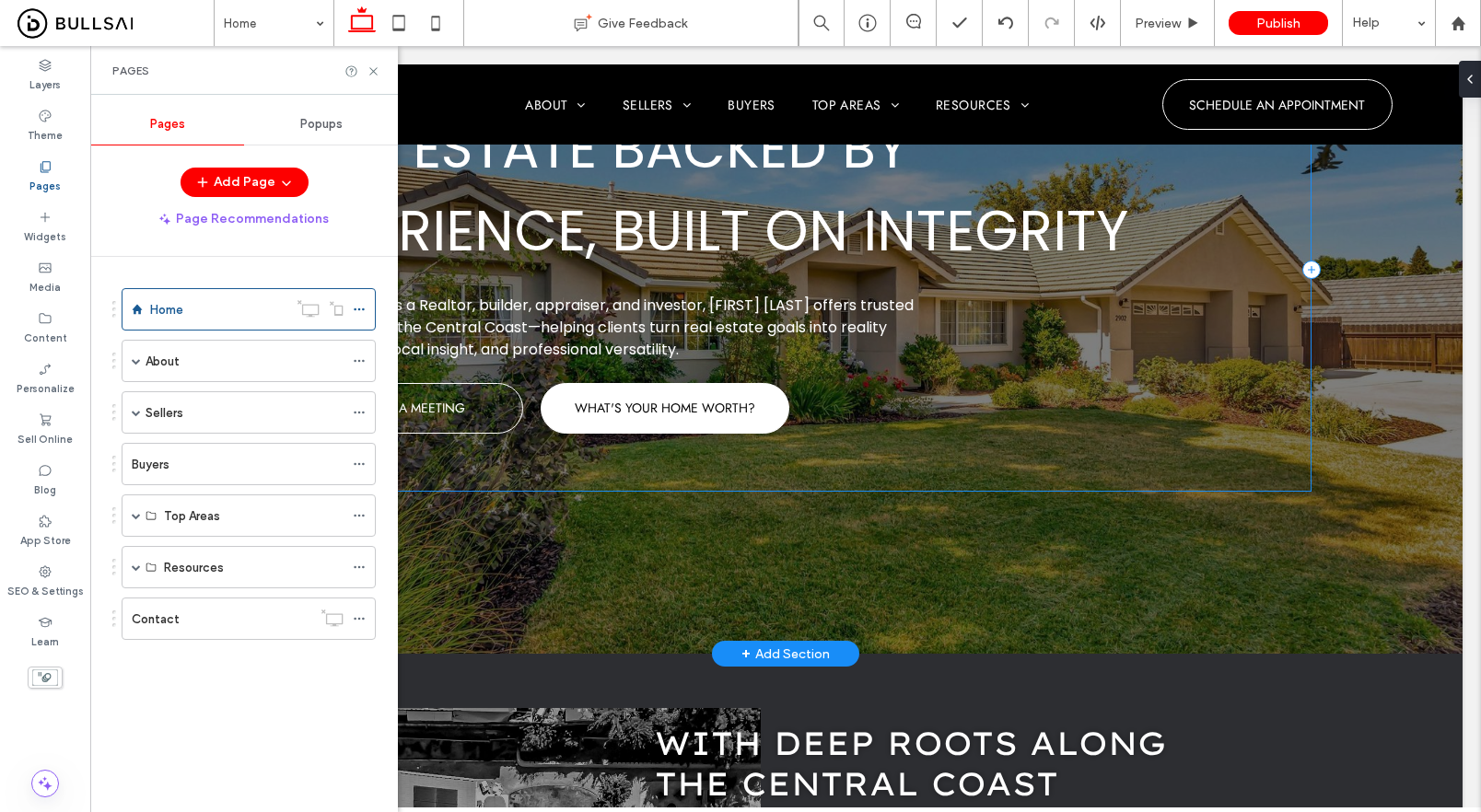 scroll, scrollTop: 360, scrollLeft: 0, axis: vertical 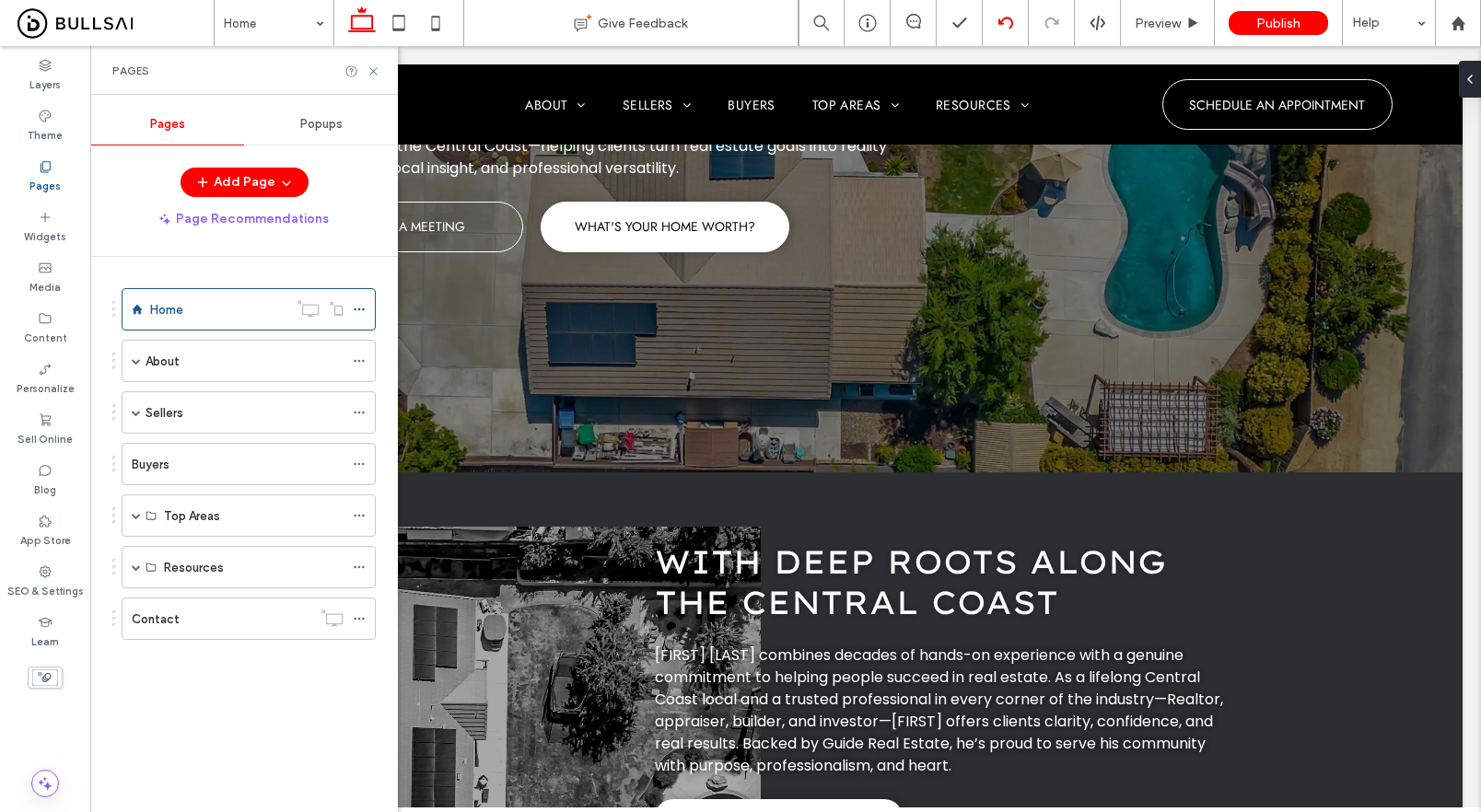 drag, startPoint x: 373, startPoint y: 67, endPoint x: 1009, endPoint y: 13, distance: 638.2883 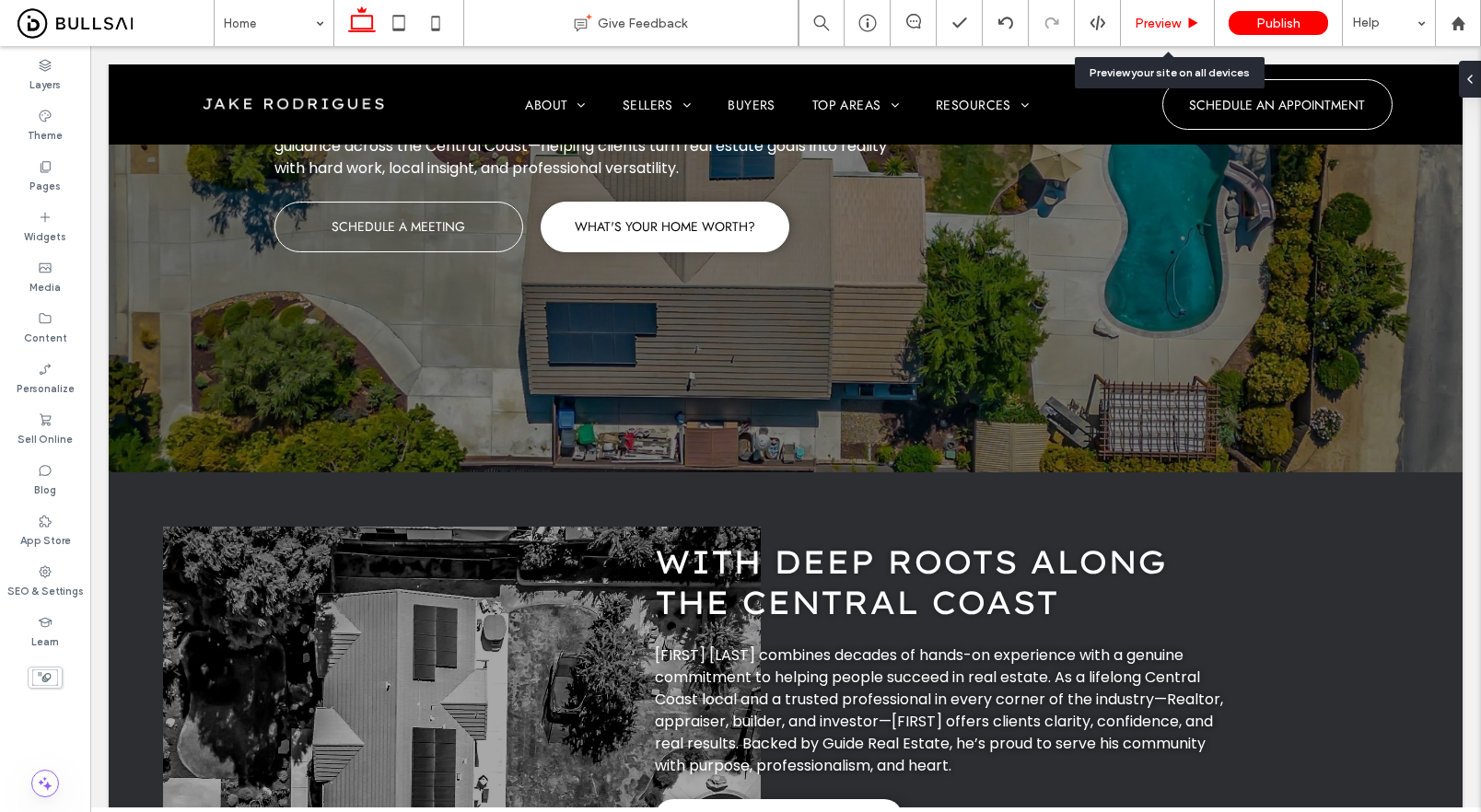 click on "Preview" at bounding box center (1158, 23) 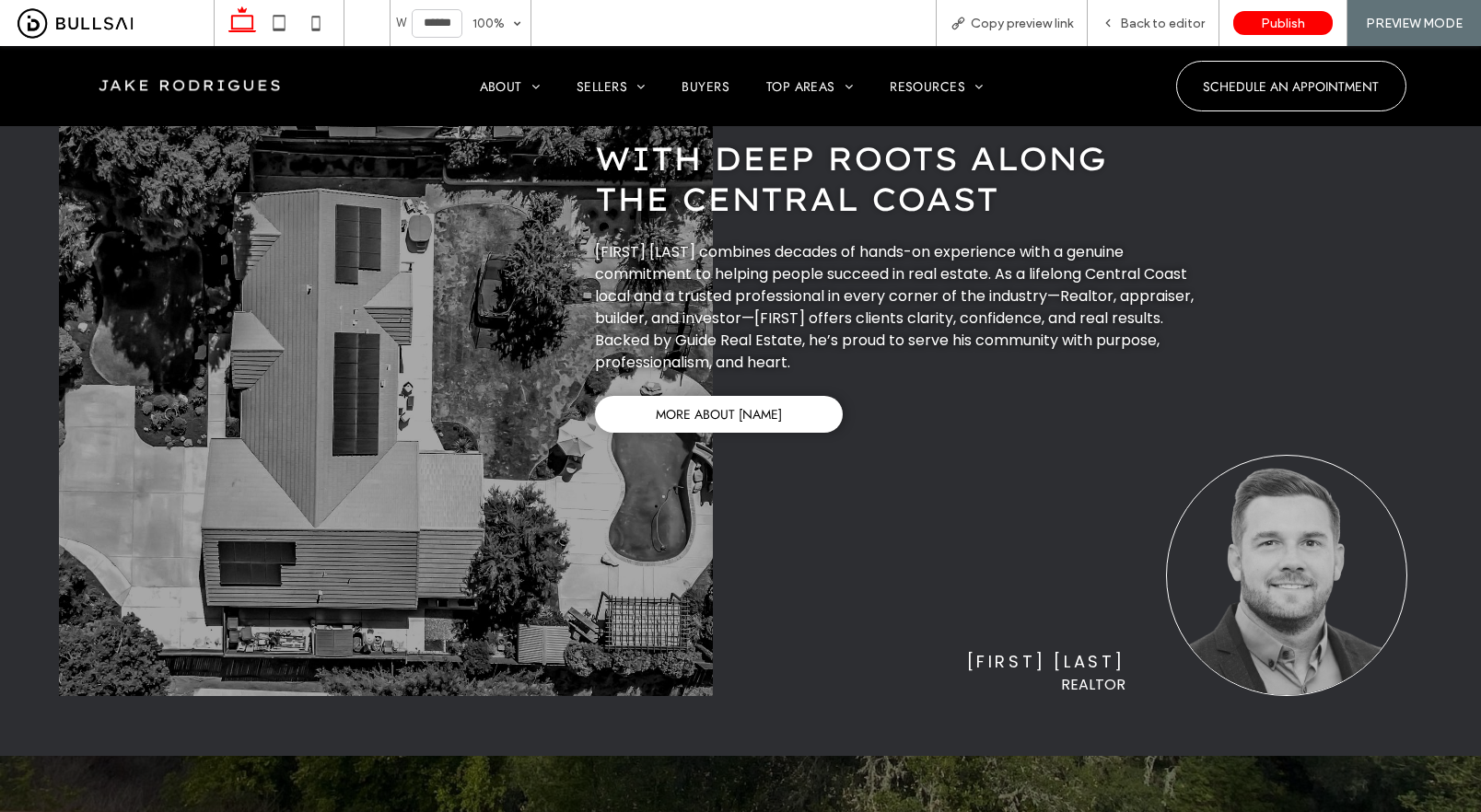 scroll, scrollTop: 0, scrollLeft: 0, axis: both 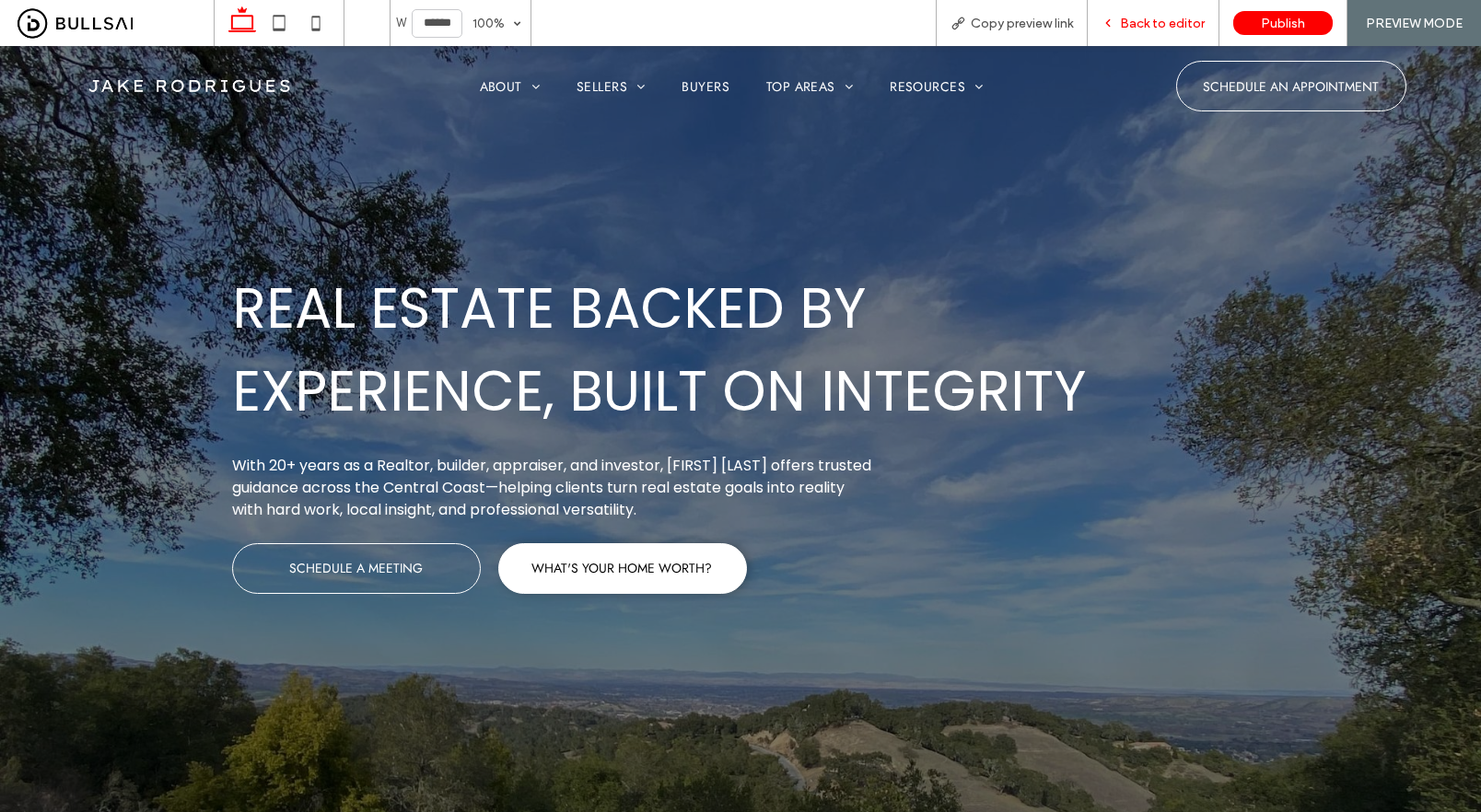 click on "Back to editor" at bounding box center (1162, 23) 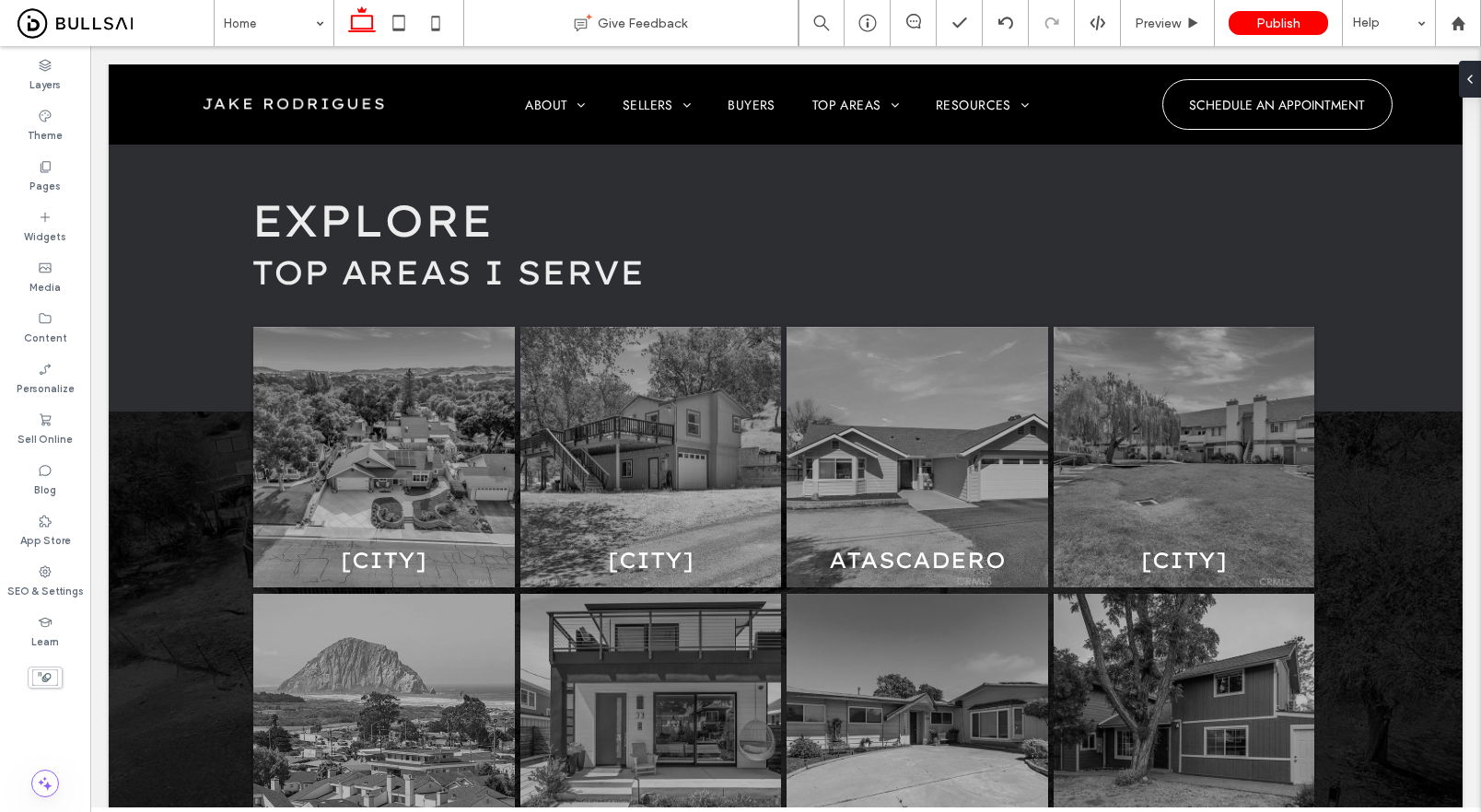 scroll, scrollTop: 2177, scrollLeft: 0, axis: vertical 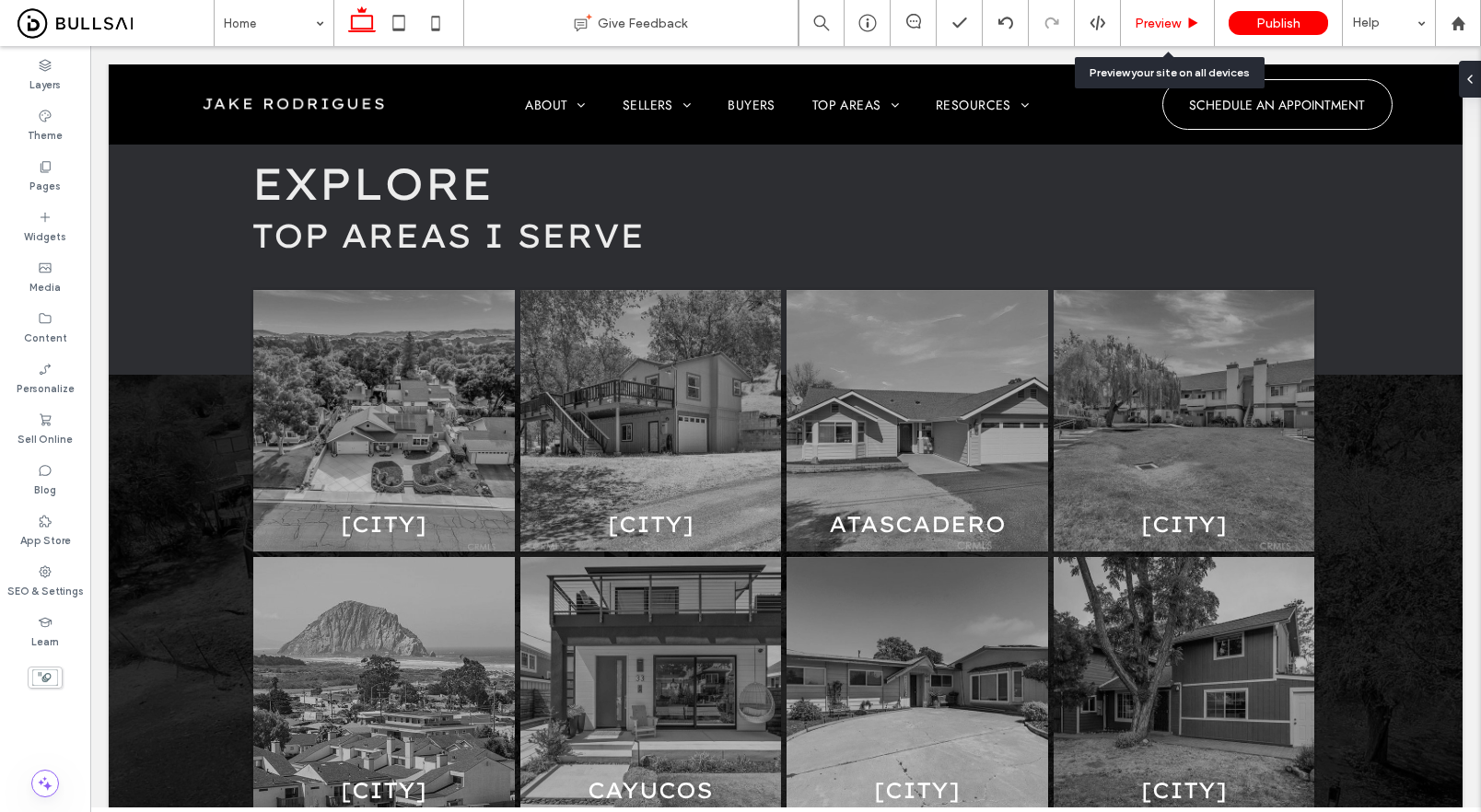 click on "Preview" at bounding box center (1158, 23) 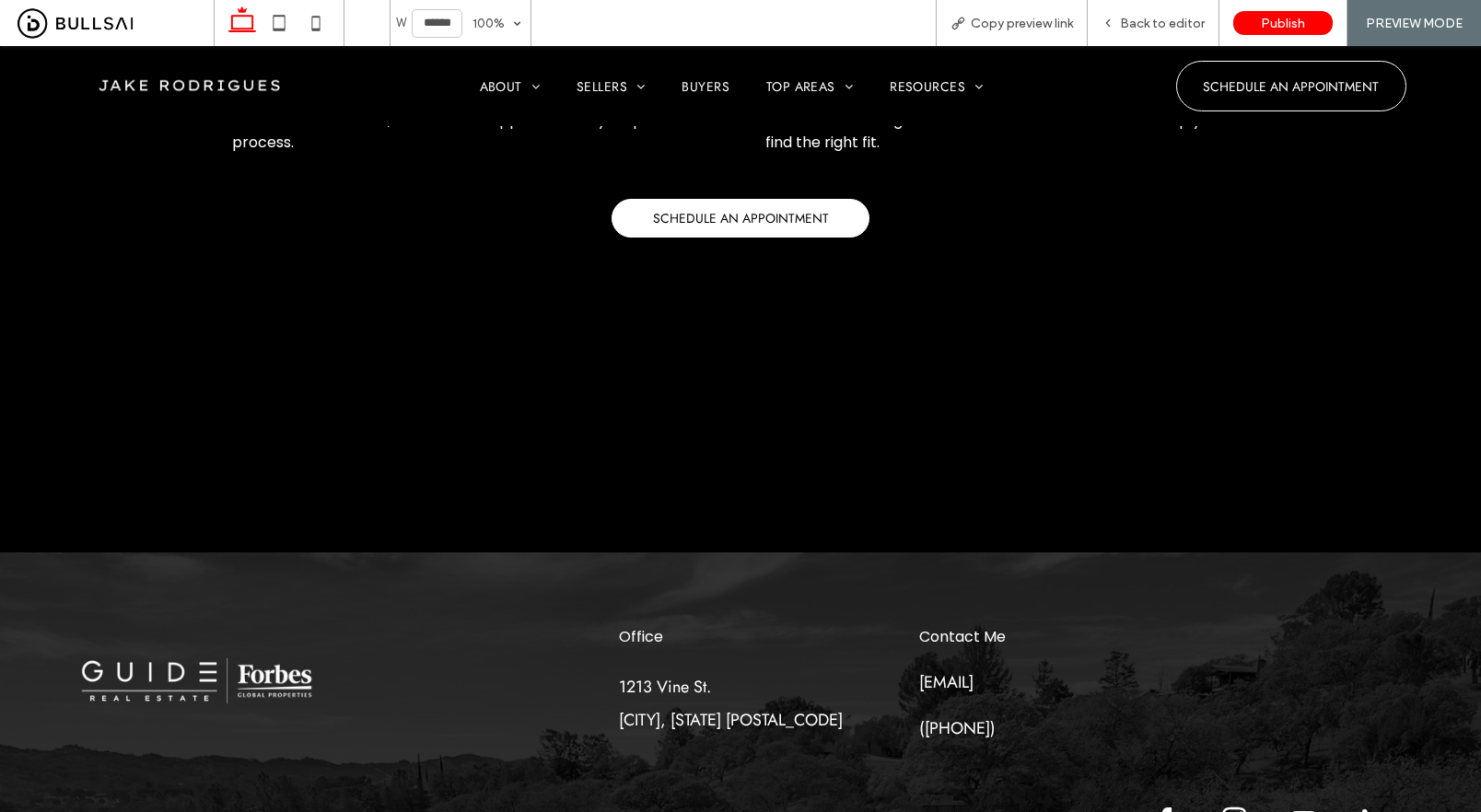 scroll, scrollTop: 4482, scrollLeft: 0, axis: vertical 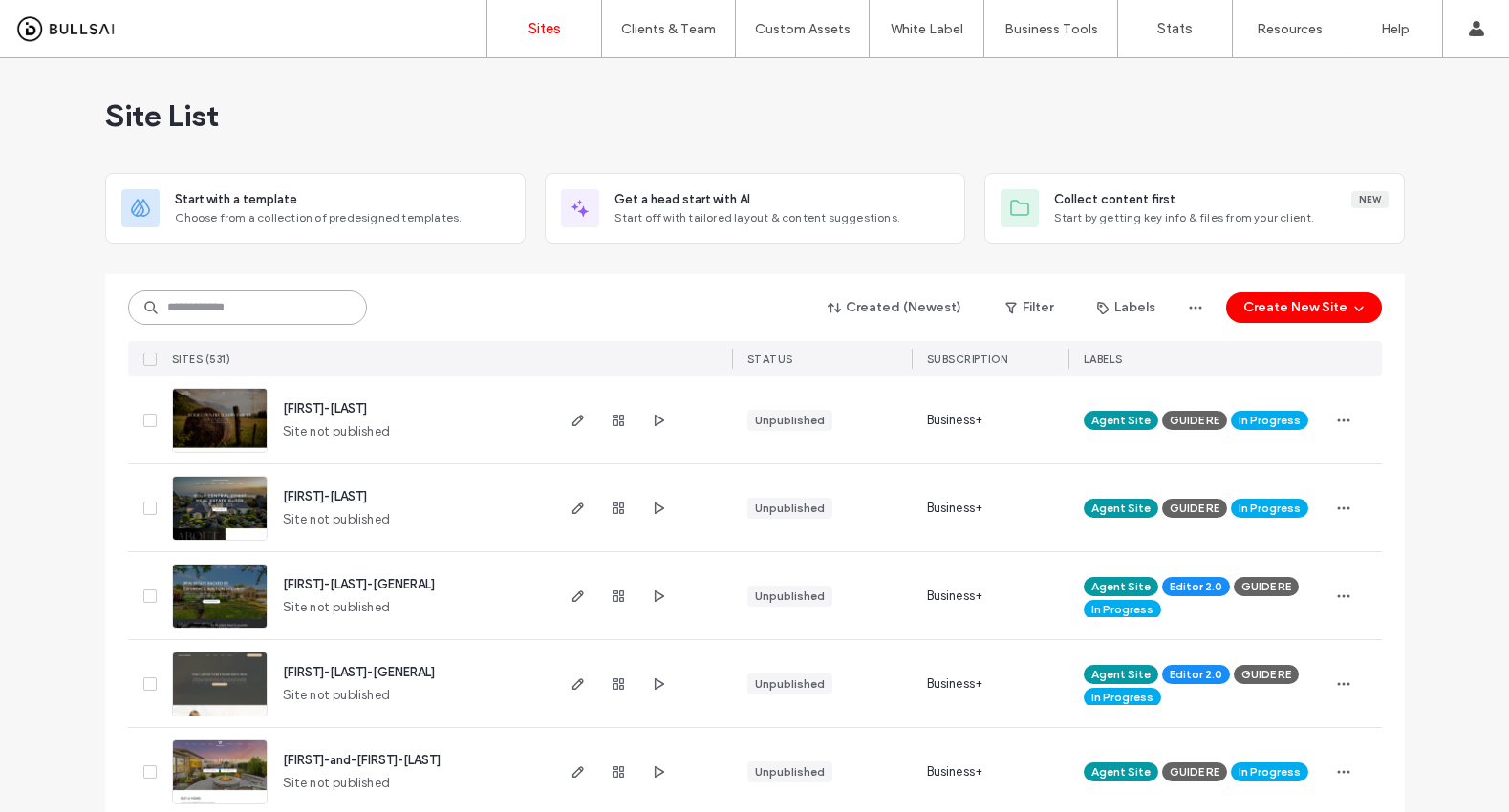 click at bounding box center [248, 308] 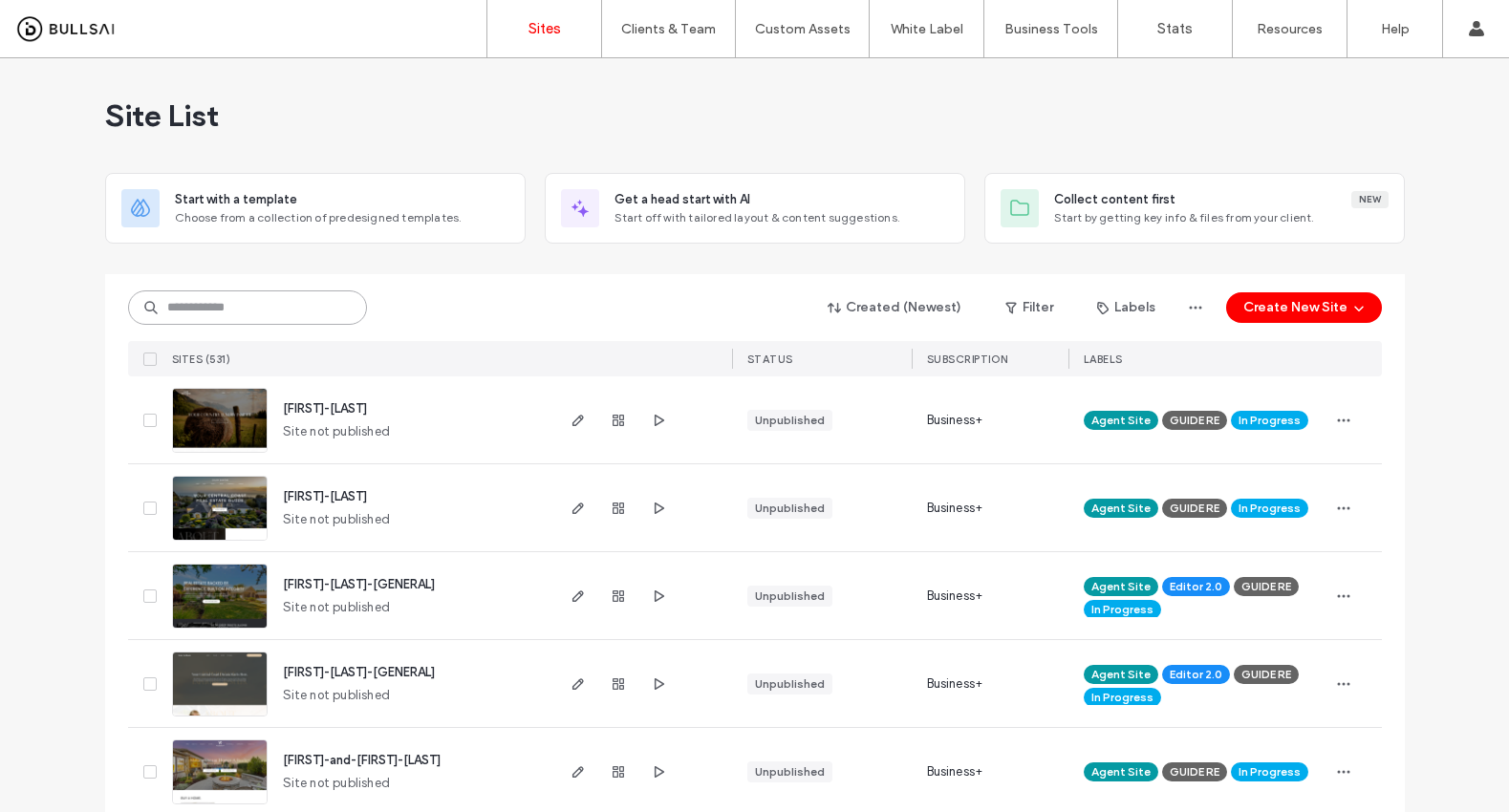 scroll, scrollTop: 171, scrollLeft: 0, axis: vertical 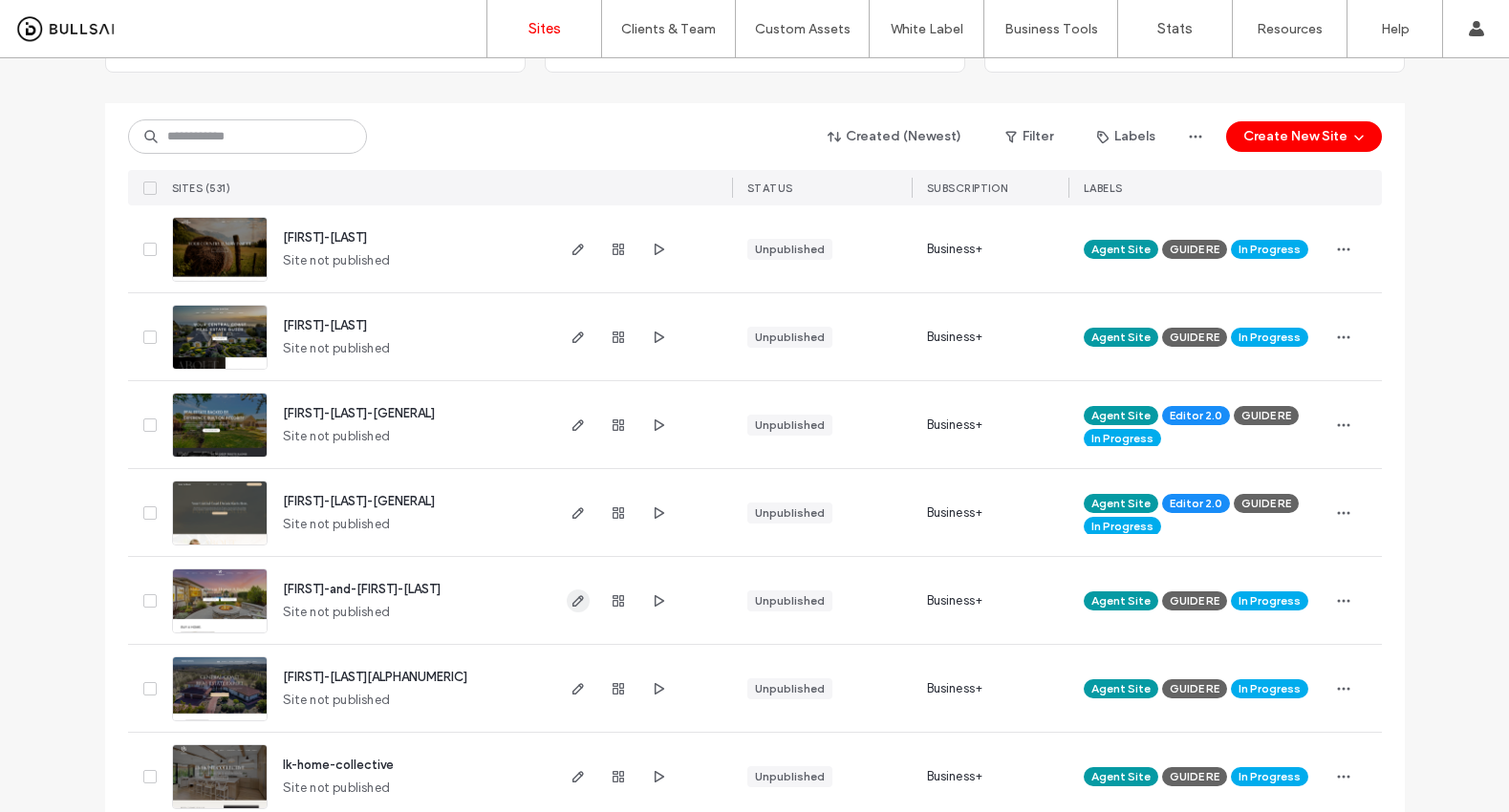 click 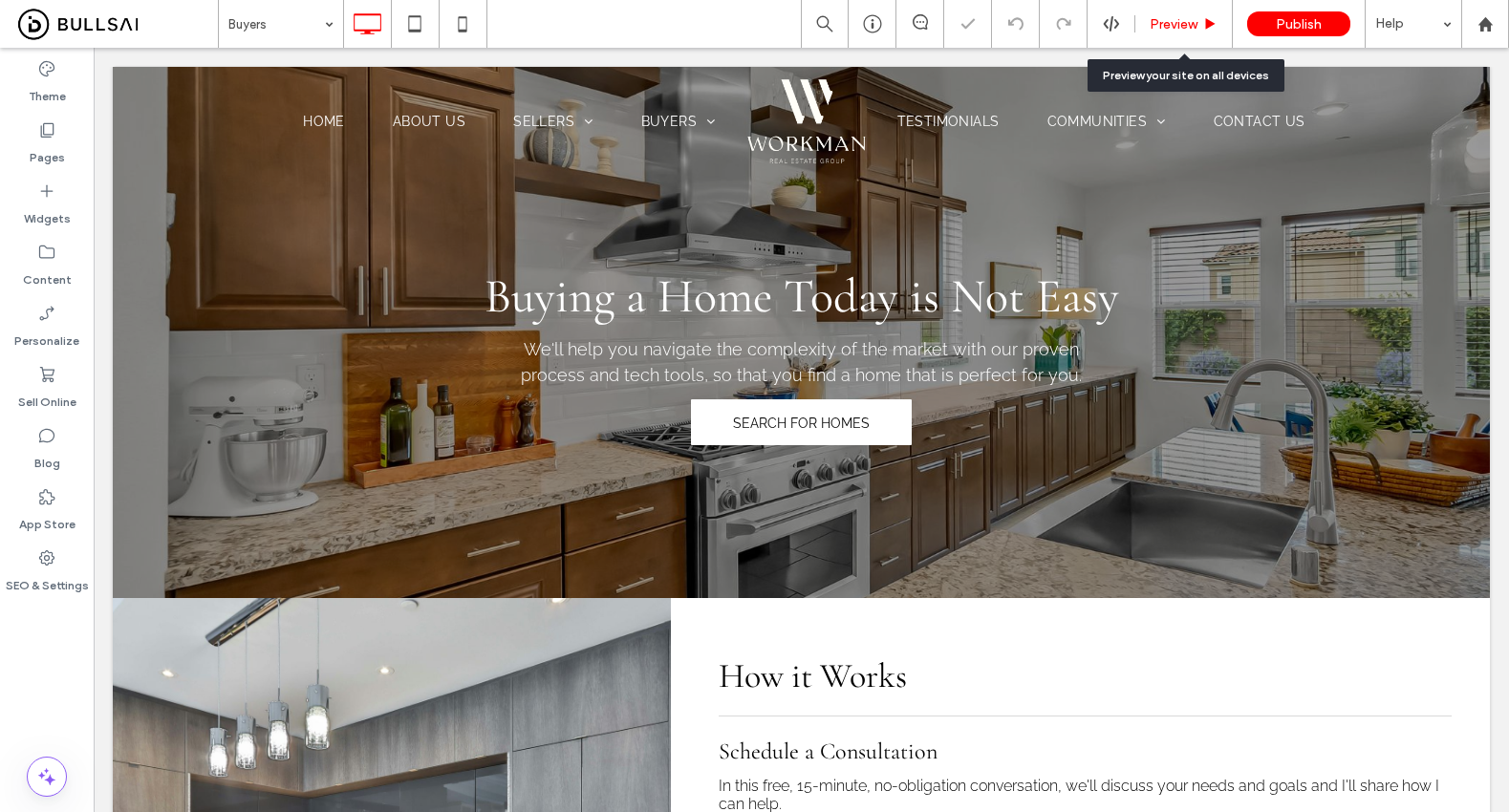 scroll, scrollTop: 0, scrollLeft: 0, axis: both 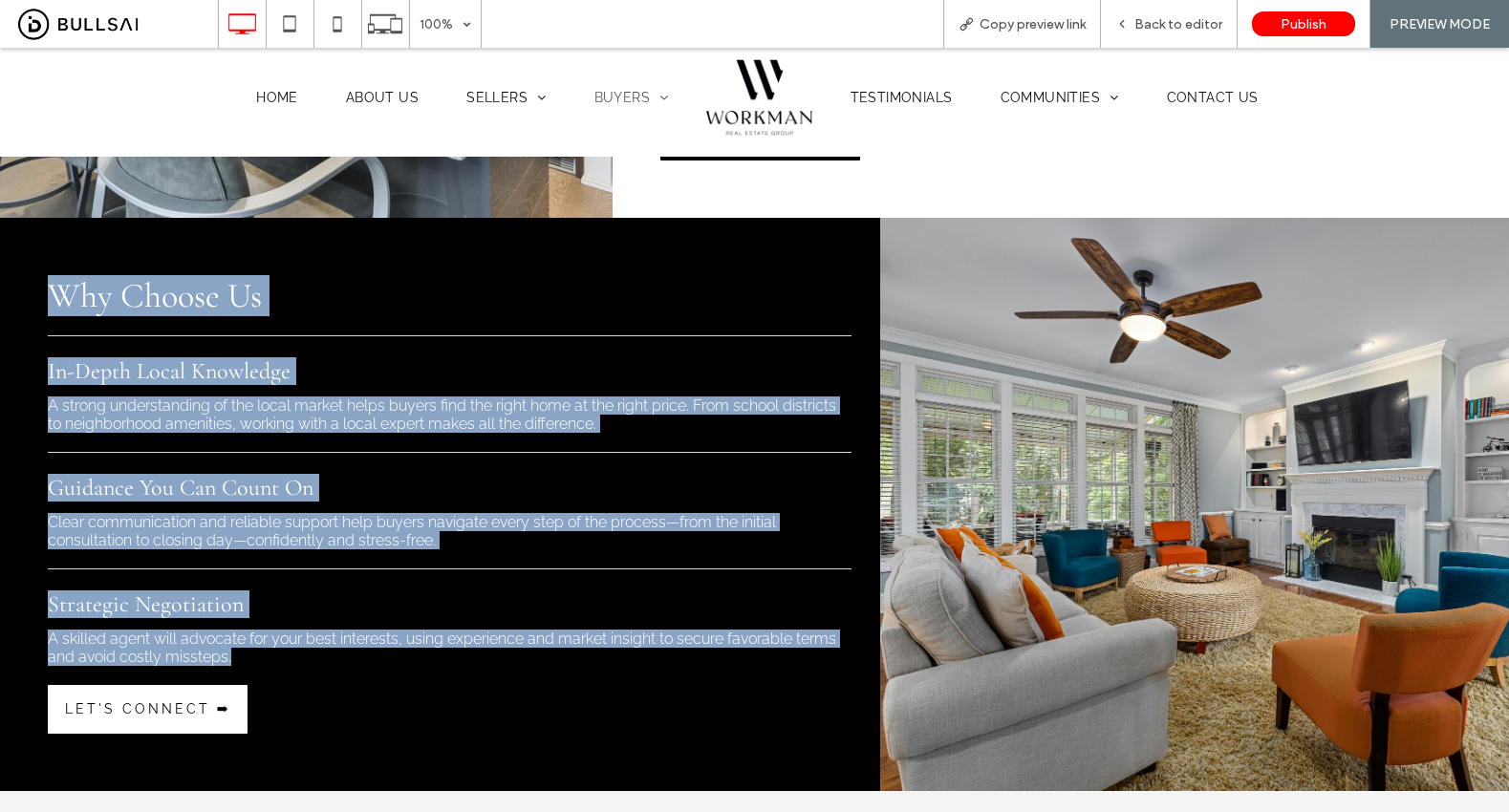 drag, startPoint x: 46, startPoint y: 294, endPoint x: 316, endPoint y: 650, distance: 446.80645 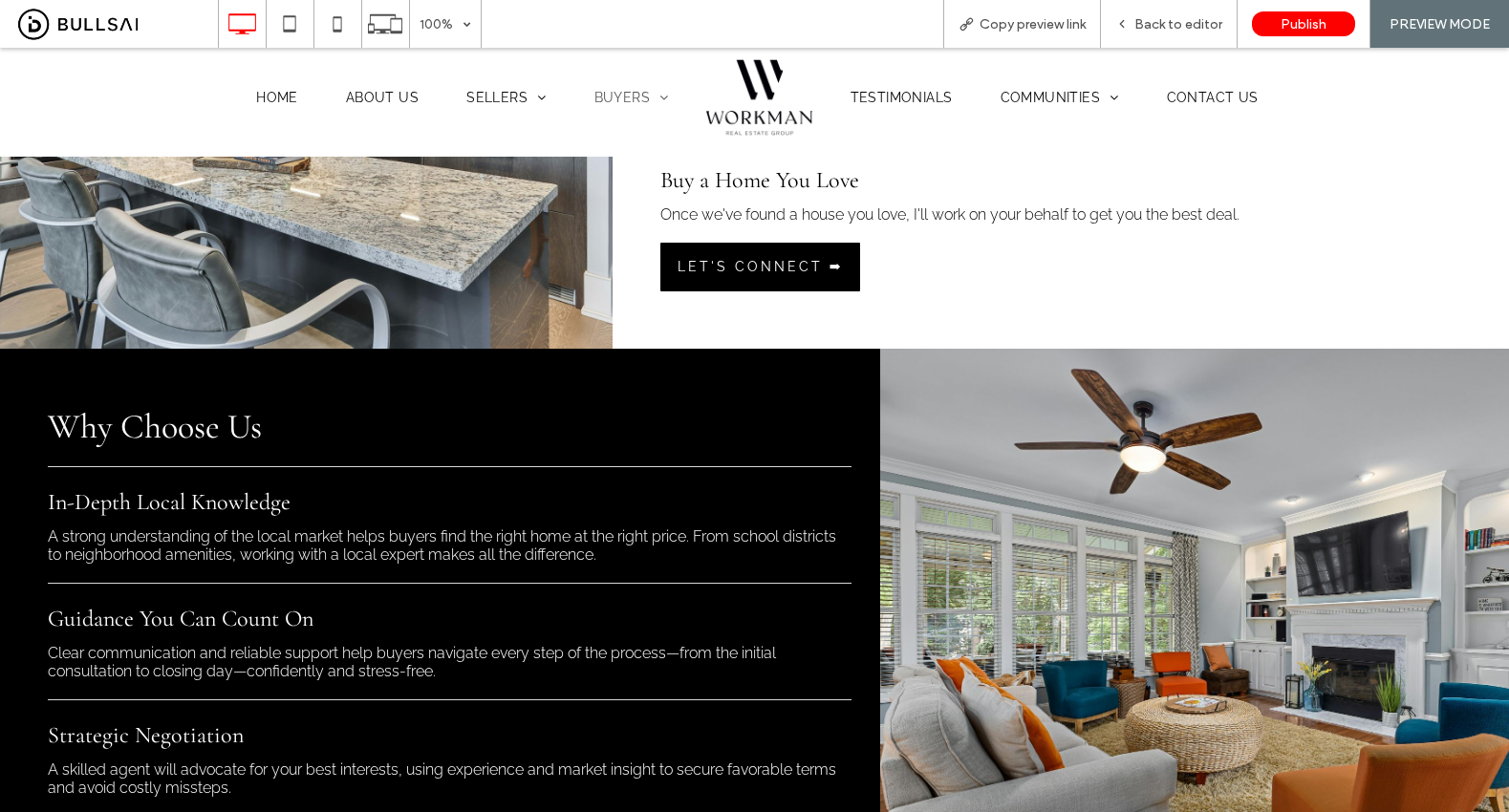 scroll, scrollTop: 616, scrollLeft: 0, axis: vertical 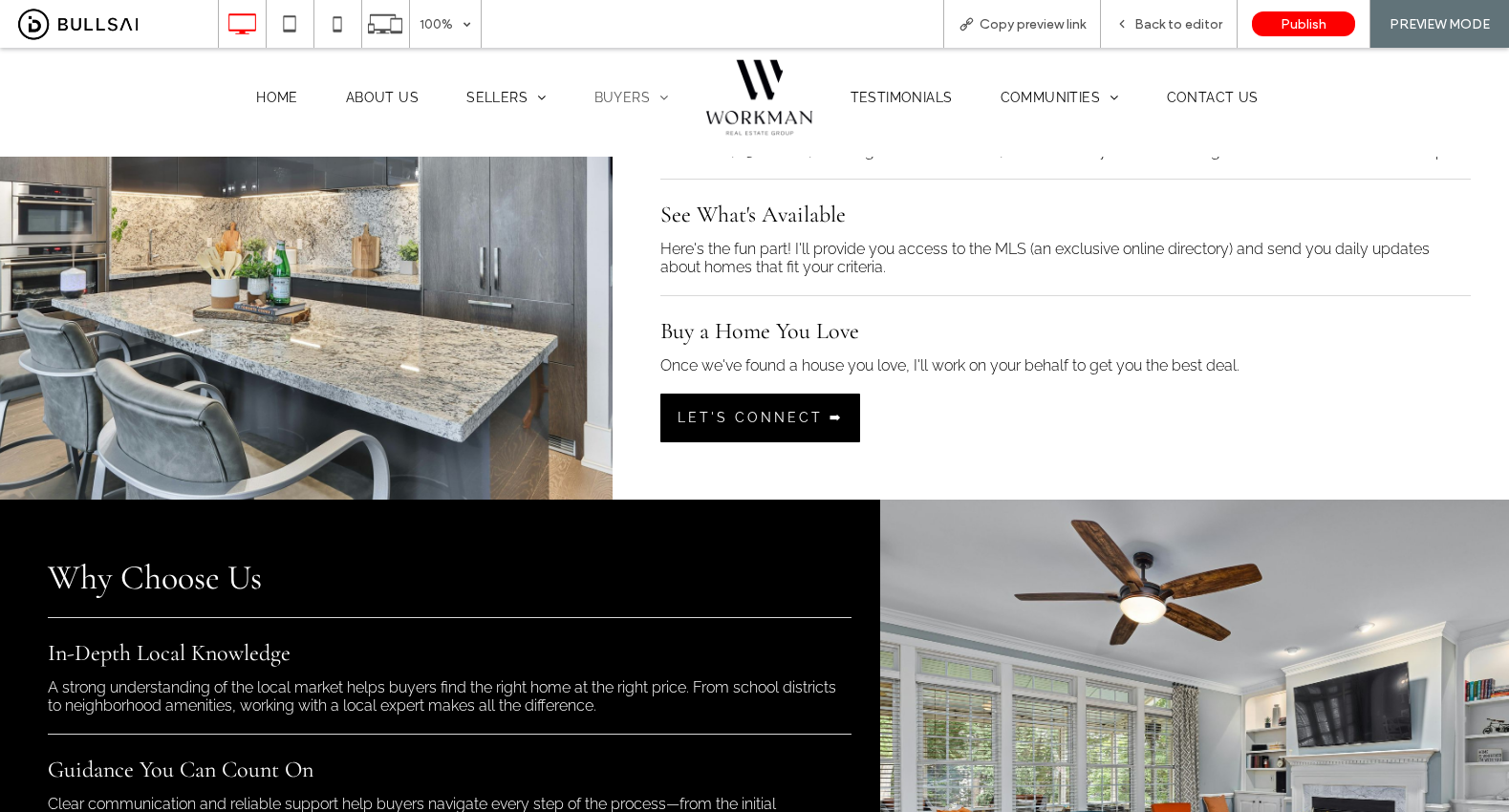 click at bounding box center [759, 97] 